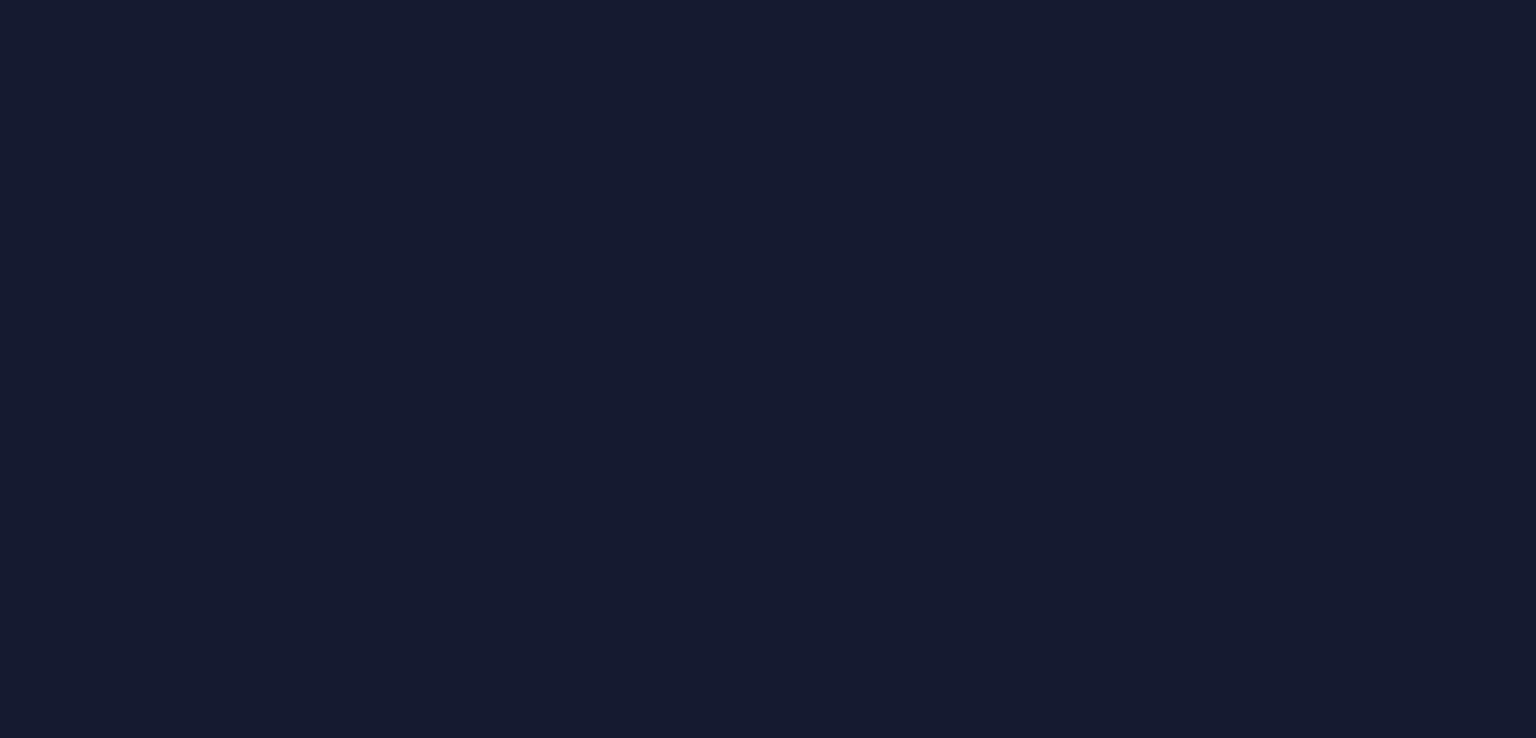 scroll, scrollTop: 0, scrollLeft: 0, axis: both 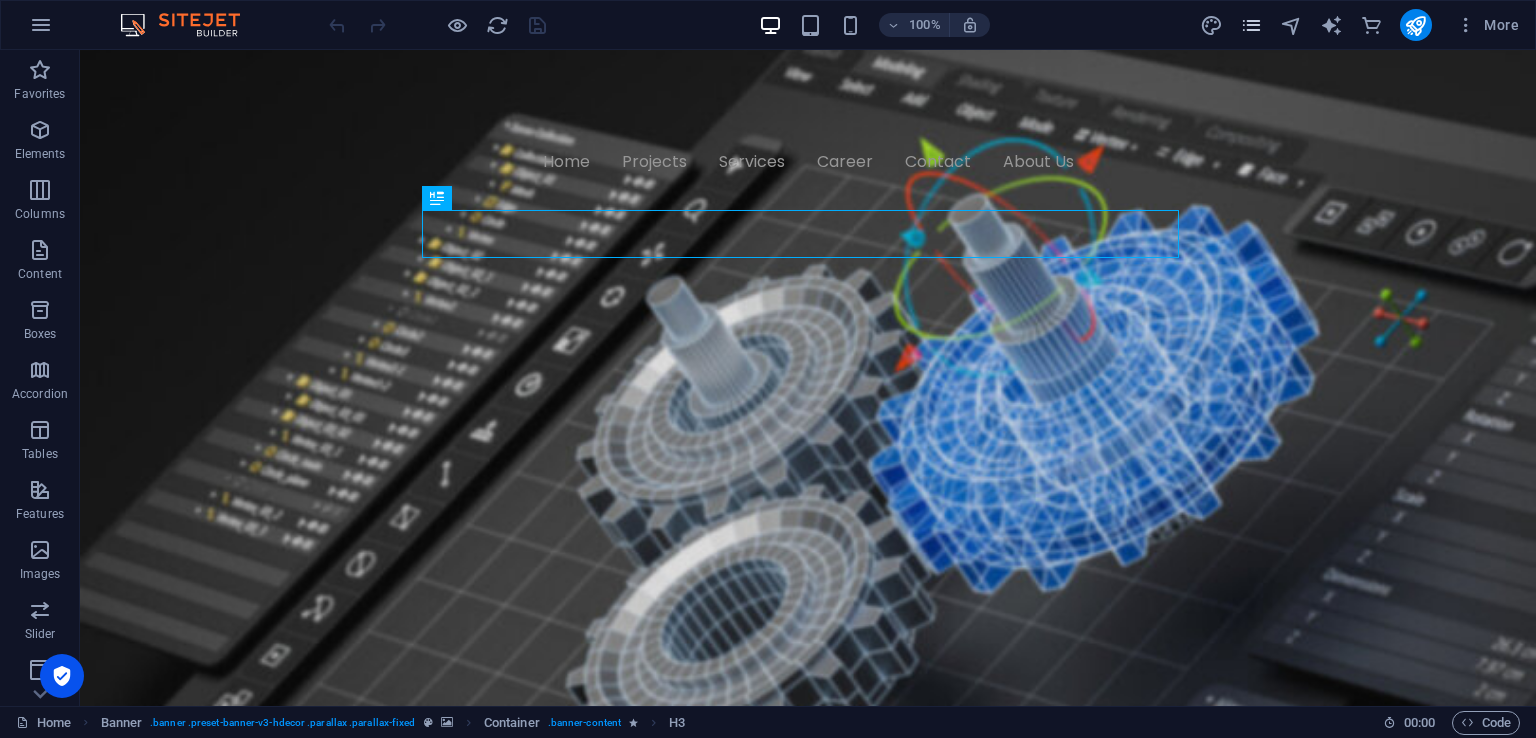 click at bounding box center [1251, 25] 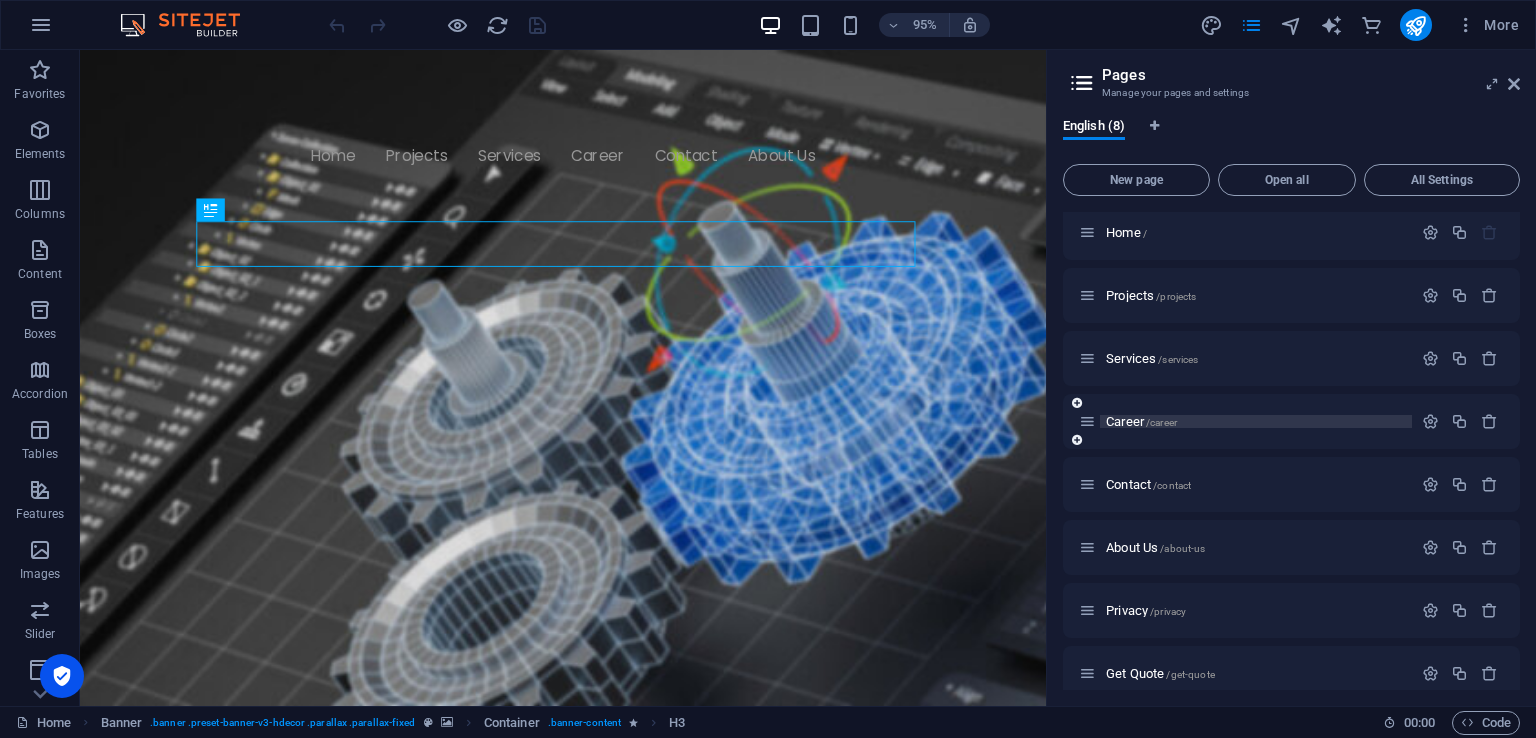 scroll, scrollTop: 0, scrollLeft: 0, axis: both 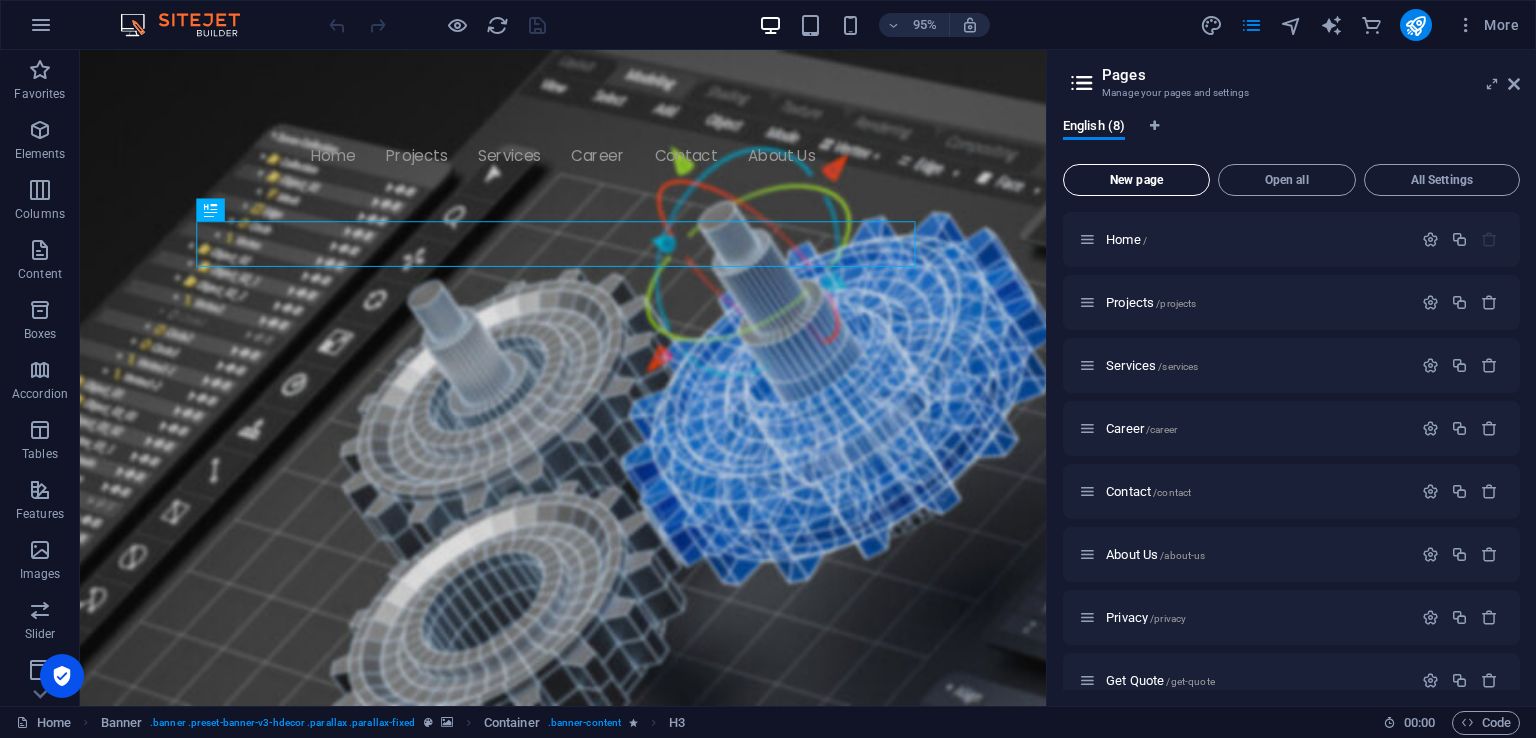 click on "New page" at bounding box center (1136, 180) 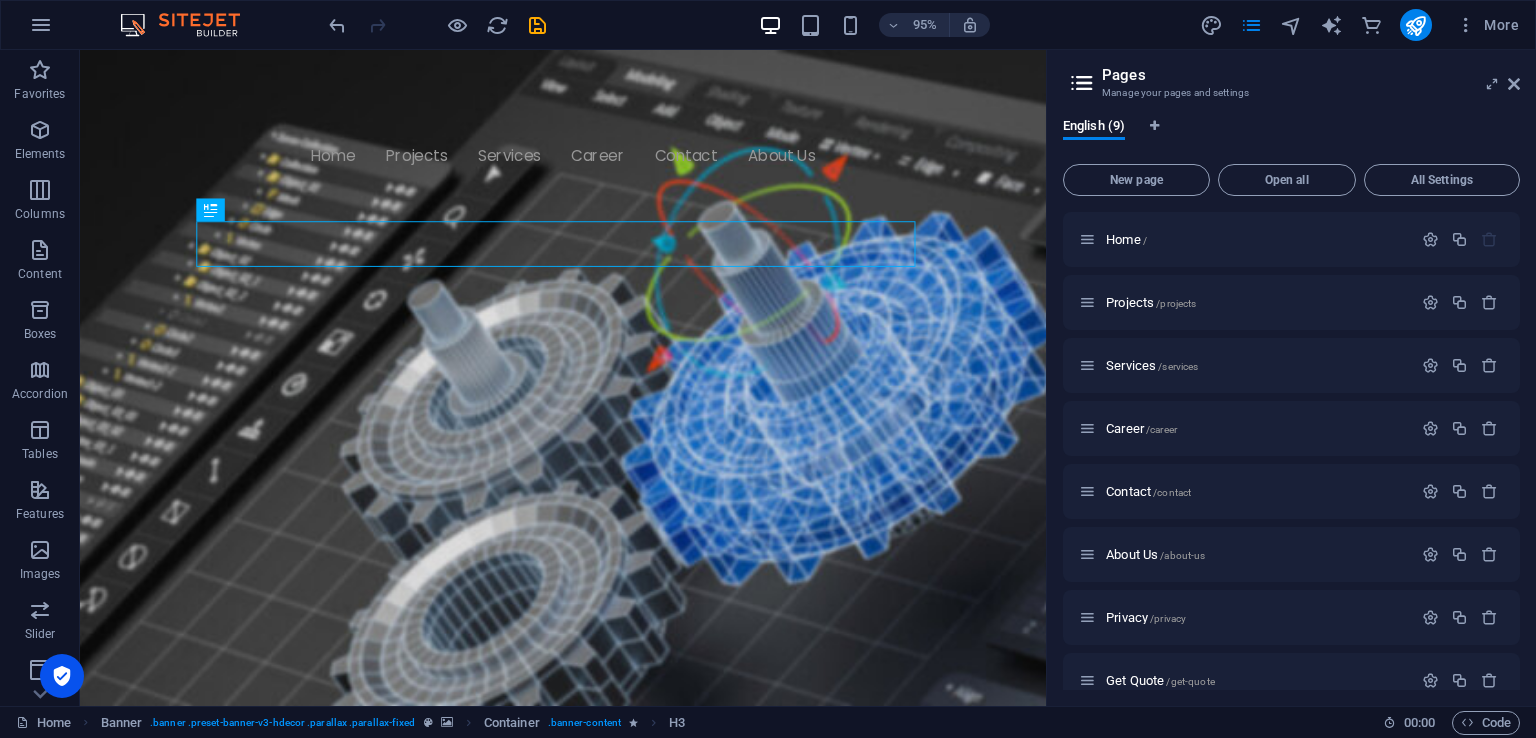 scroll, scrollTop: 368, scrollLeft: 0, axis: vertical 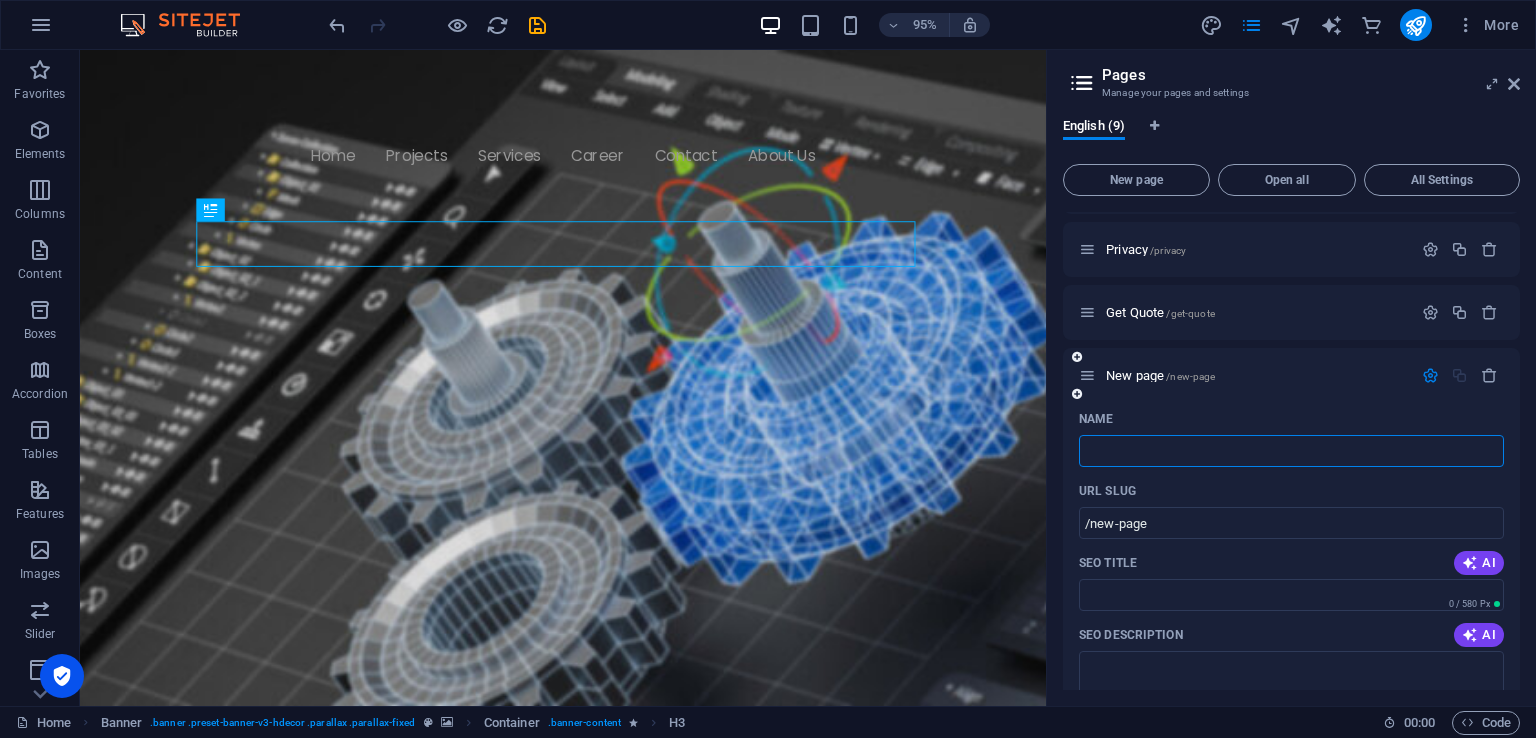 type on "D" 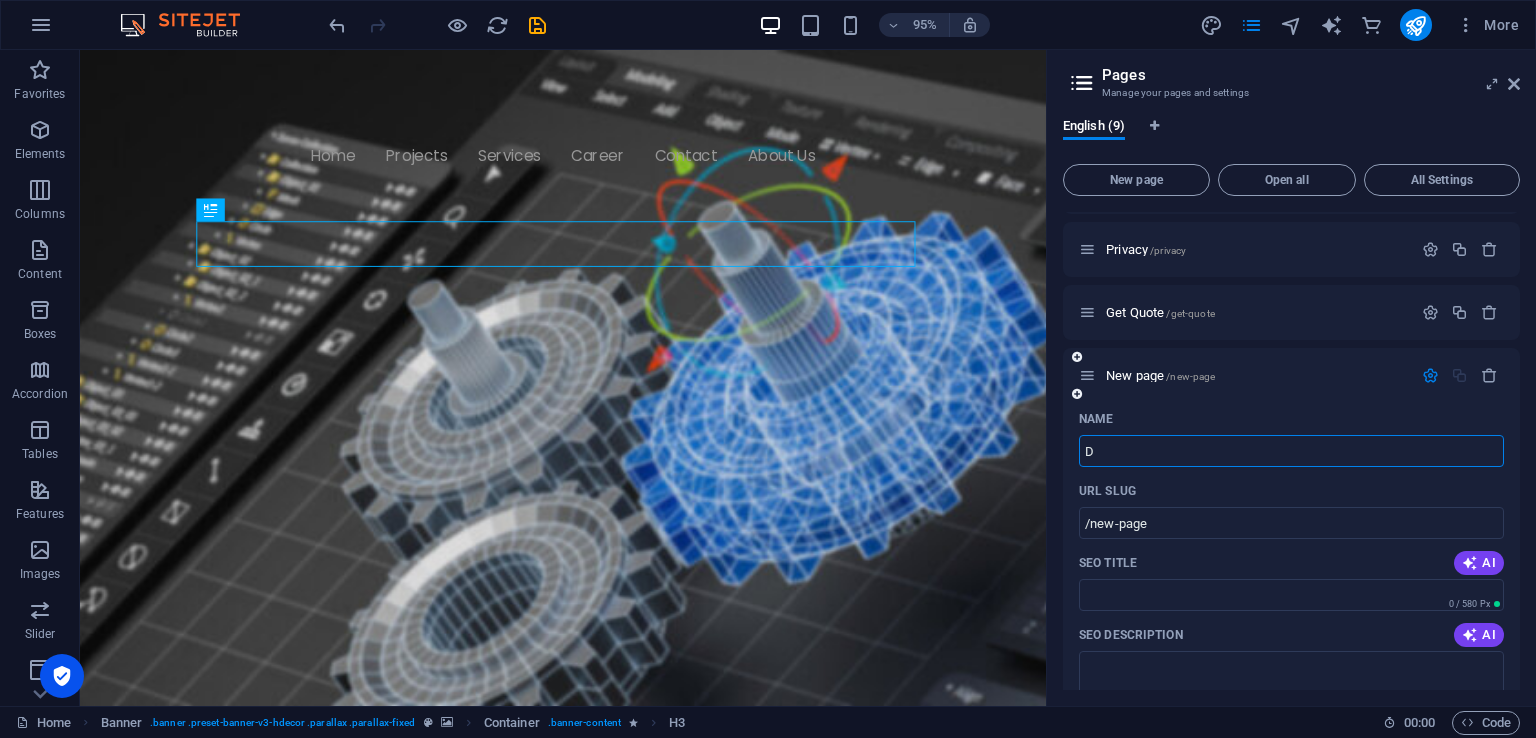 type on "/" 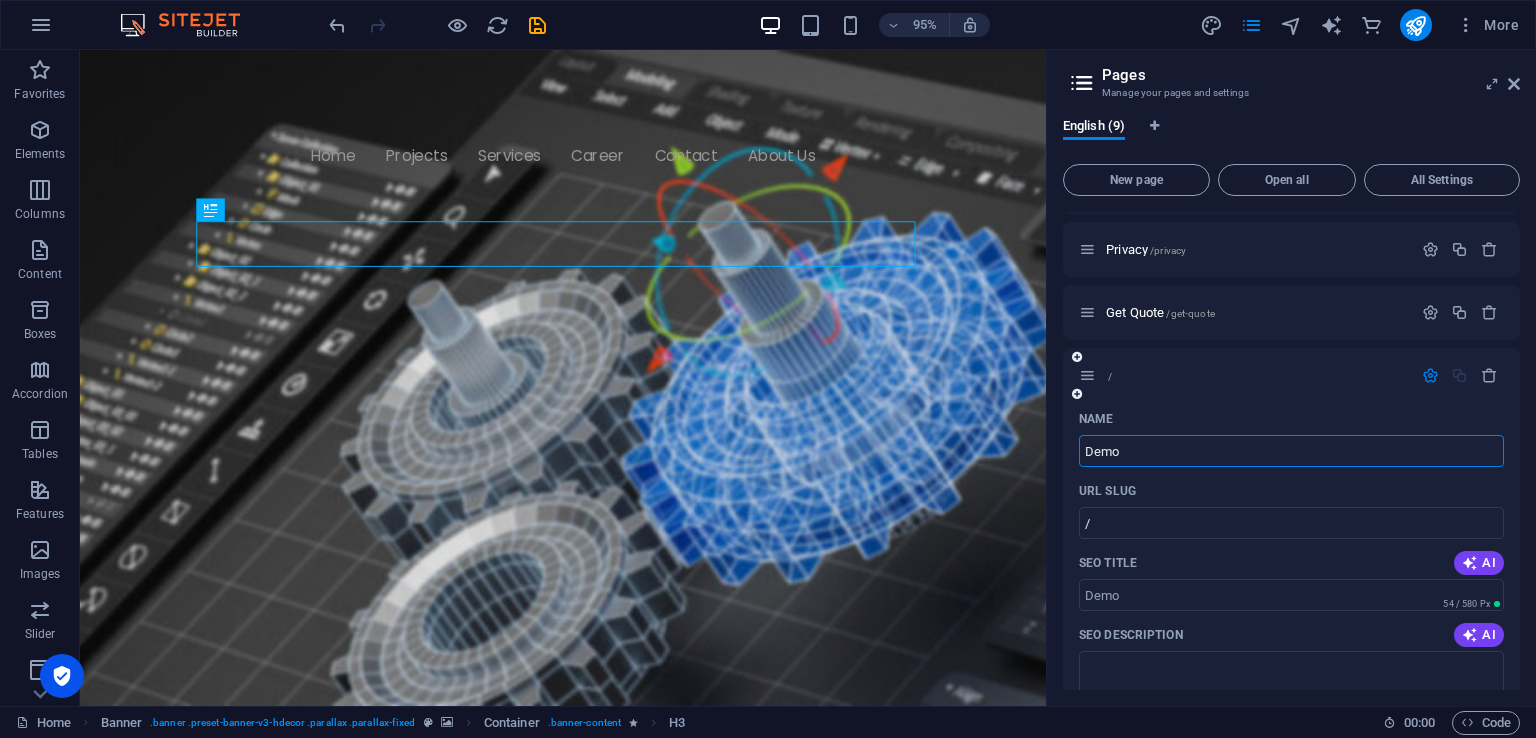 type on "Demo" 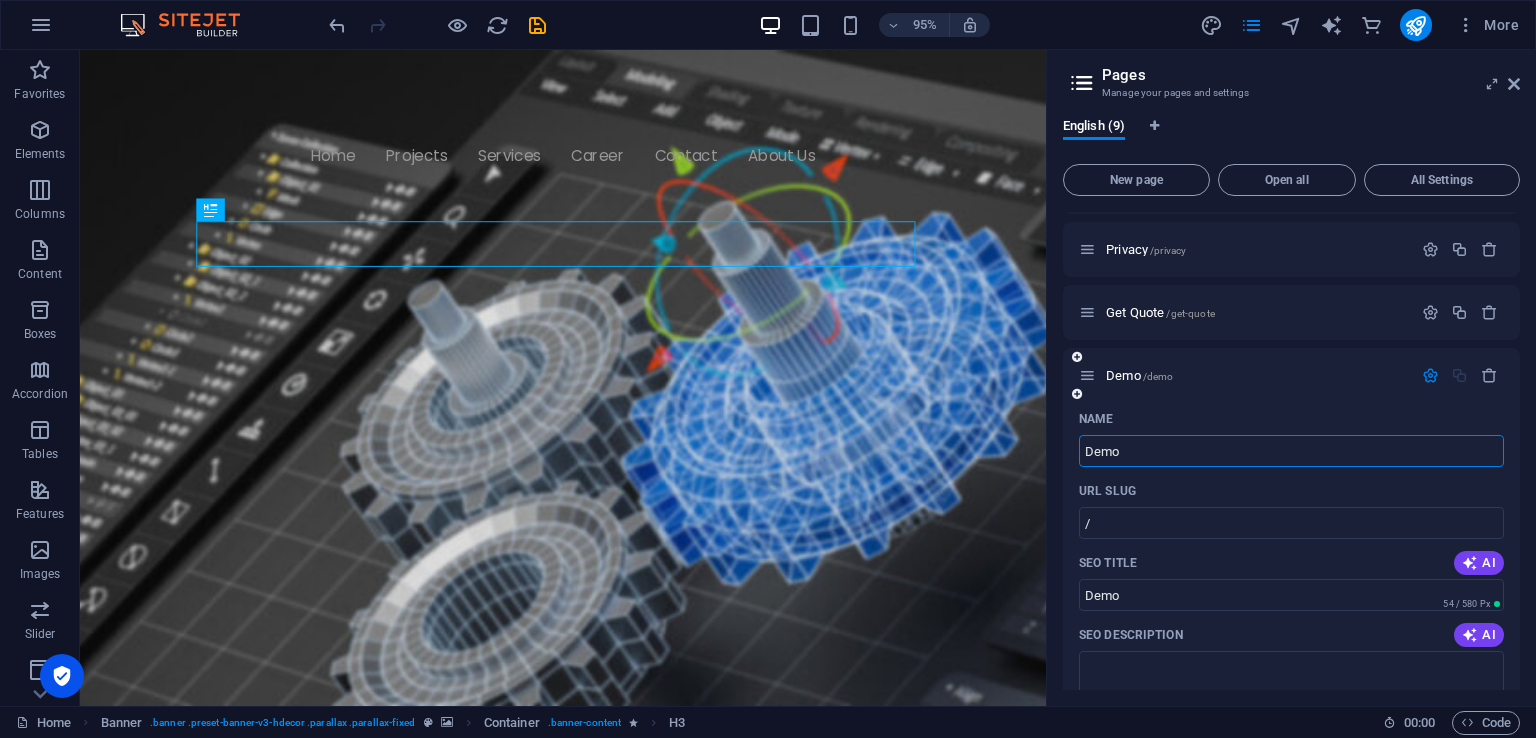 type on "/demo" 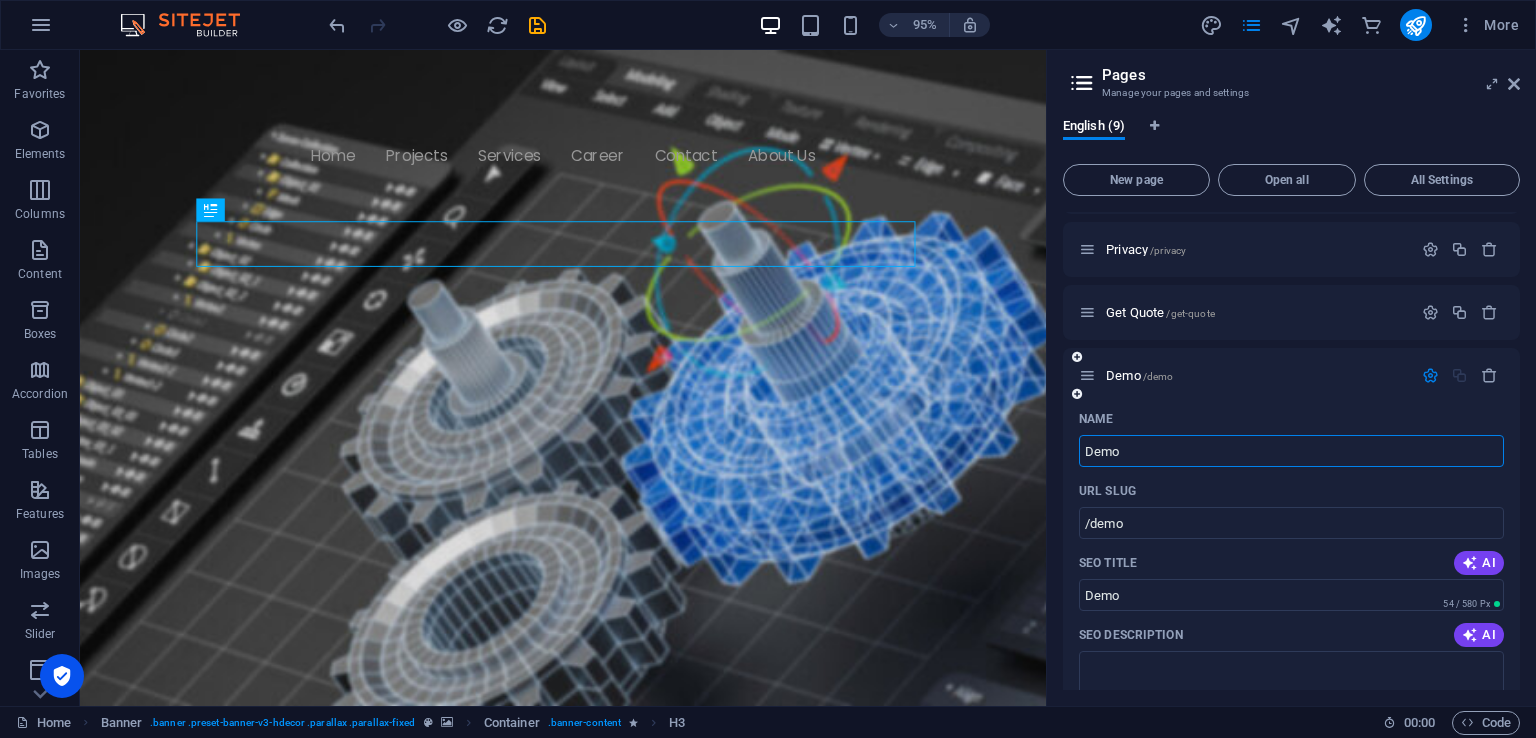 type on "Demo" 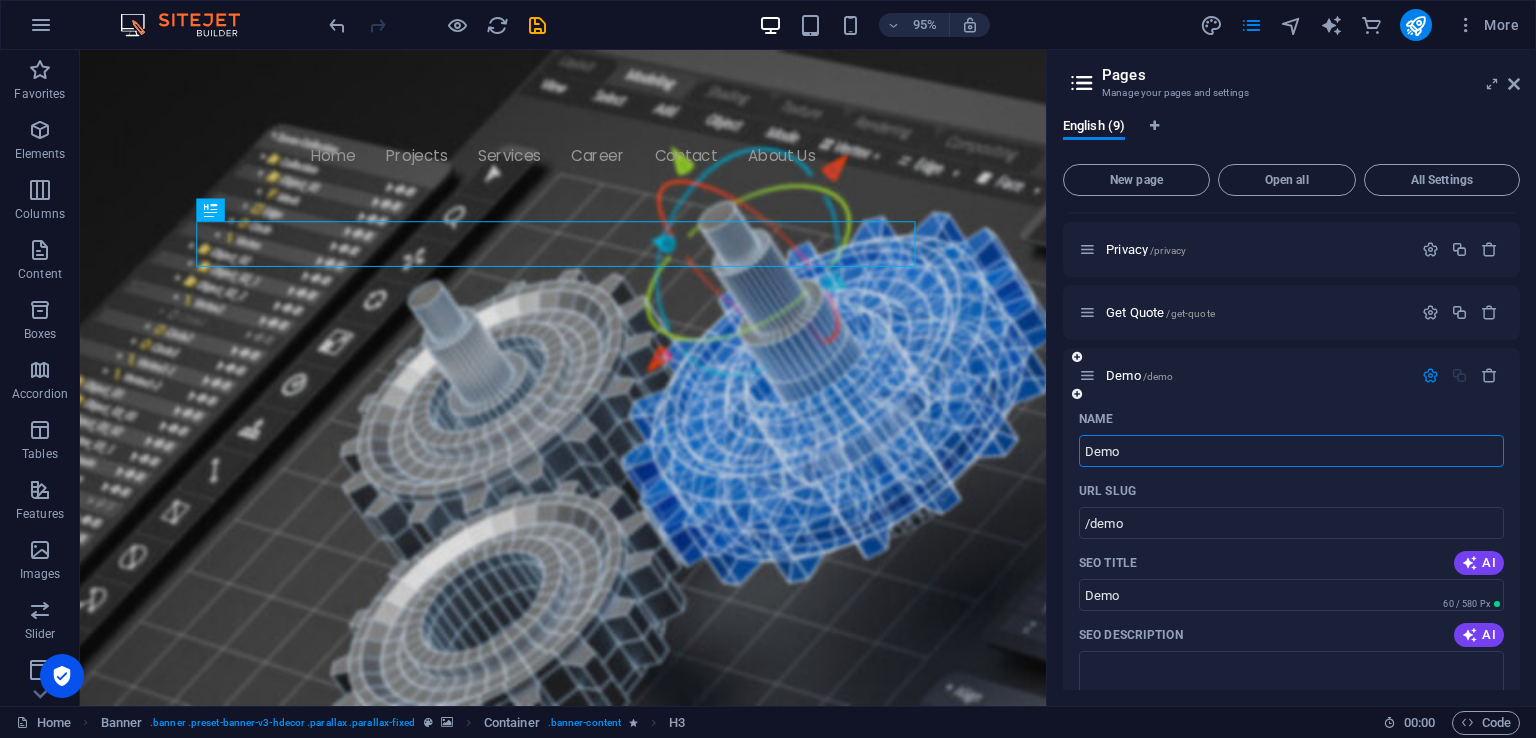 type on "Demo" 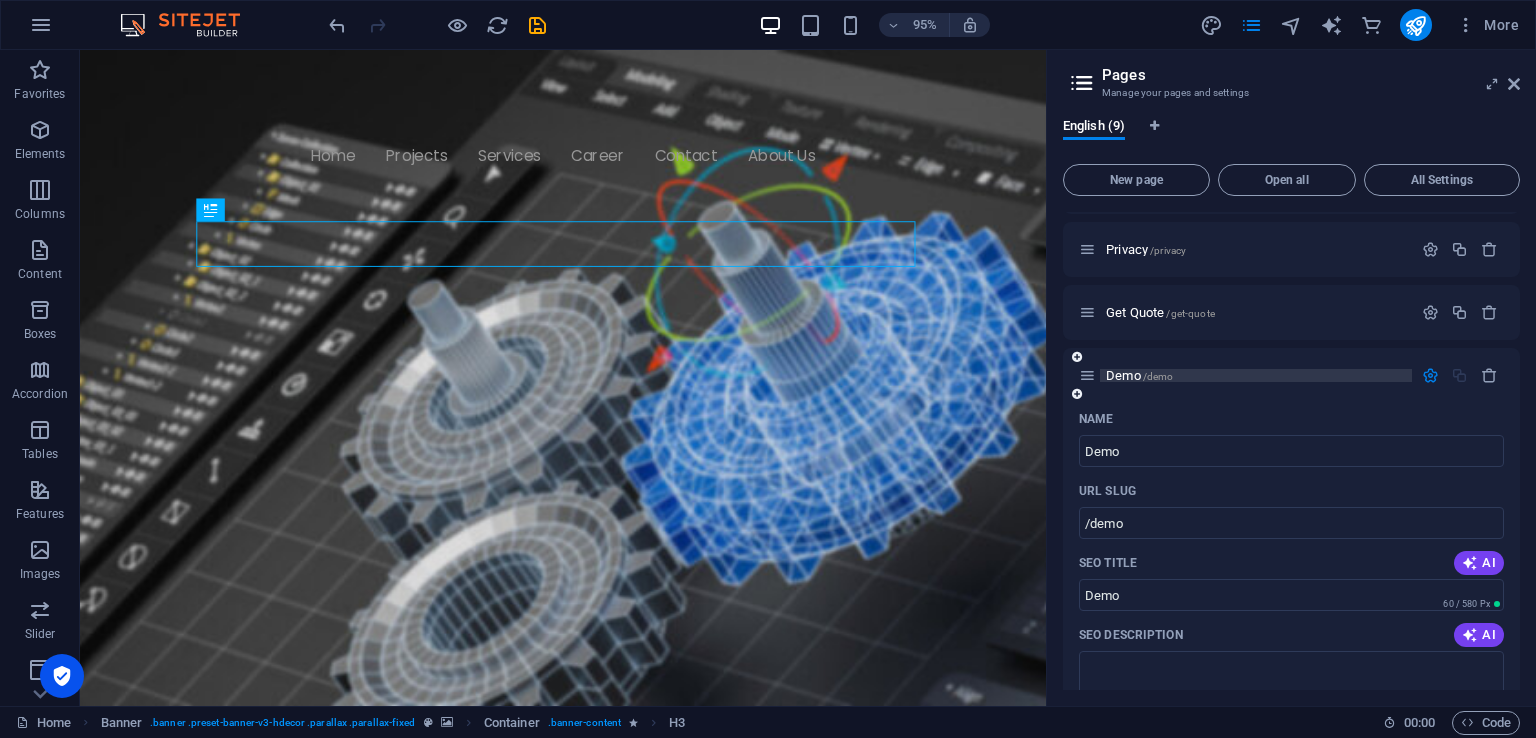 click on "/demo" at bounding box center (1158, 376) 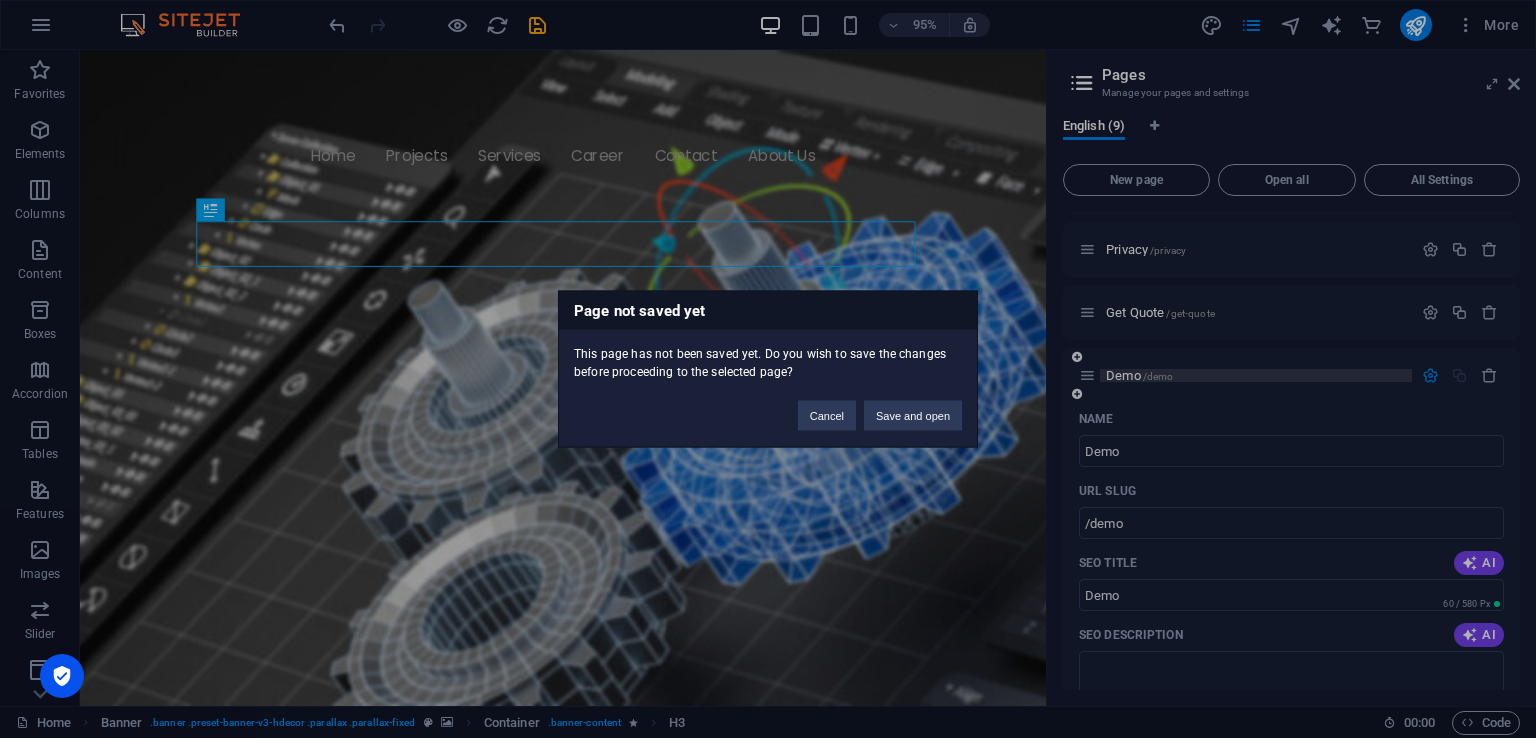 click on "Page not saved yet This page has not been saved yet. Do you wish to save the changes before proceeding to the selected page? Cancel Save and open" at bounding box center [768, 369] 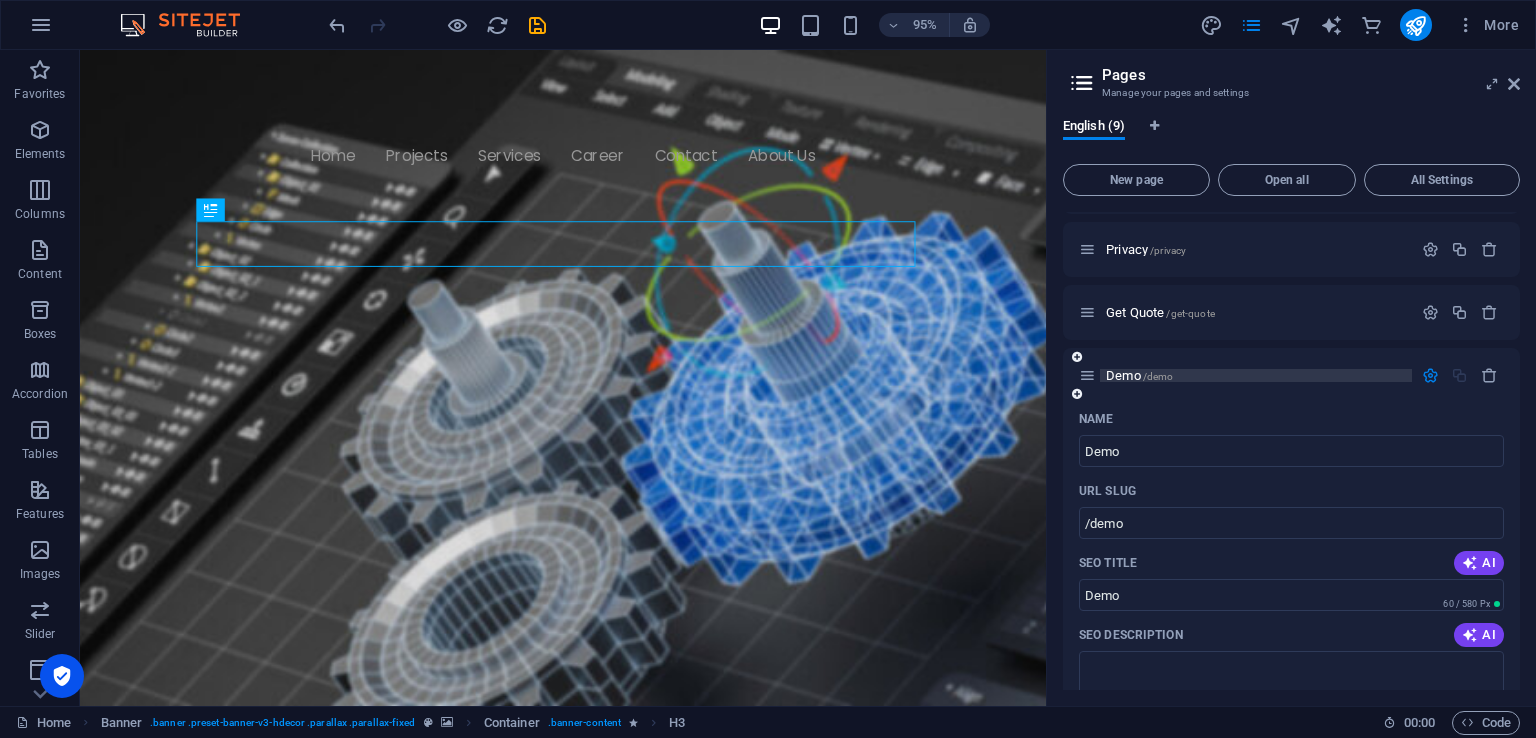 click on "/demo" at bounding box center (1158, 376) 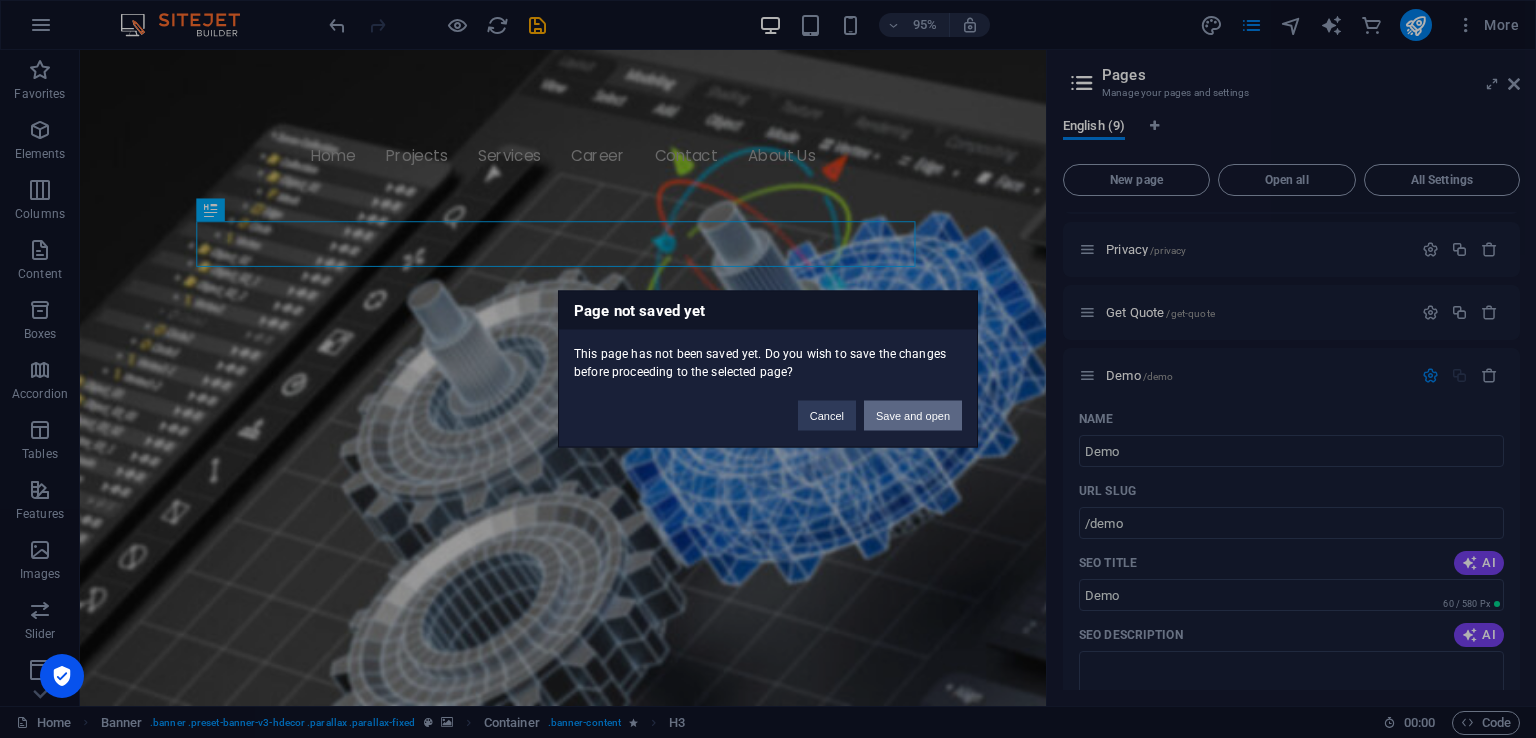 click on "Save and open" at bounding box center (913, 416) 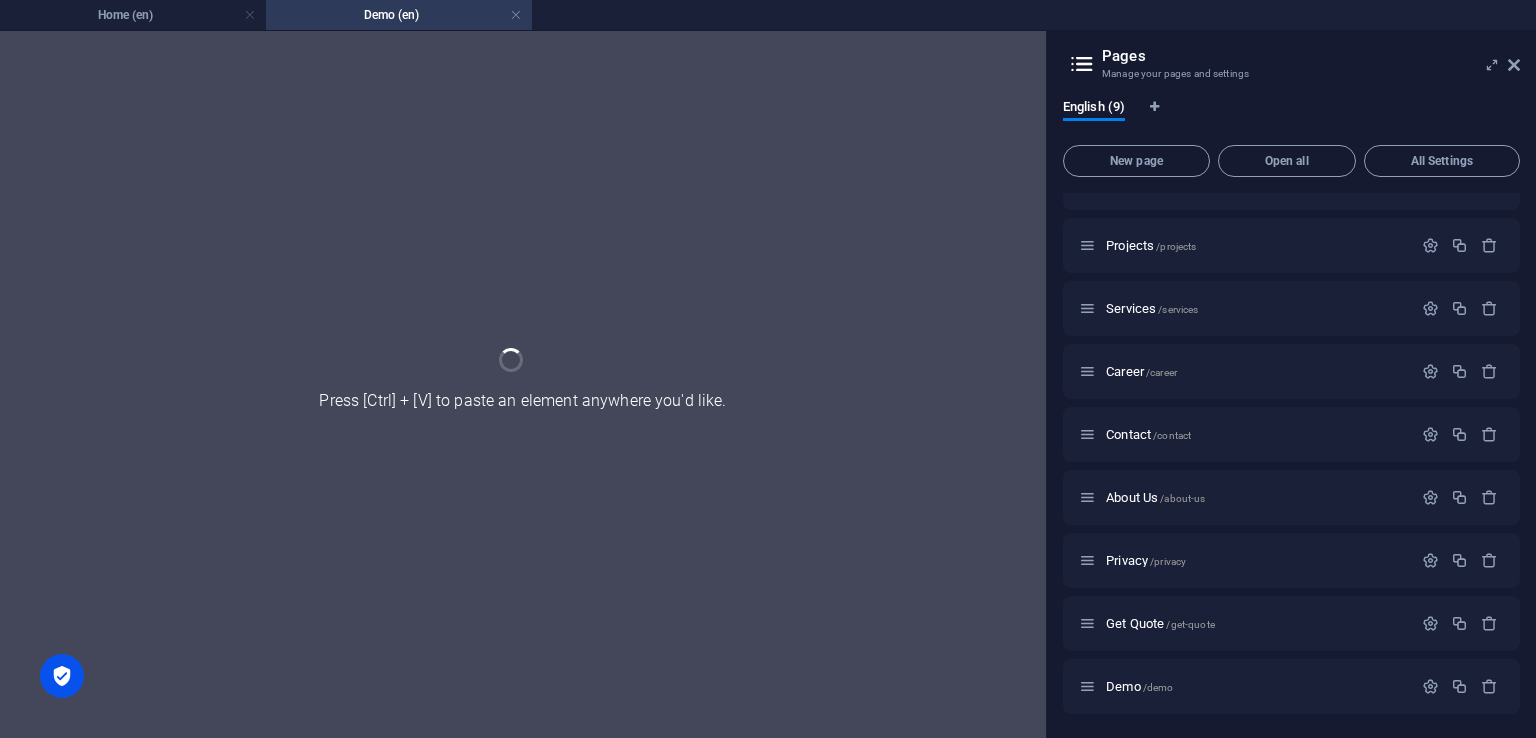 scroll, scrollTop: 38, scrollLeft: 0, axis: vertical 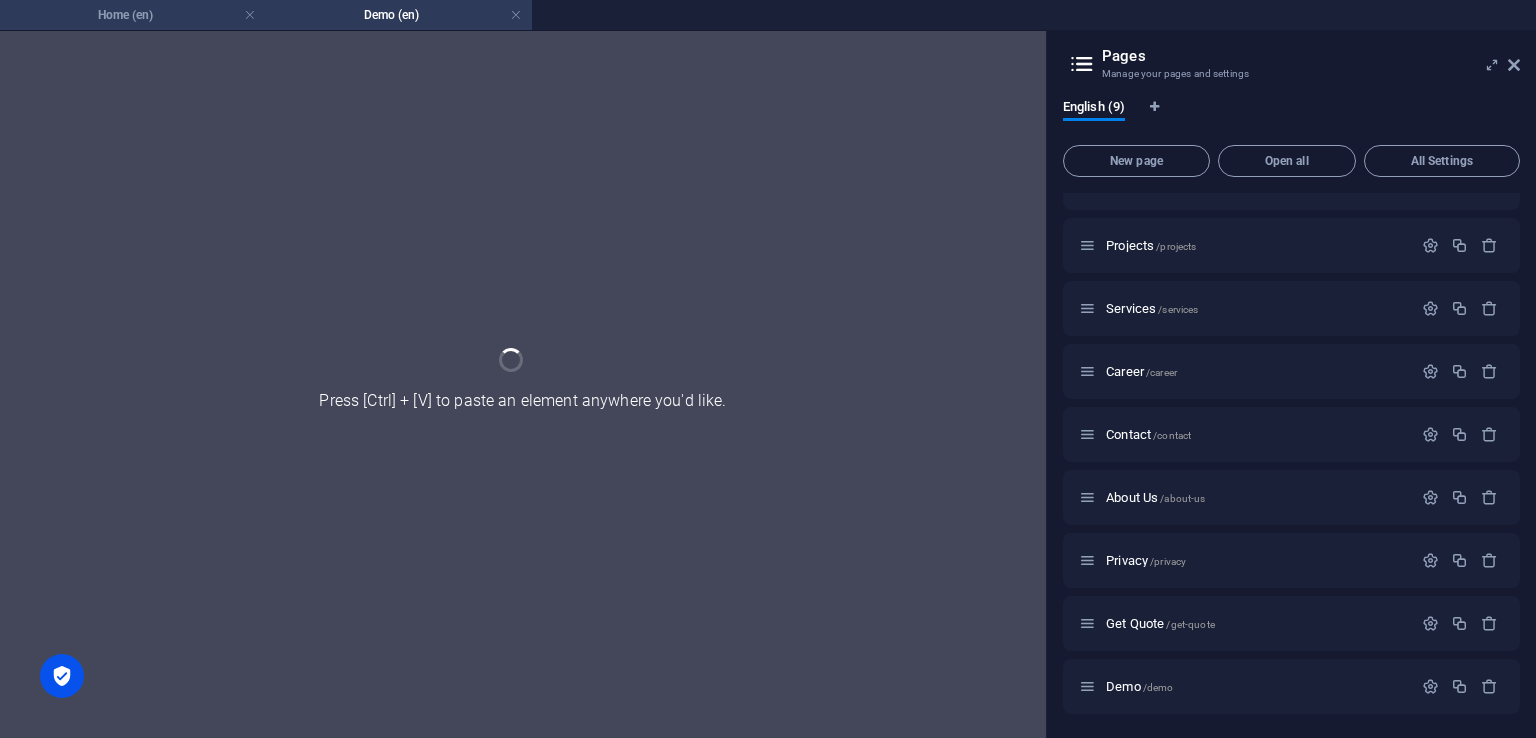 click on "Home (en)" at bounding box center [133, 15] 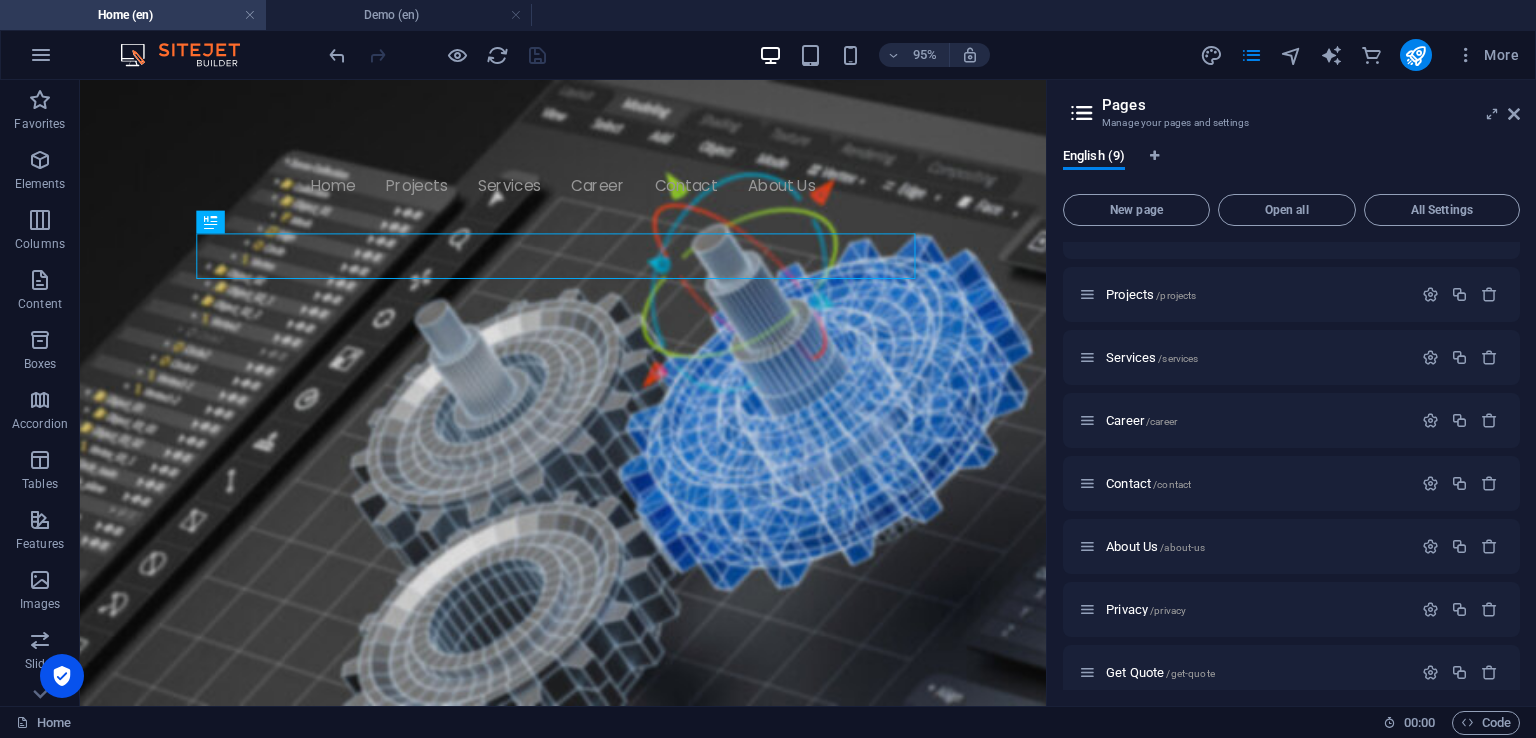 scroll, scrollTop: 0, scrollLeft: 0, axis: both 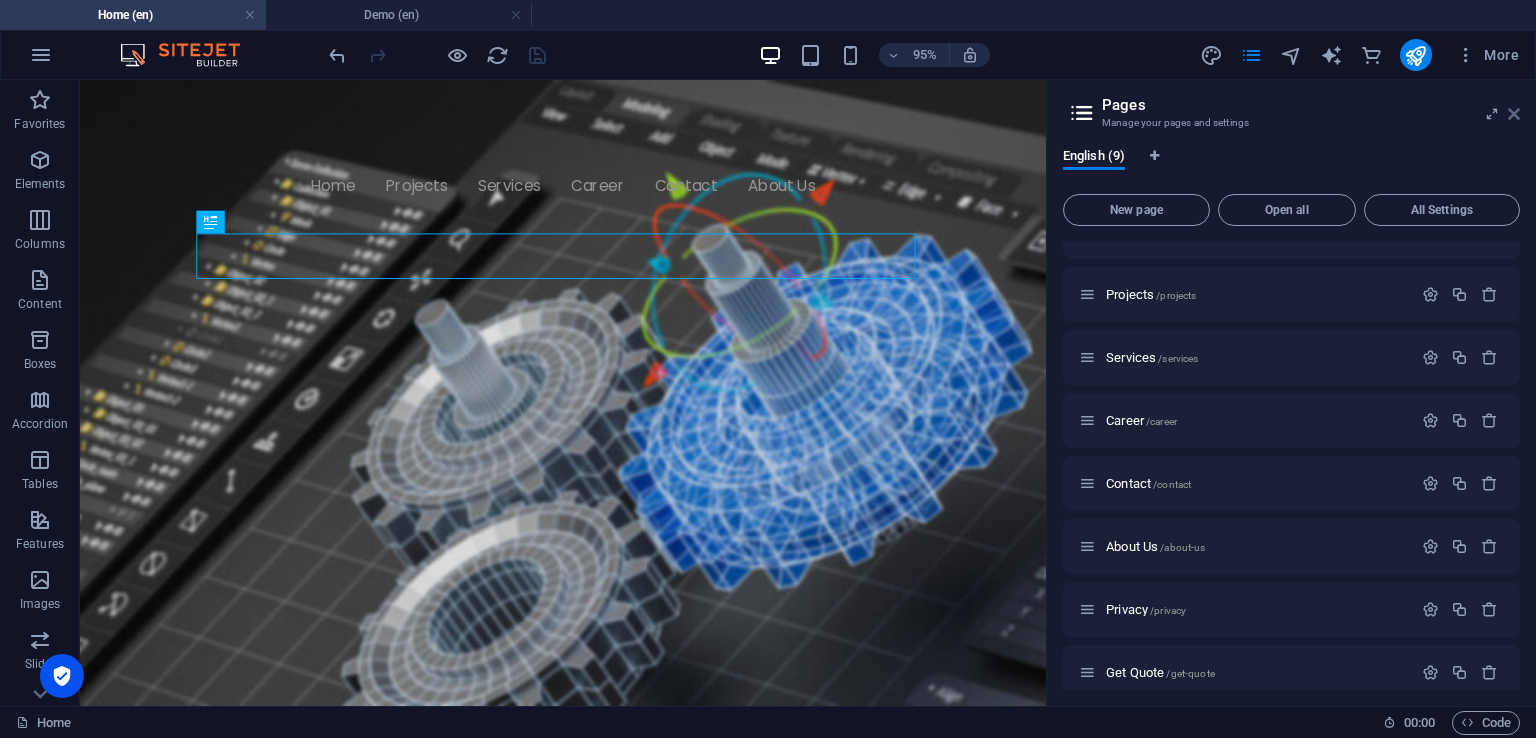 click at bounding box center [1514, 114] 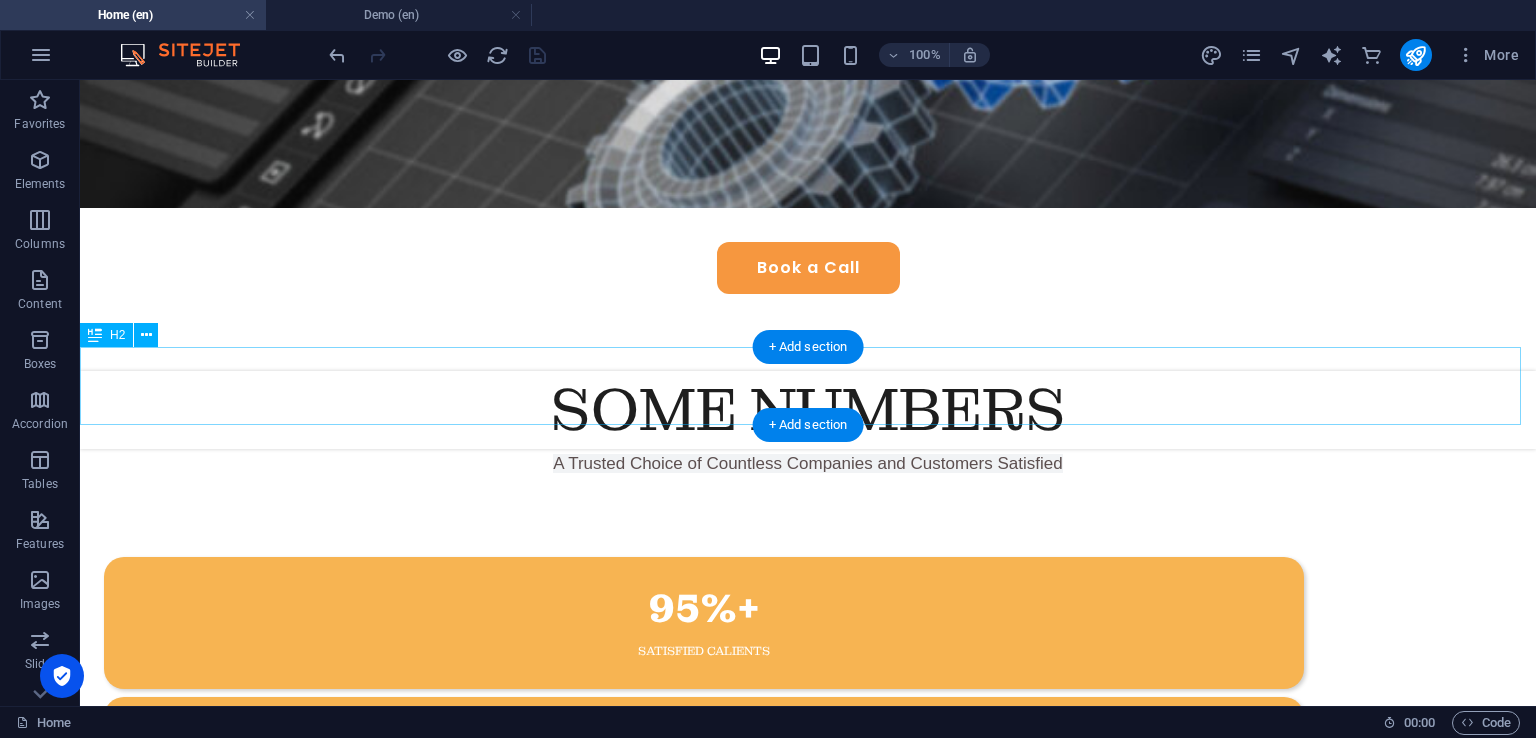 scroll, scrollTop: 600, scrollLeft: 0, axis: vertical 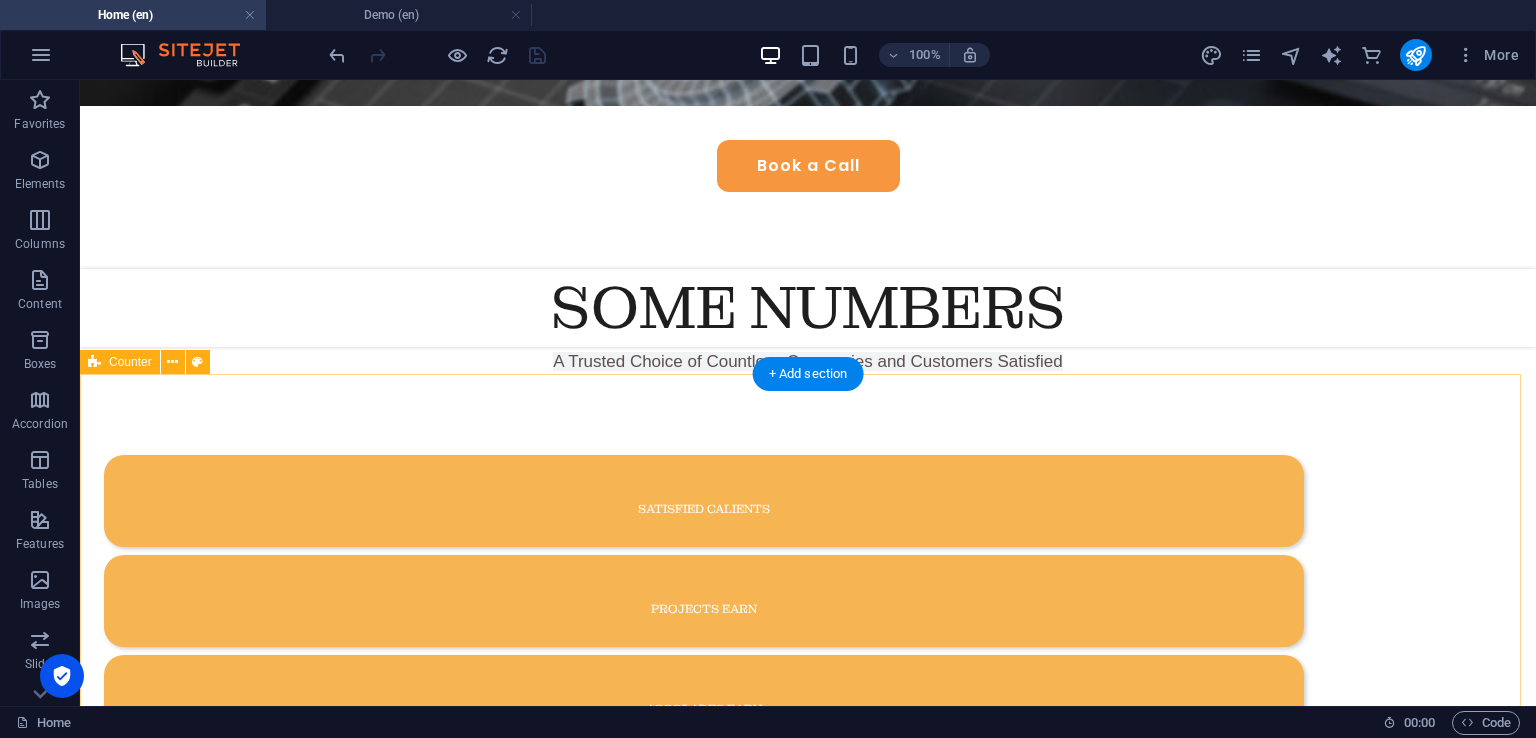 click on "satisfied calients  projects earn accolades earn Longterm business relations" at bounding box center [808, 651] 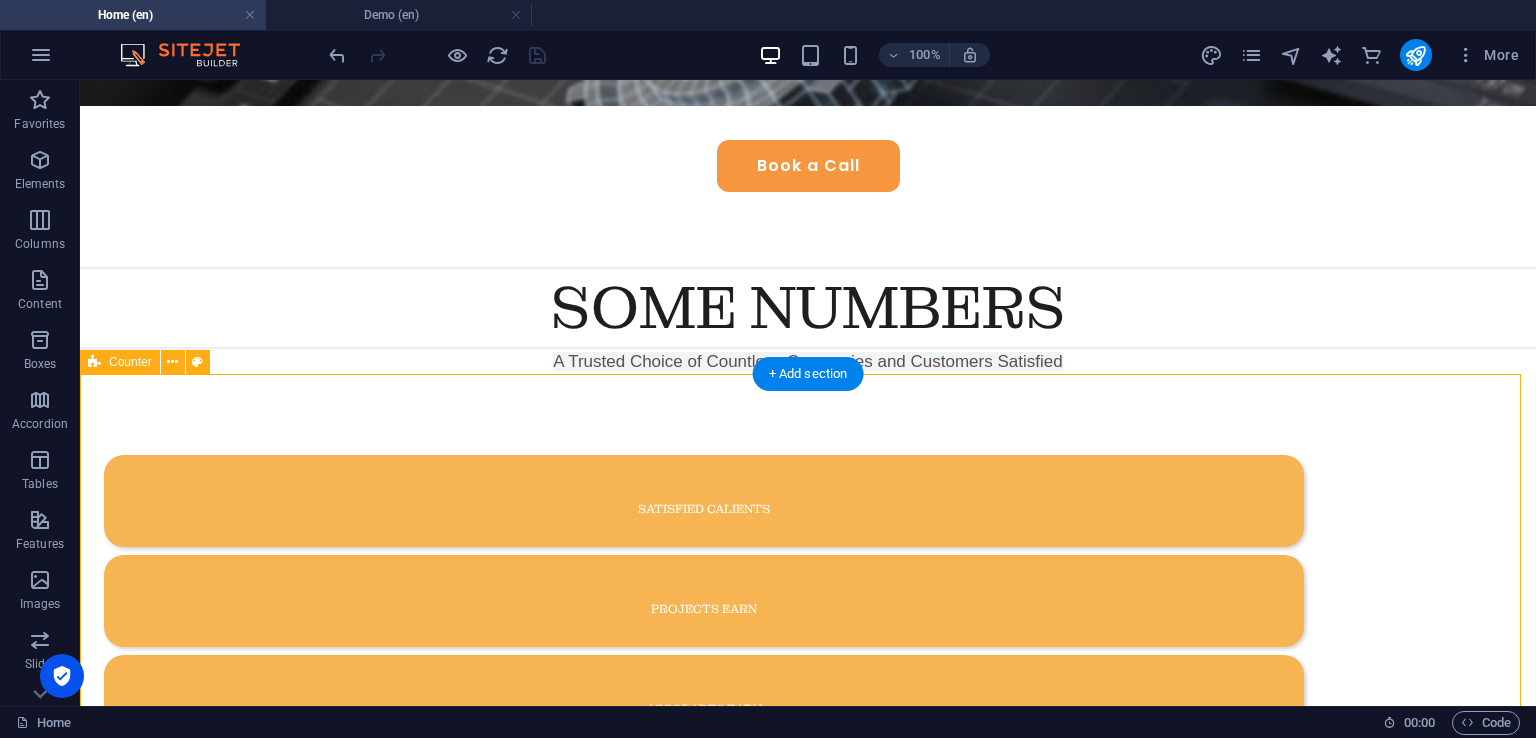 click on "satisfied calients  projects earn accolades earn Longterm business relations" at bounding box center [808, 651] 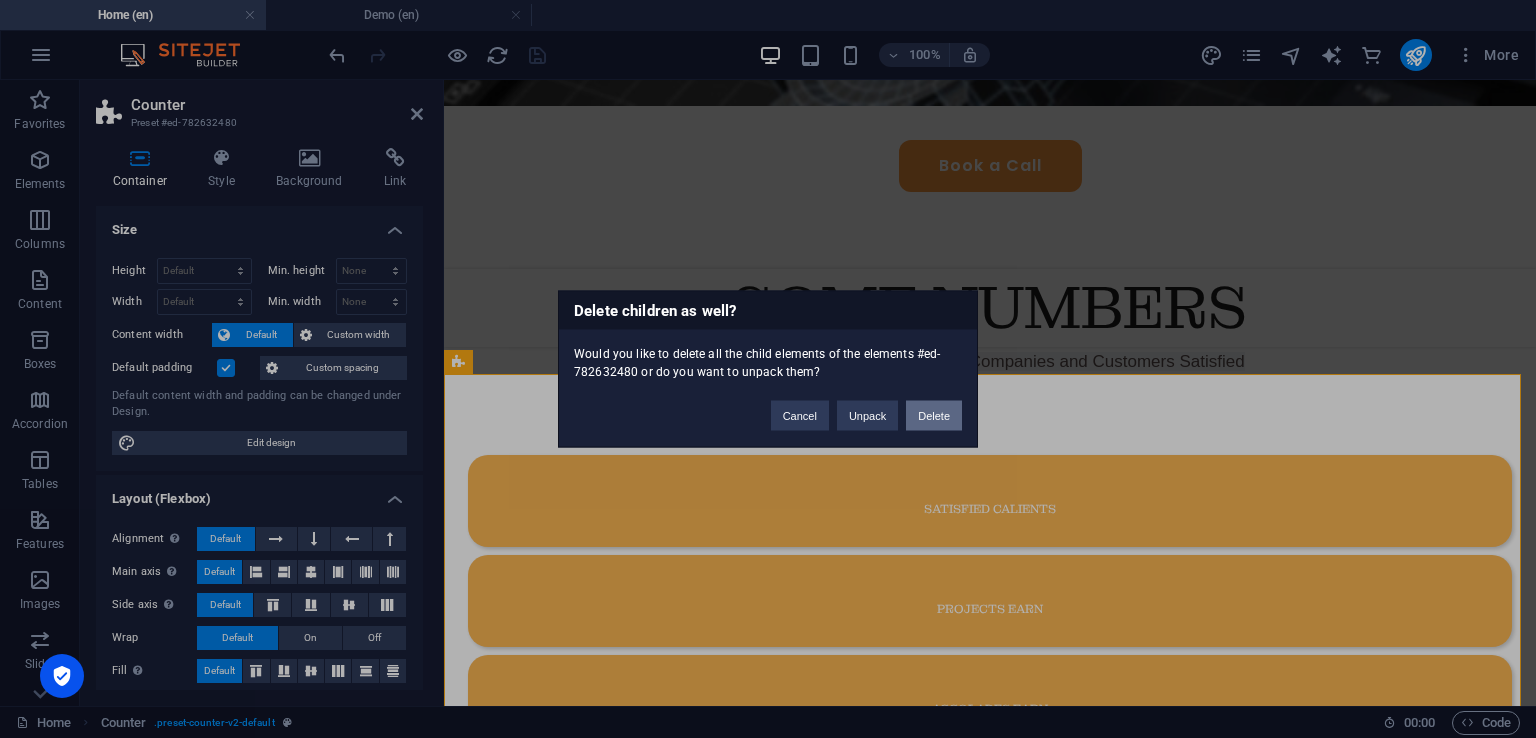 click on "Delete" at bounding box center (934, 416) 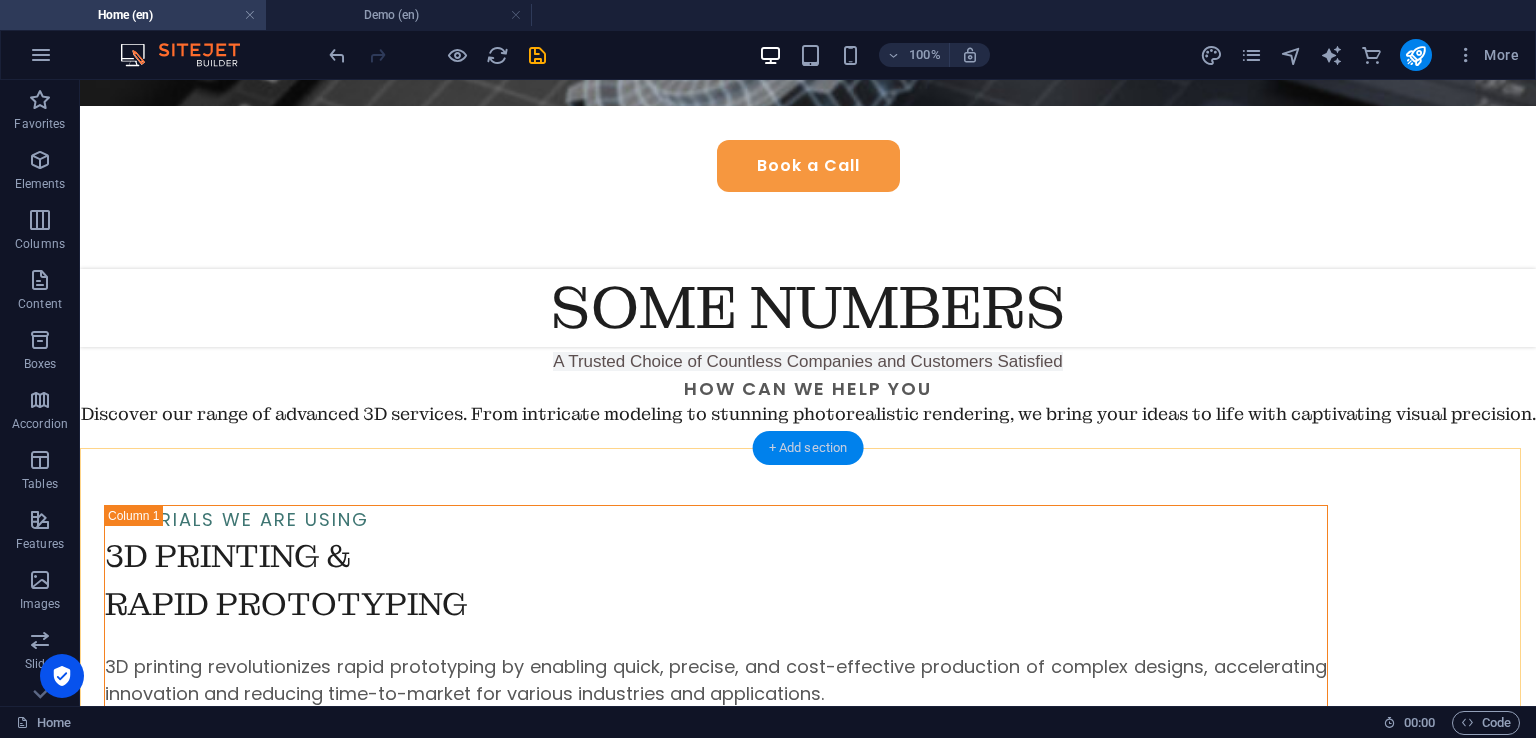 click on "+ Add section" at bounding box center [808, 448] 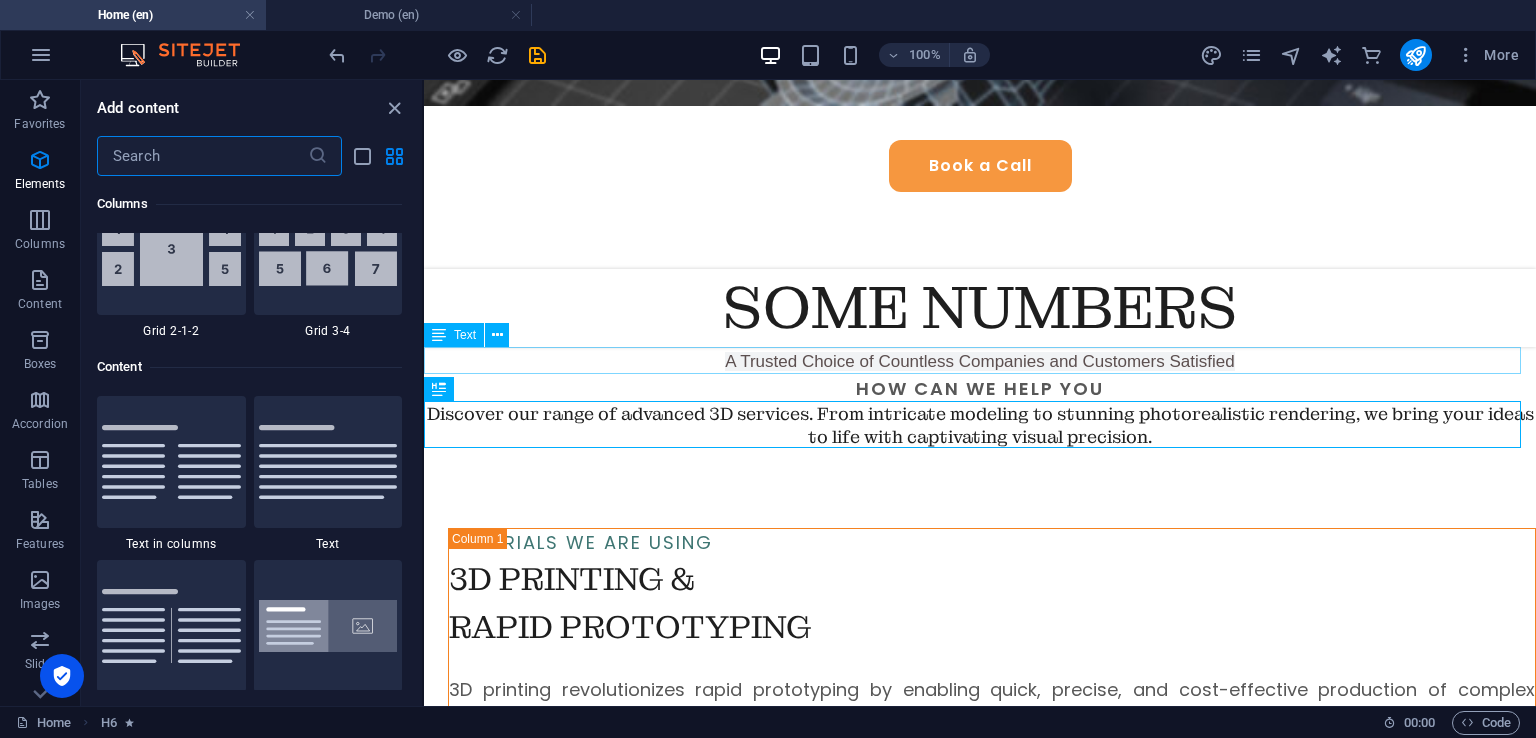 scroll, scrollTop: 3991, scrollLeft: 0, axis: vertical 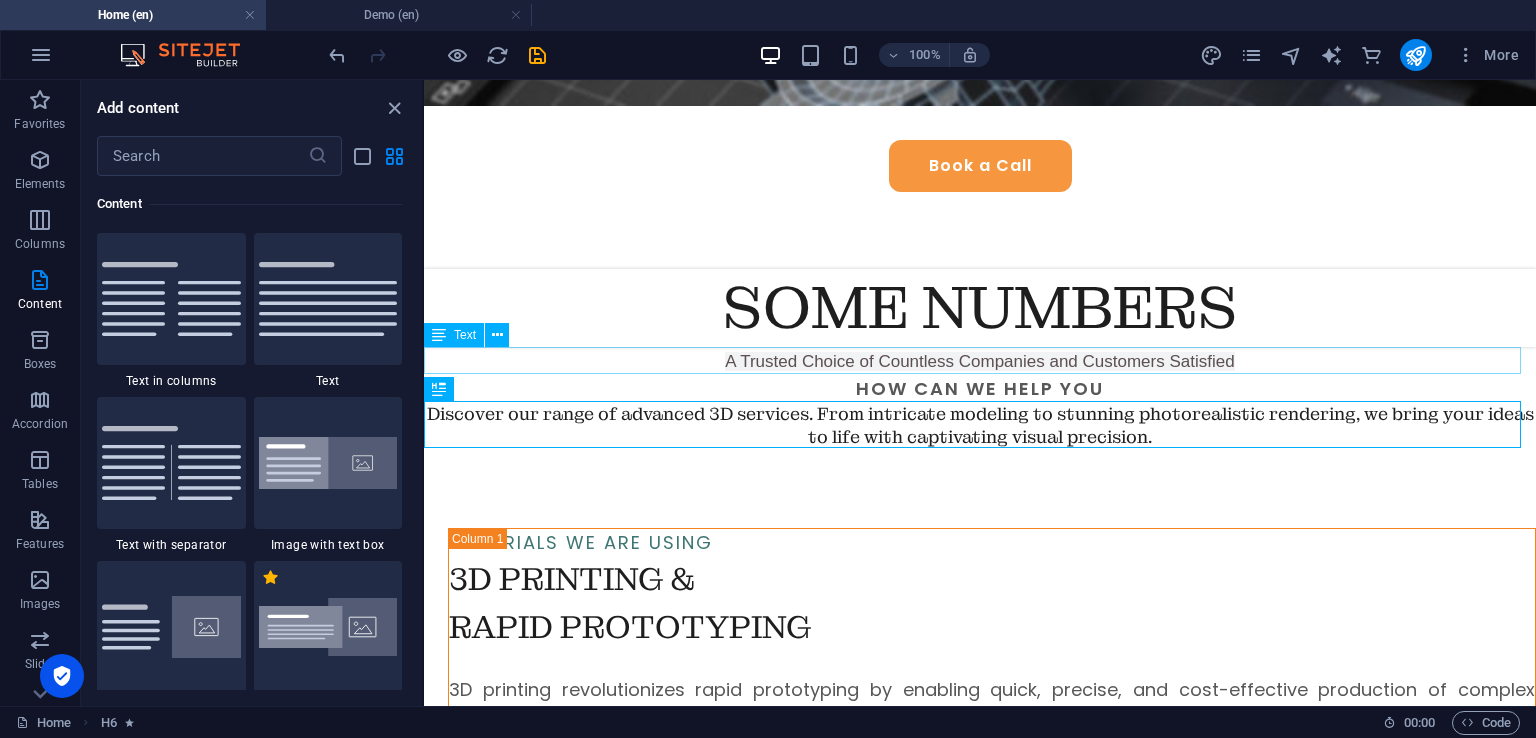 click on "A Trusted Choice of Countless Companies and Customers Satisfied" at bounding box center (980, 361) 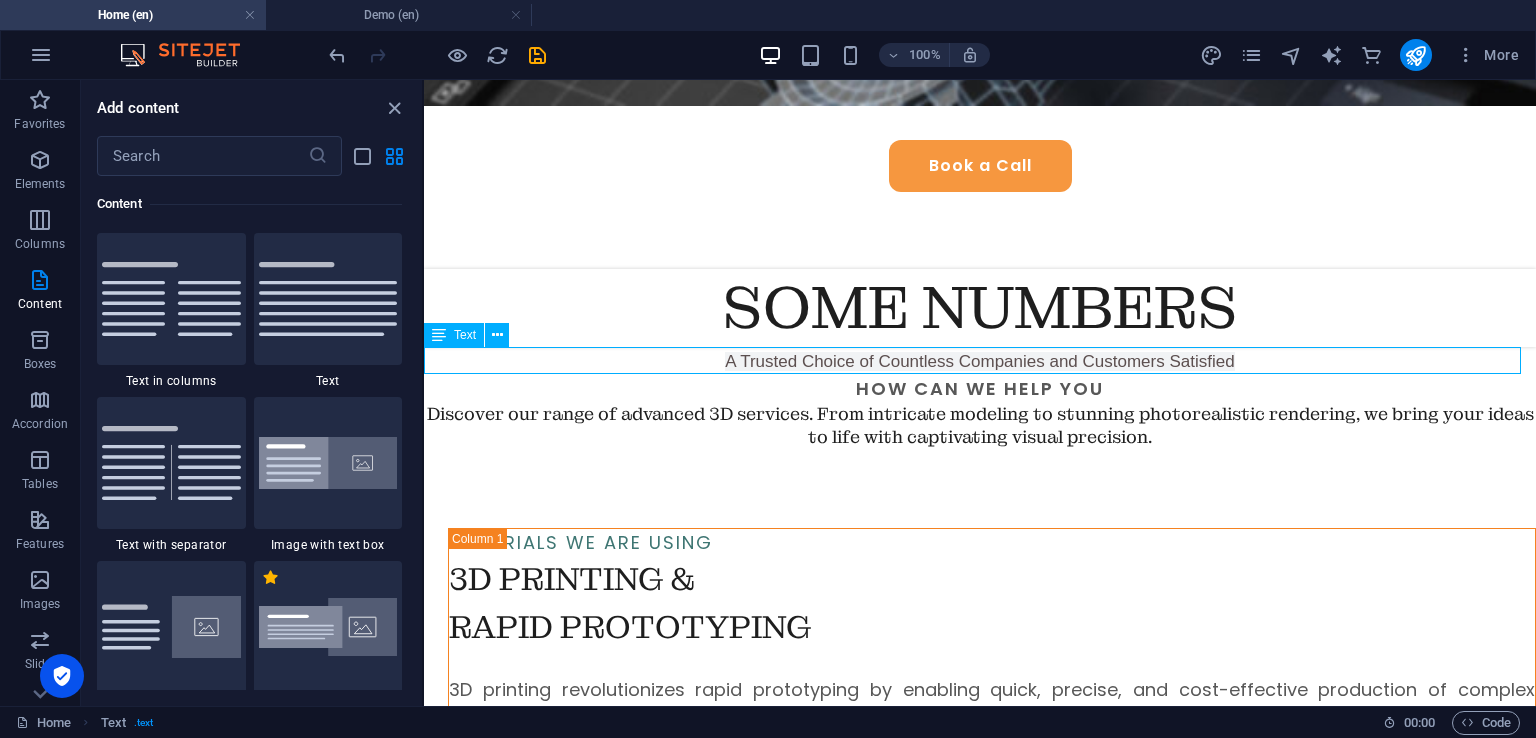 click on "A Trusted Choice of Countless Companies and Customers Satisfied" at bounding box center [980, 361] 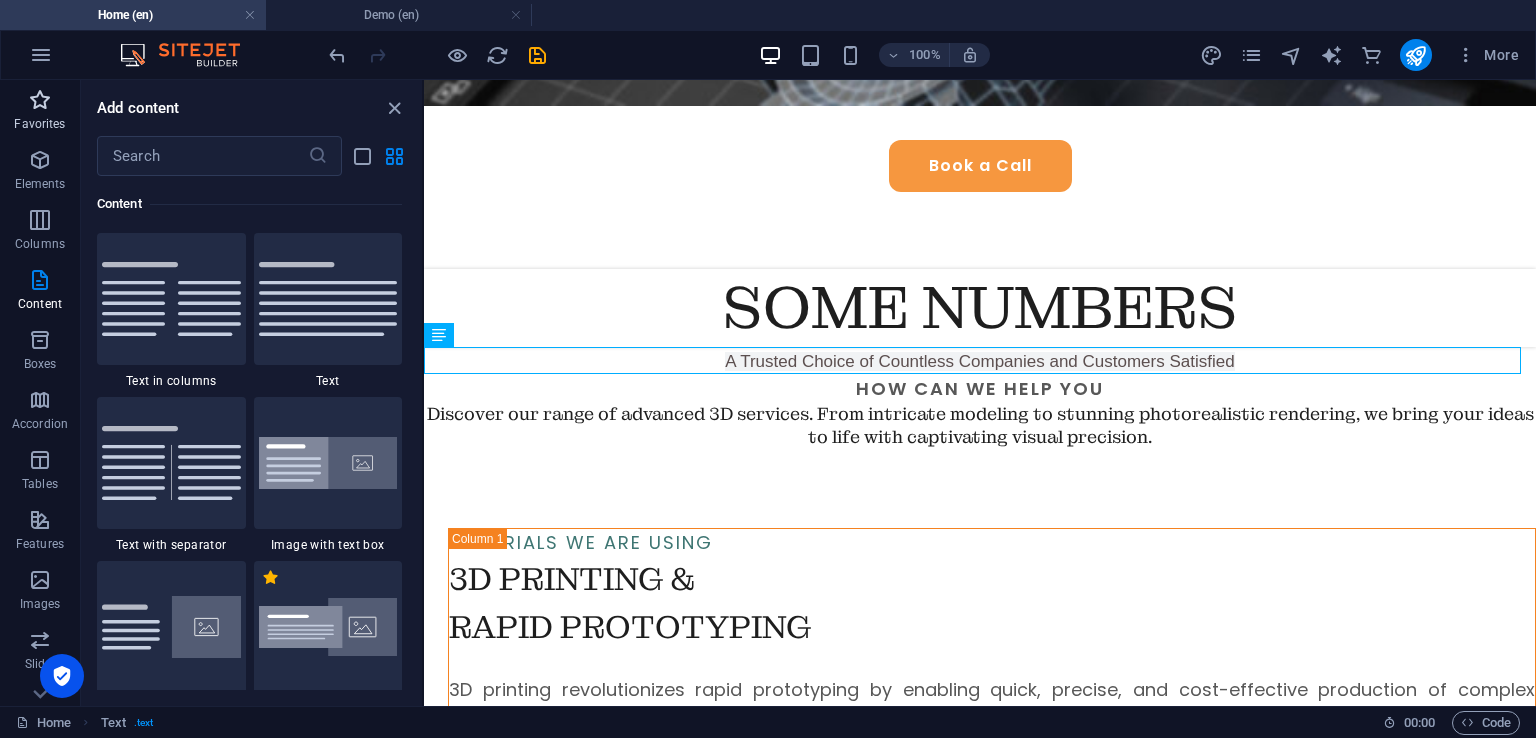 click on "Favorites" at bounding box center [39, 124] 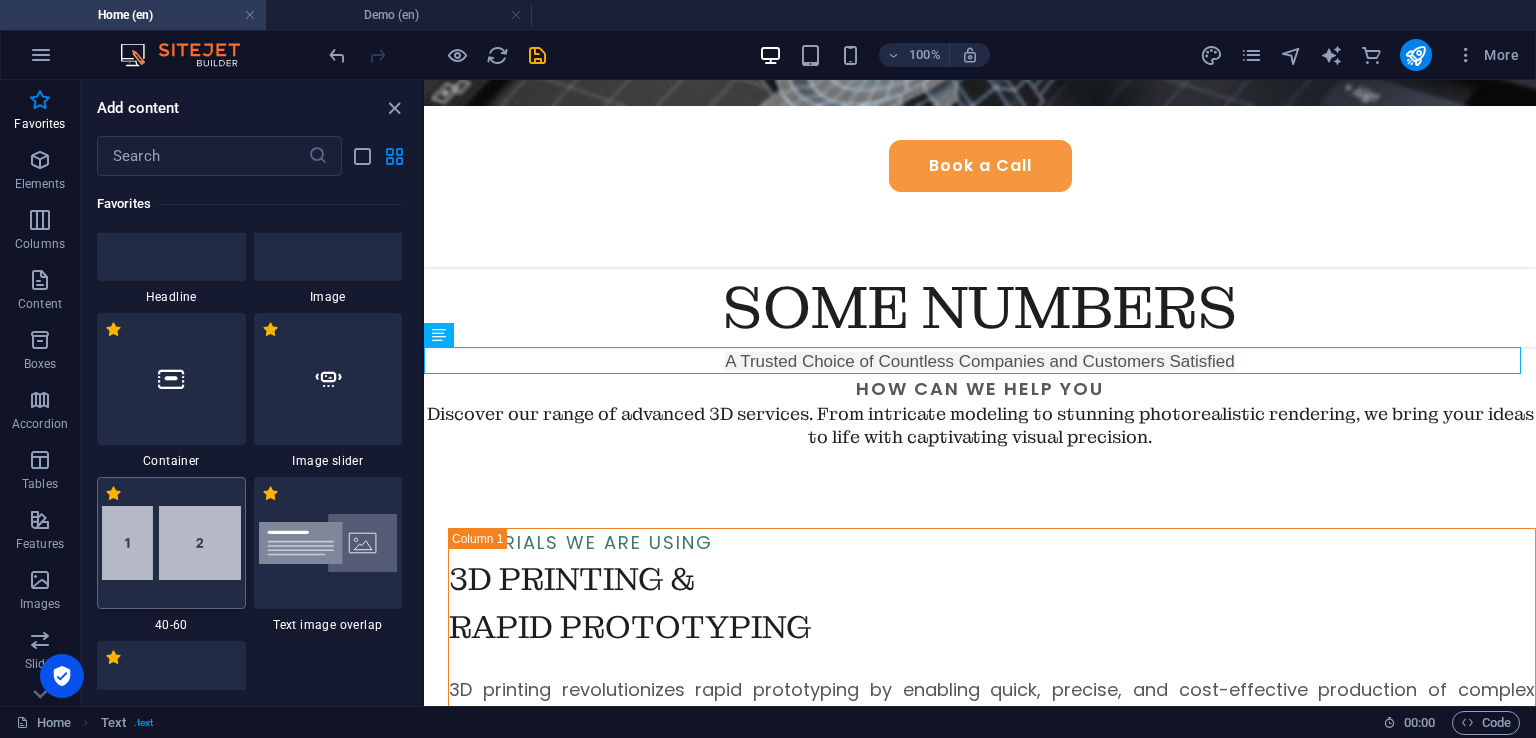 scroll, scrollTop: 200, scrollLeft: 0, axis: vertical 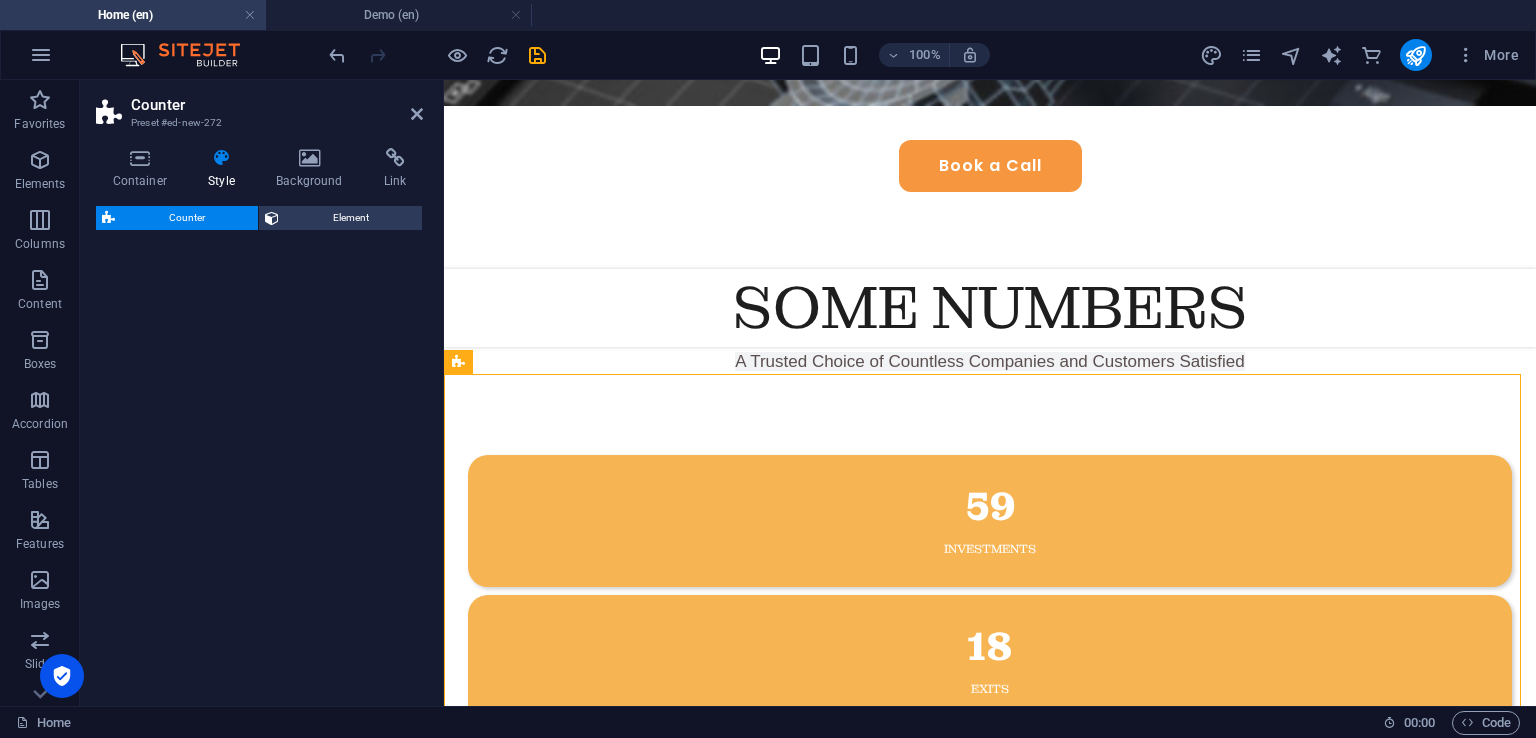 select on "rem" 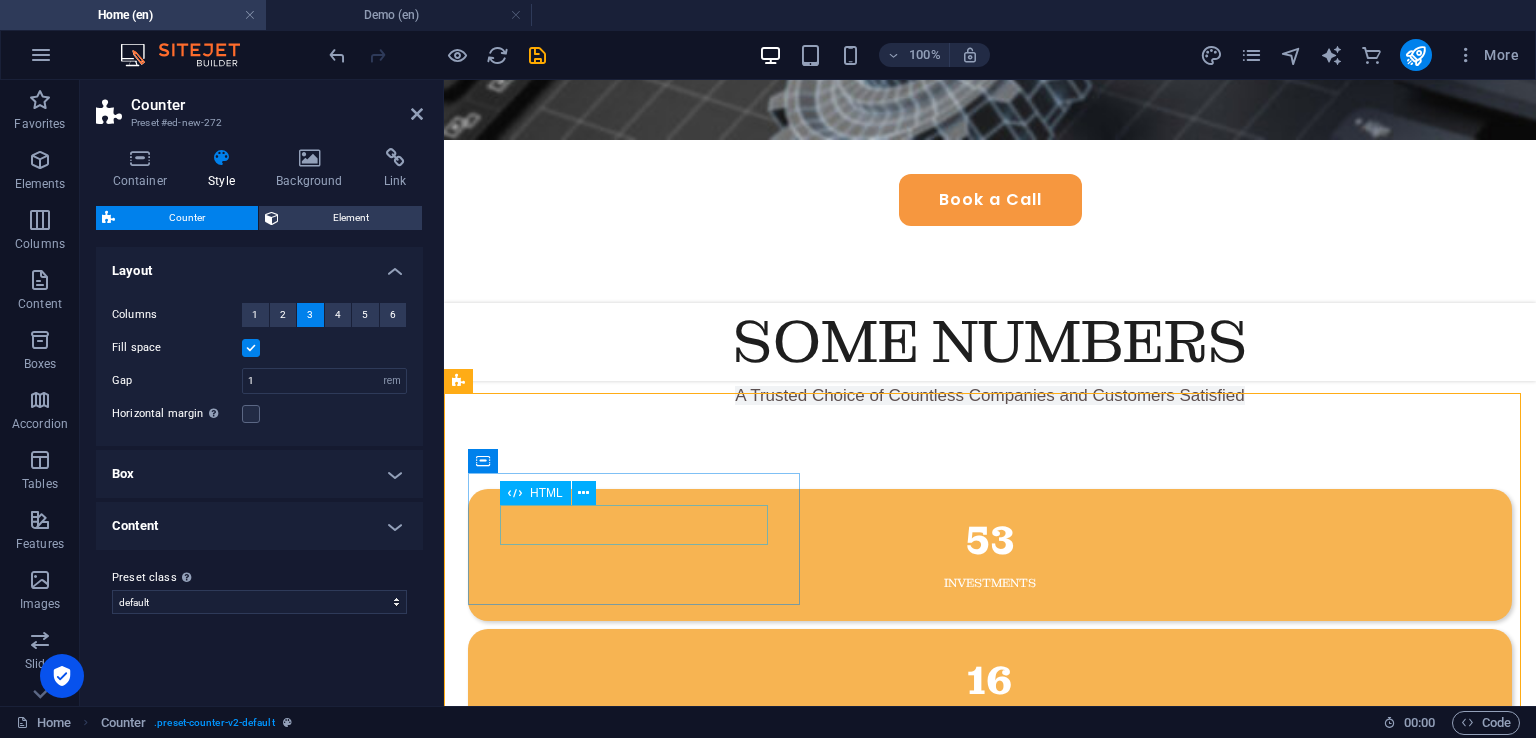 scroll, scrollTop: 766, scrollLeft: 0, axis: vertical 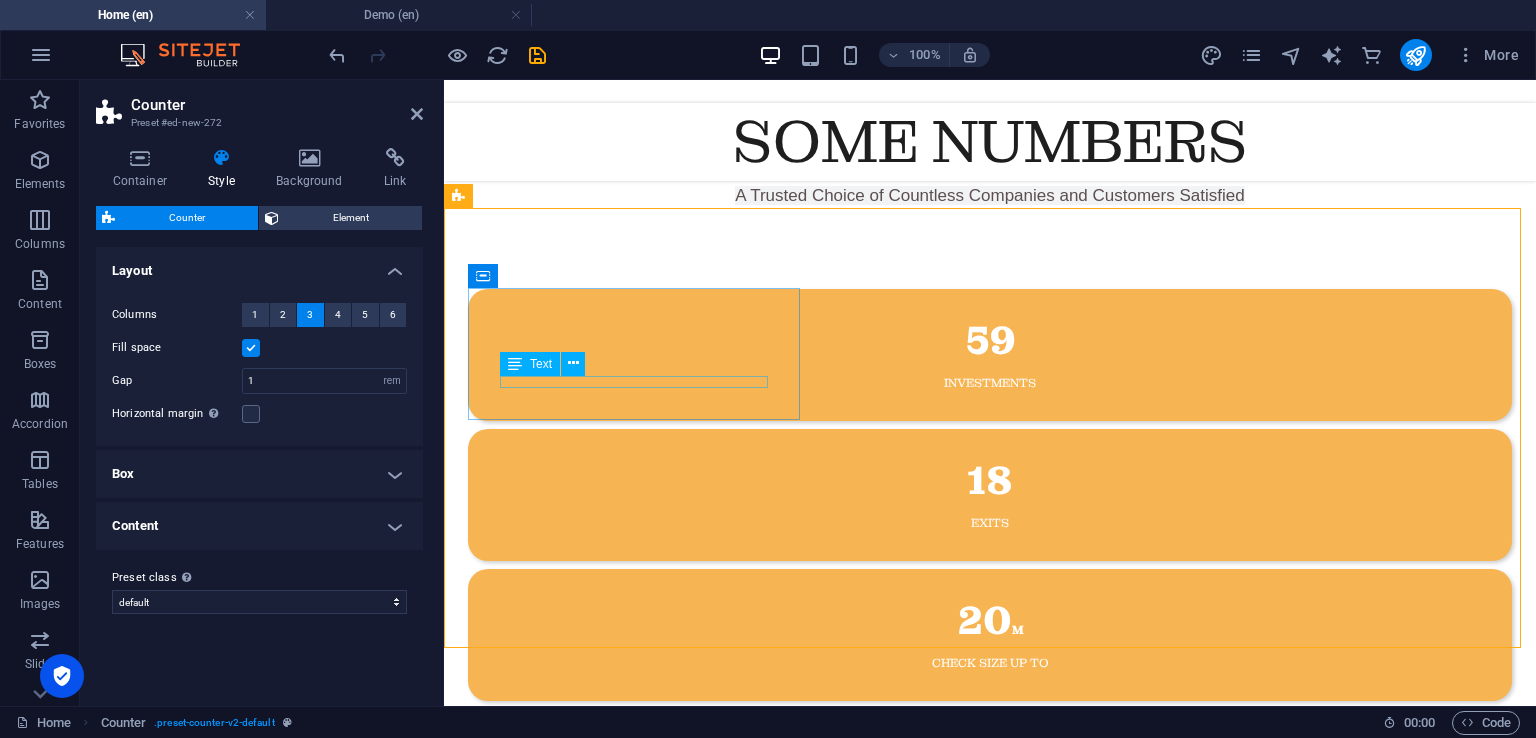 click on "Investments" at bounding box center (990, 383) 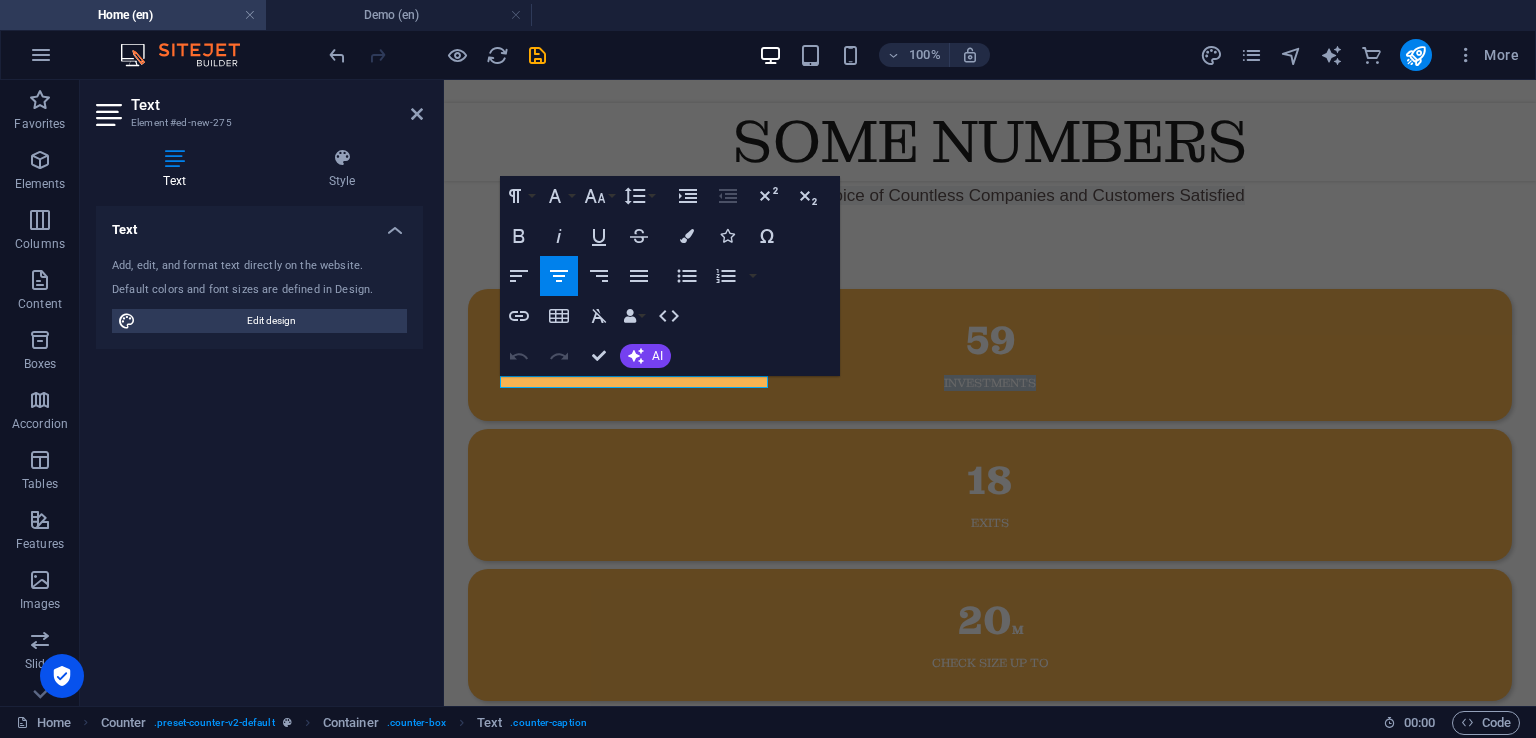 type 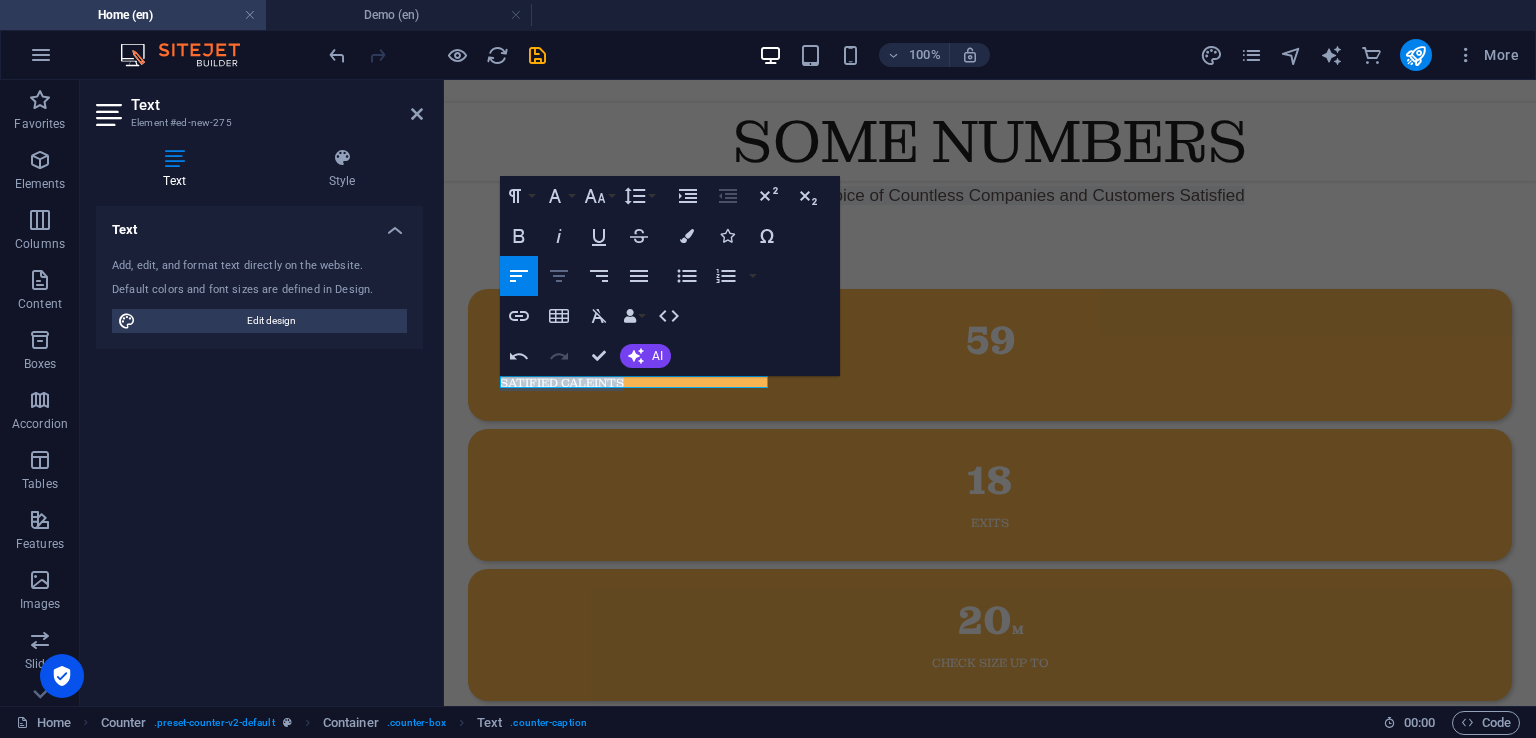 click 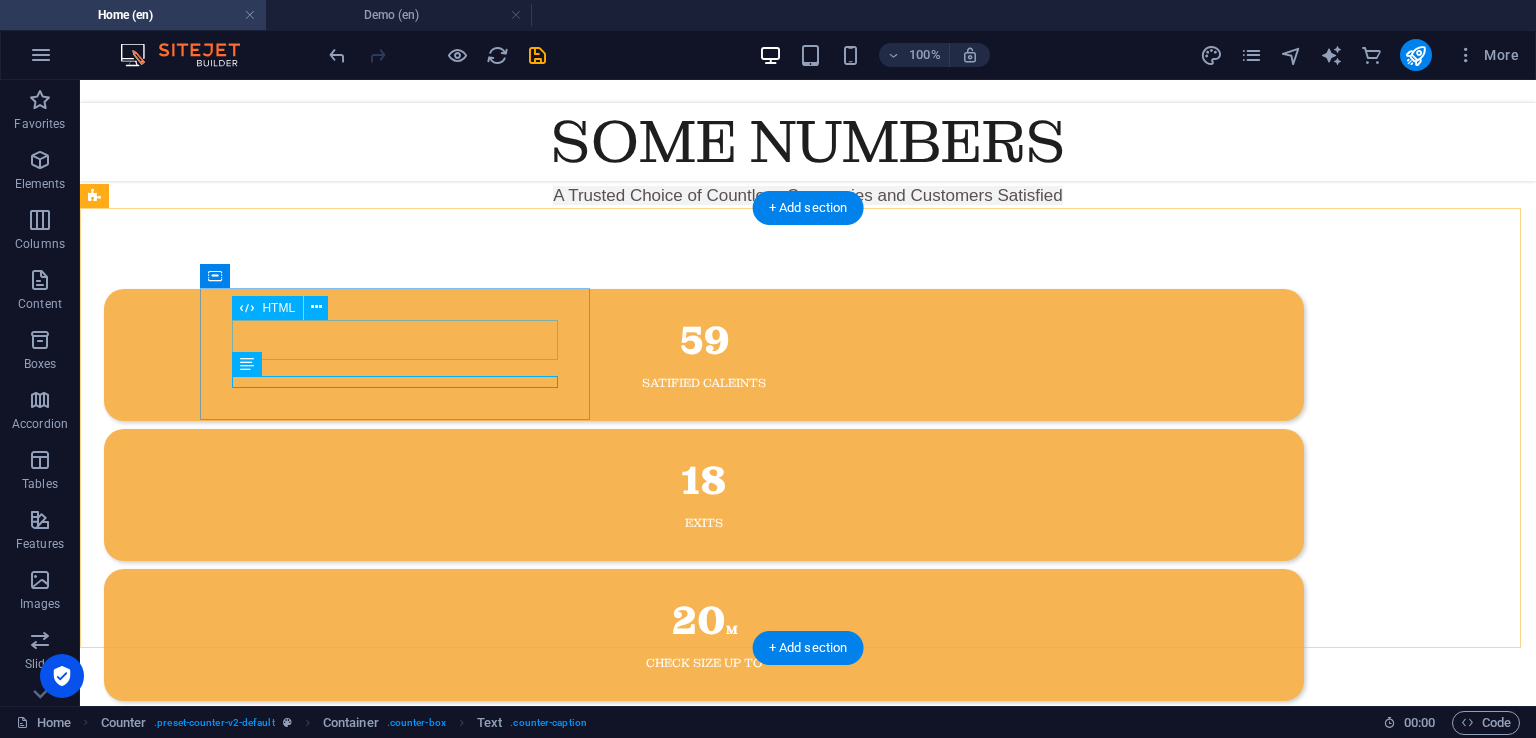 click on "59" at bounding box center [704, 341] 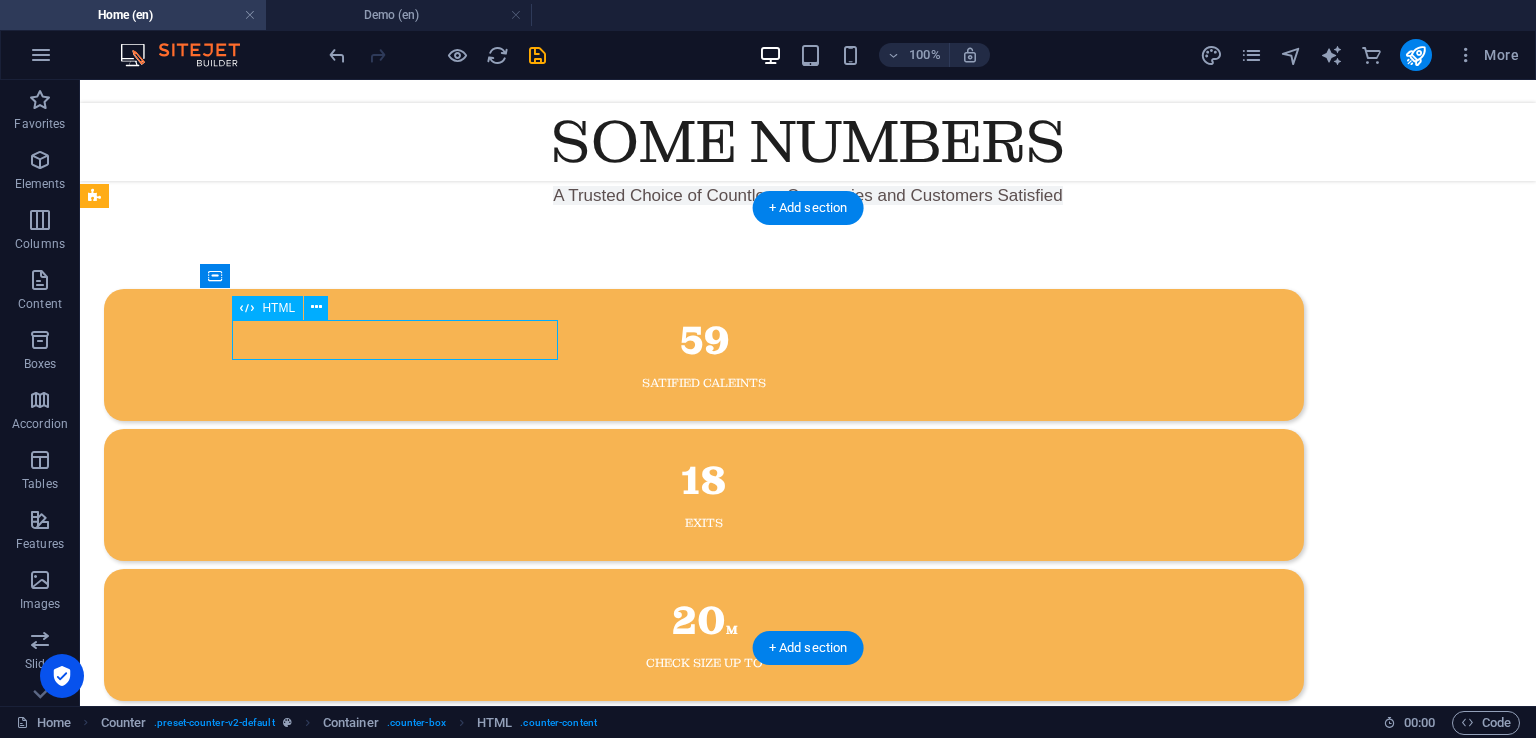 click on "59" at bounding box center [704, 341] 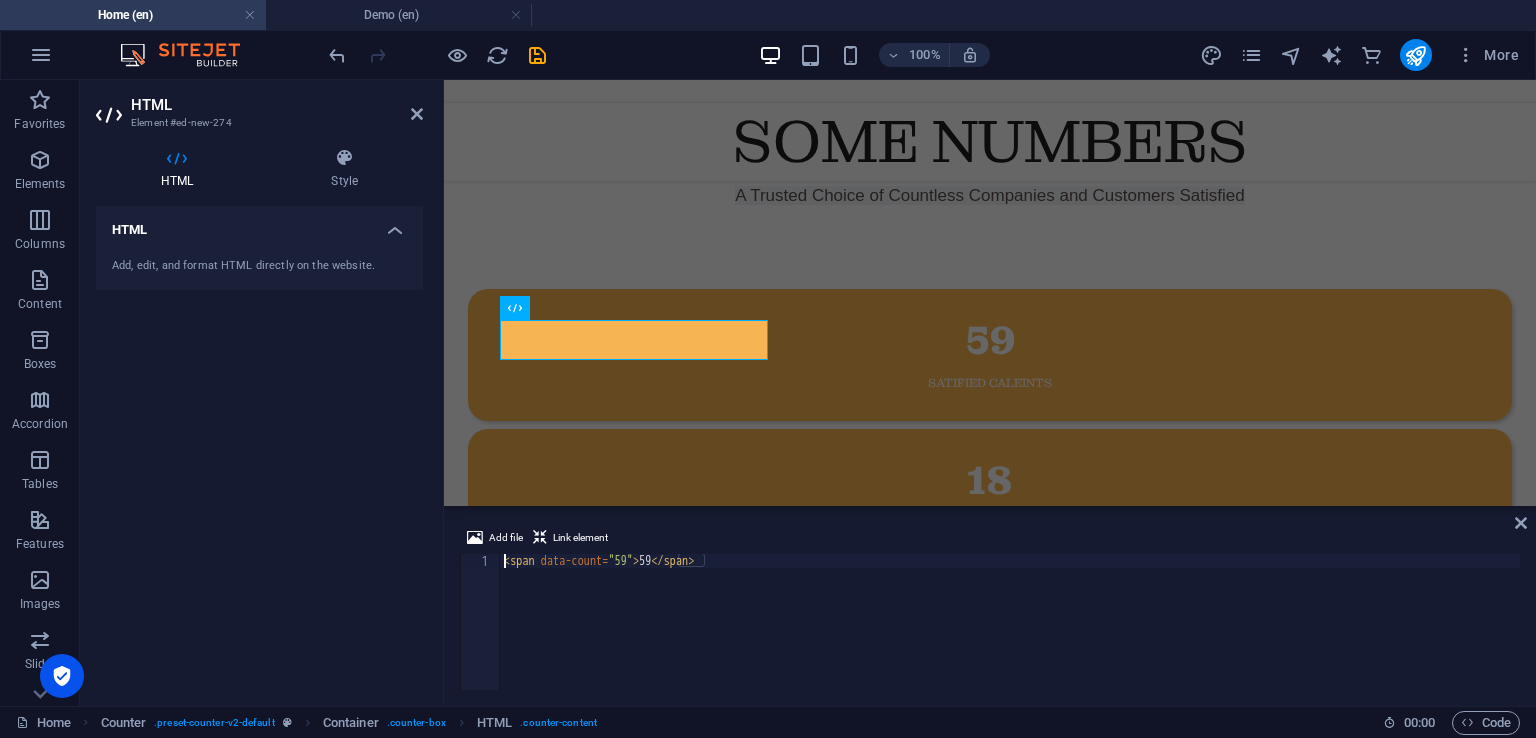 click on "< span   data-count = "59" > 59 </ span >" at bounding box center [1010, 636] 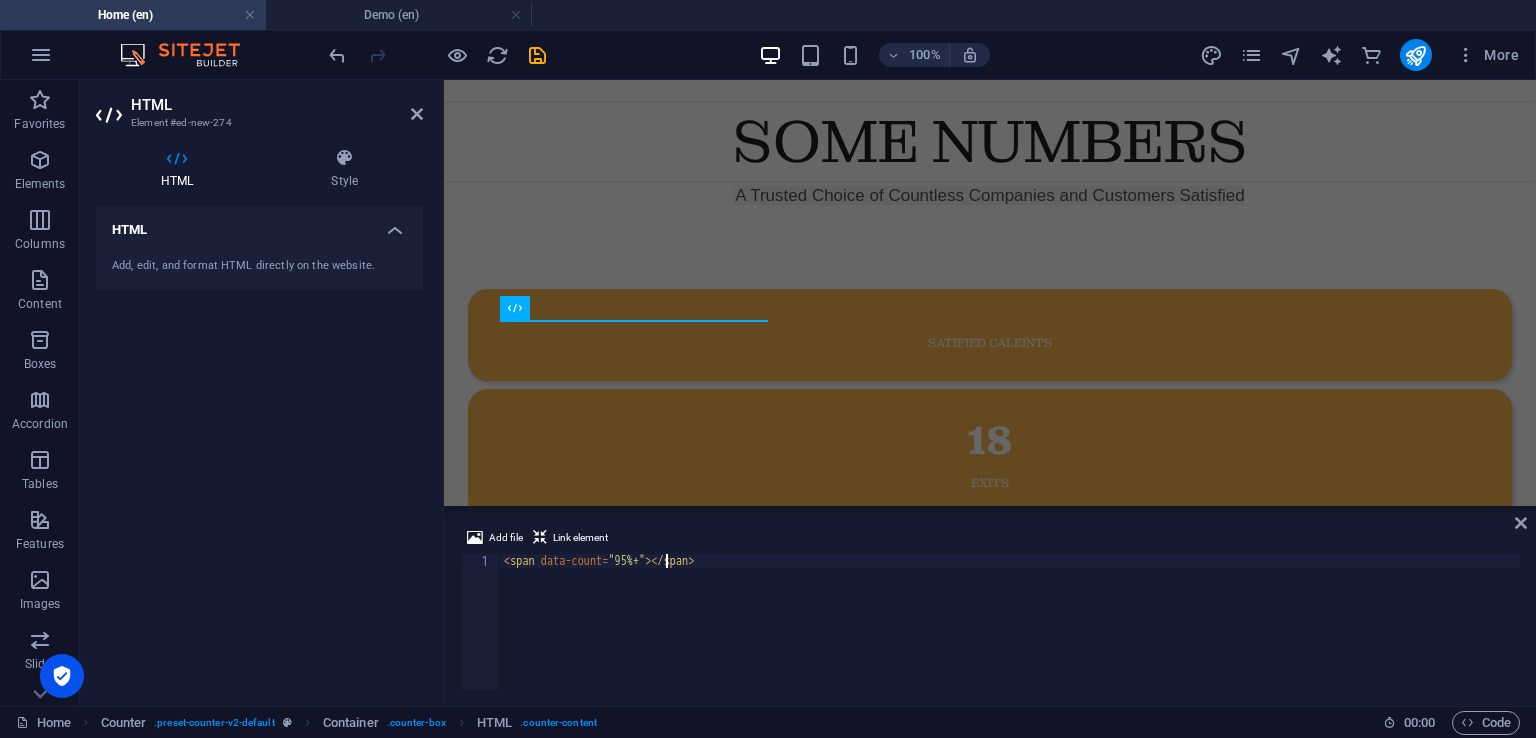 scroll, scrollTop: 0, scrollLeft: 14, axis: horizontal 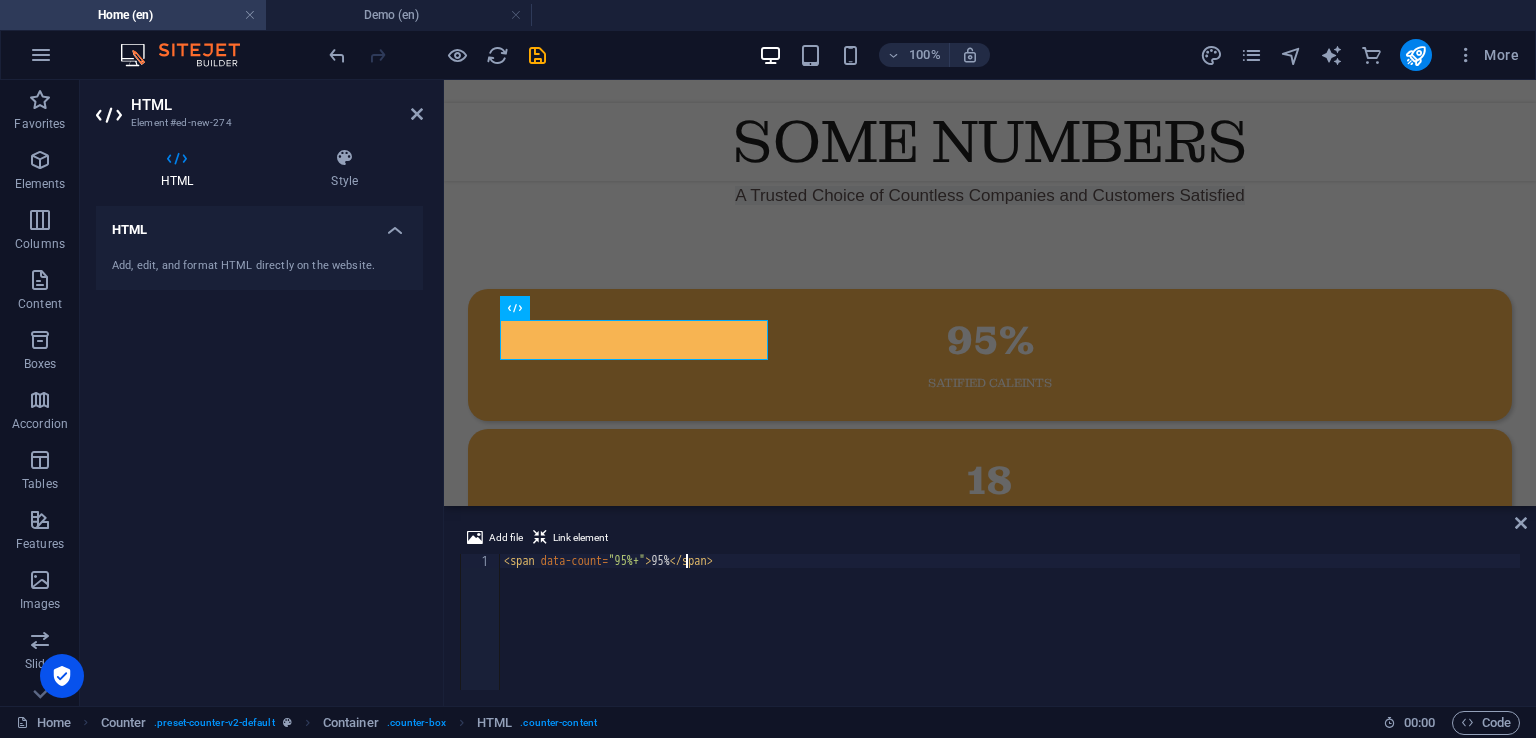 type on "<span data-count="95%+">95%+</span>" 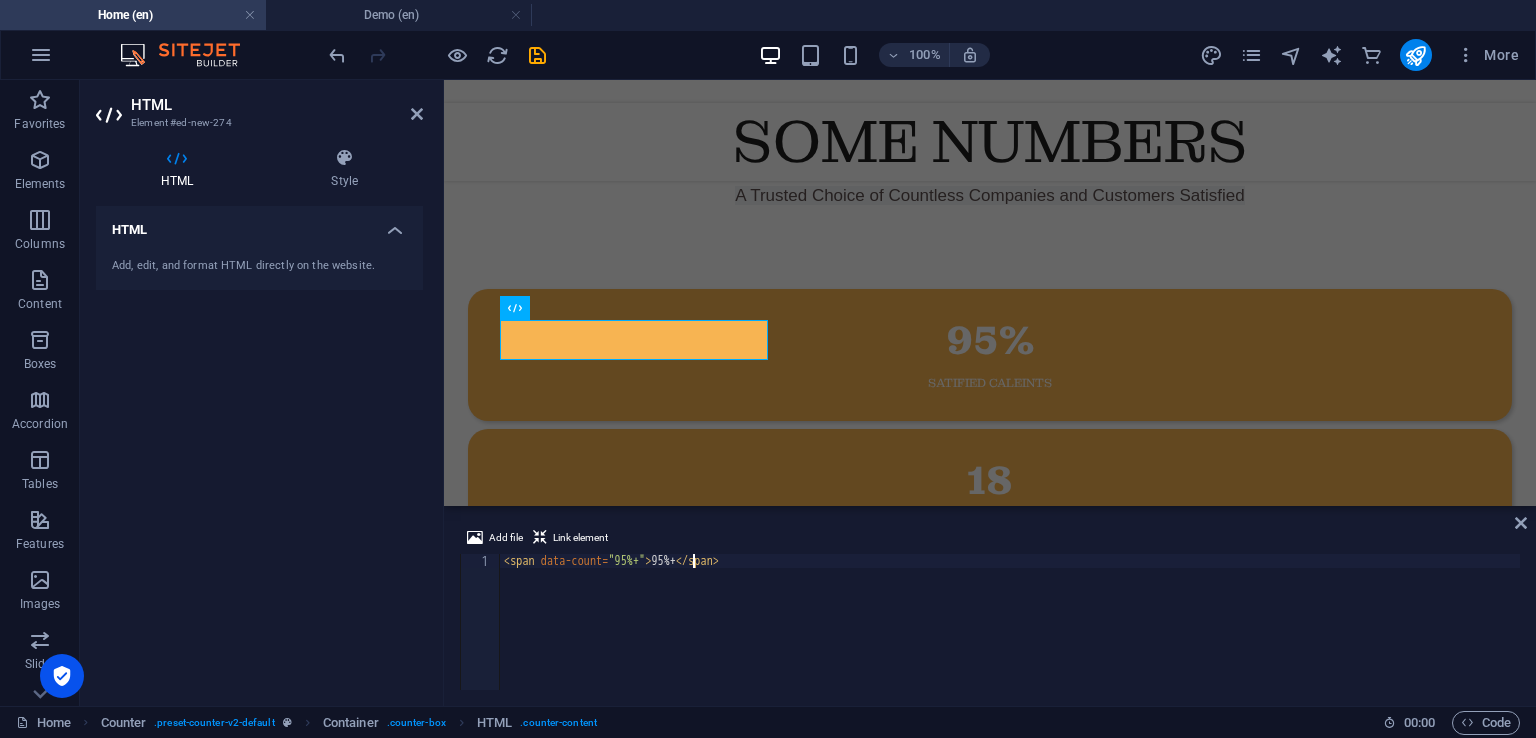 scroll, scrollTop: 0, scrollLeft: 15, axis: horizontal 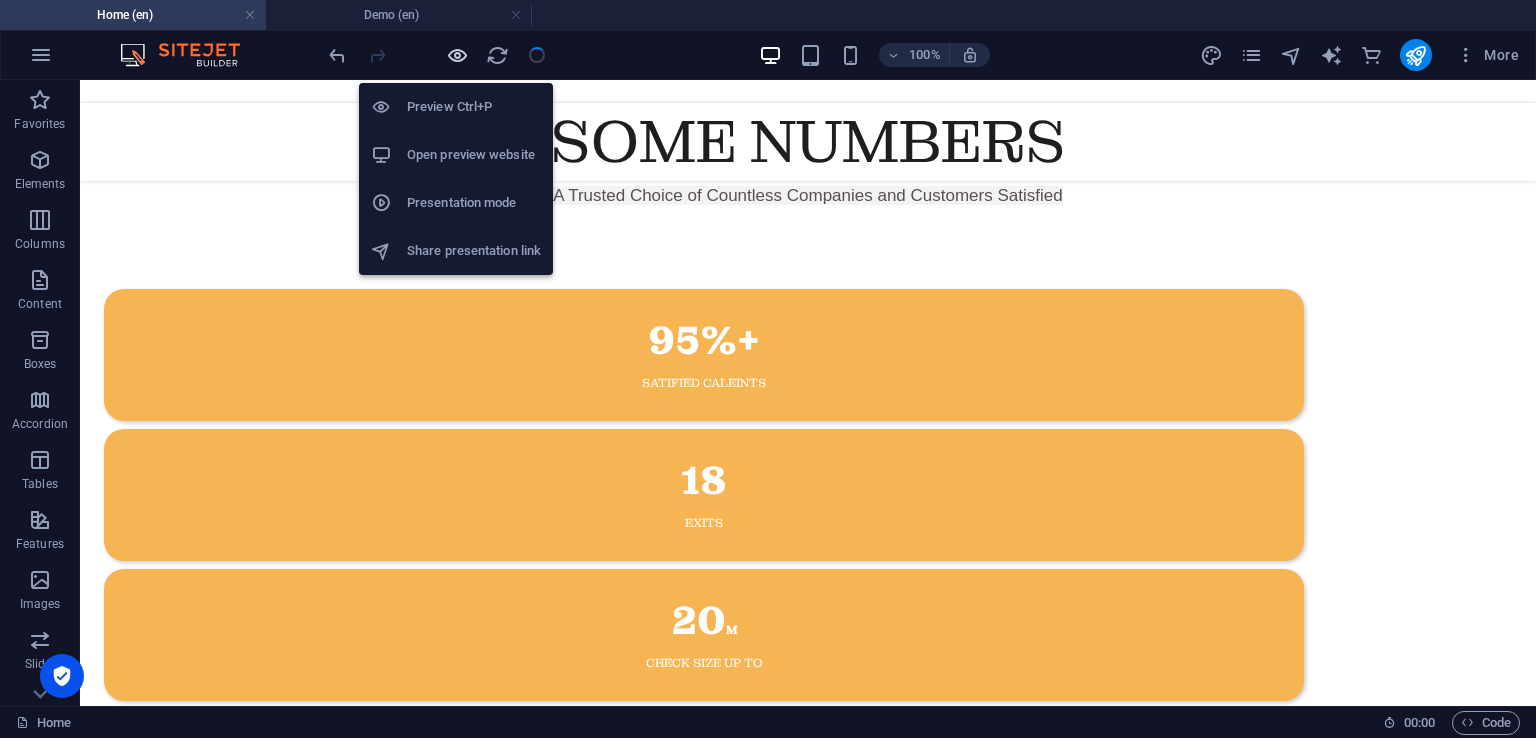 click at bounding box center (457, 55) 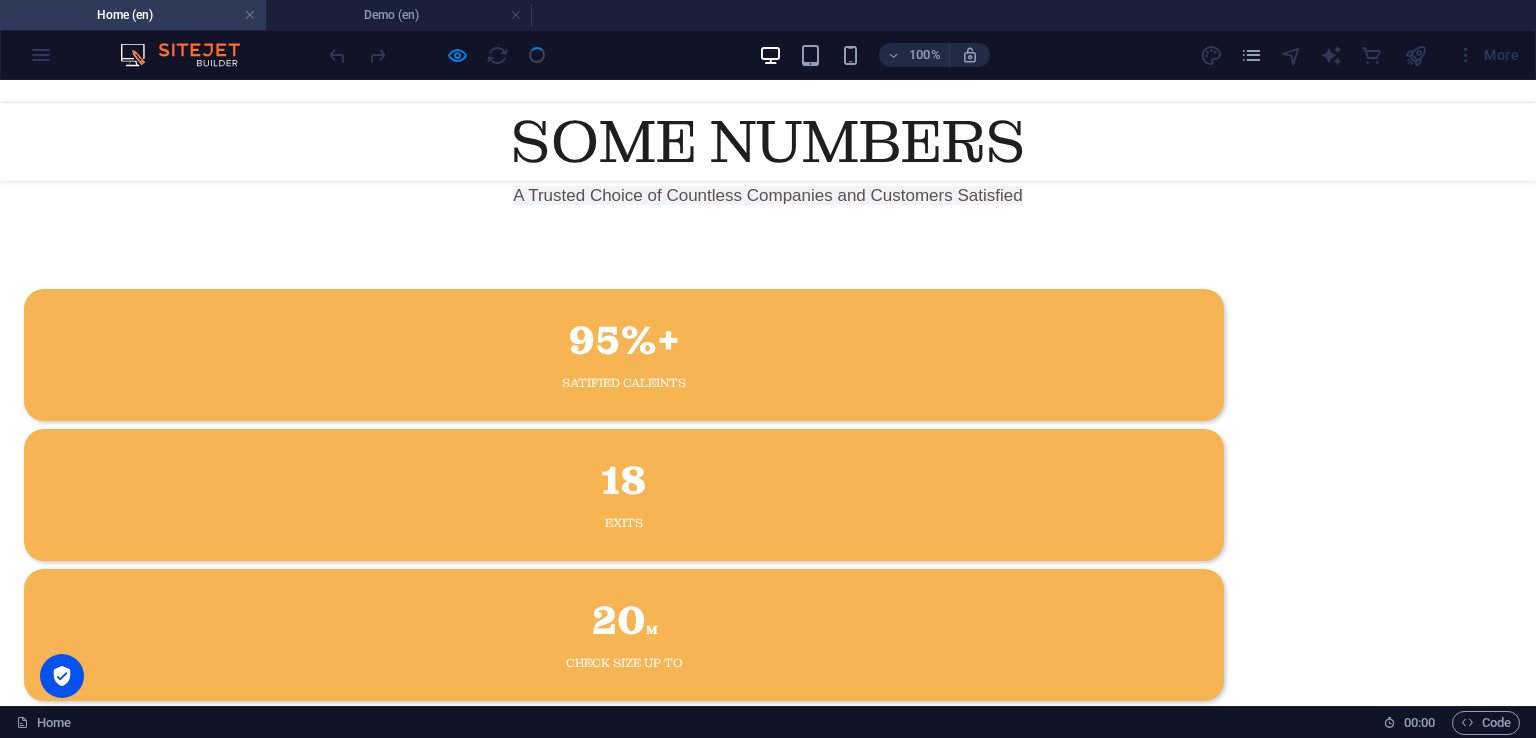 click on "95%+" at bounding box center (624, 340) 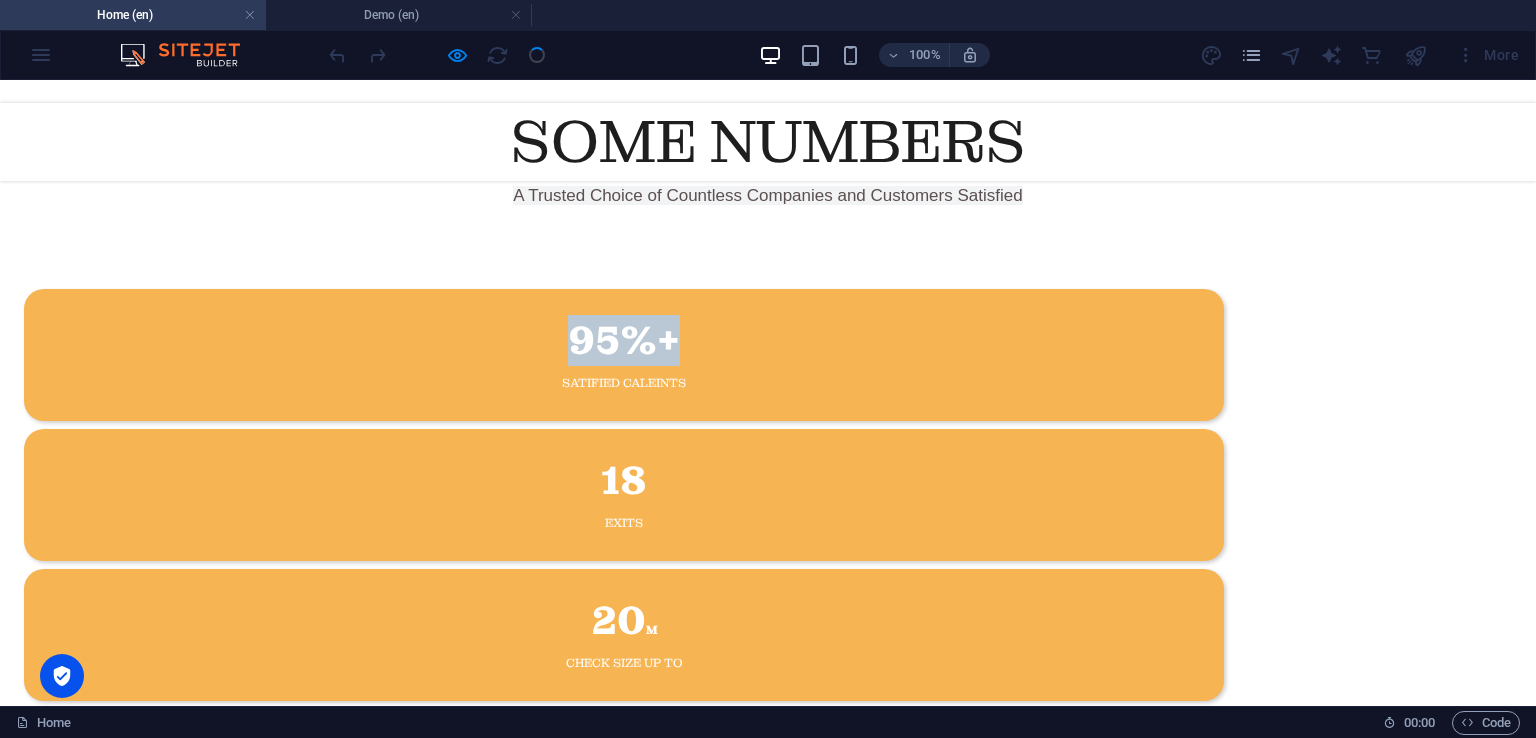 drag, startPoint x: 312, startPoint y: 344, endPoint x: 411, endPoint y: 324, distance: 101 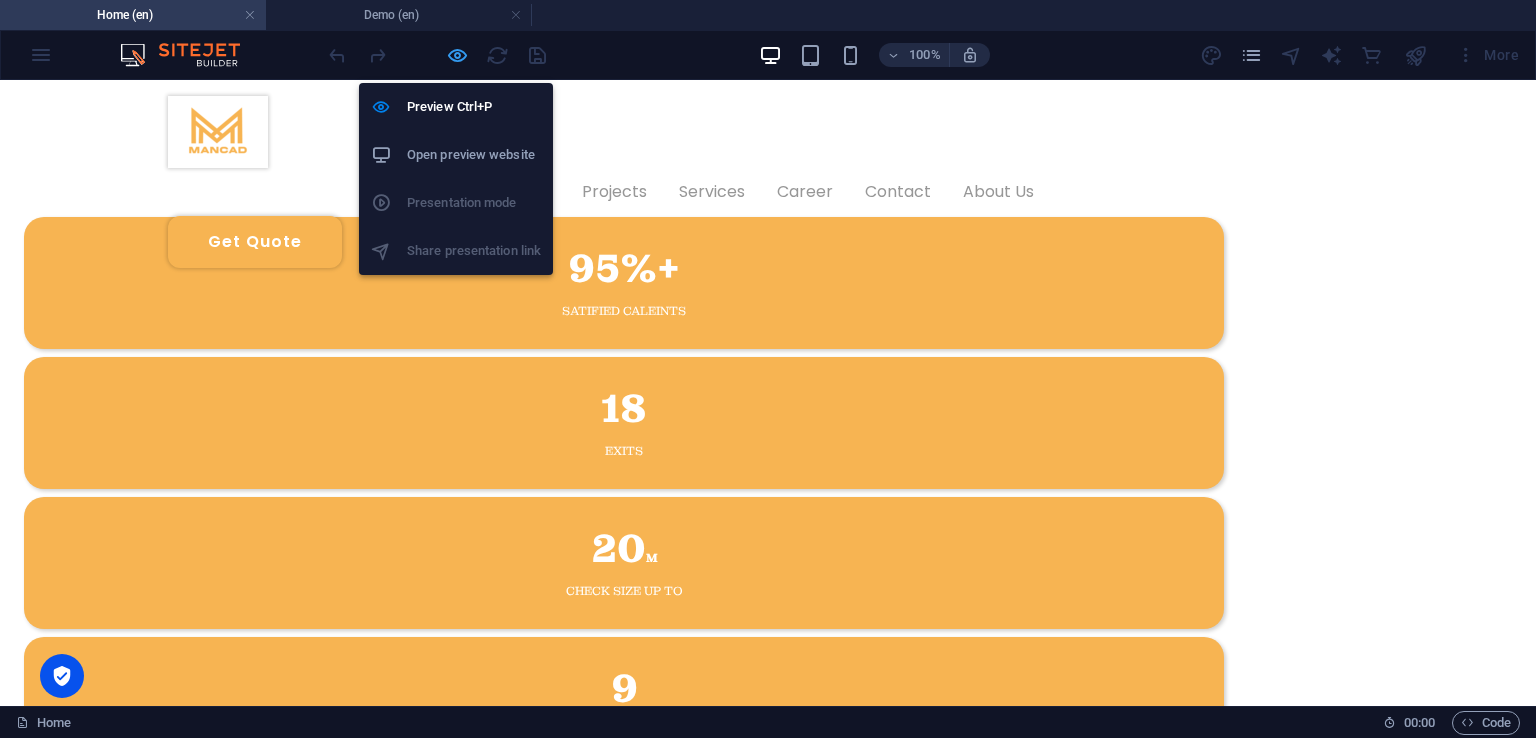 scroll, scrollTop: 761, scrollLeft: 0, axis: vertical 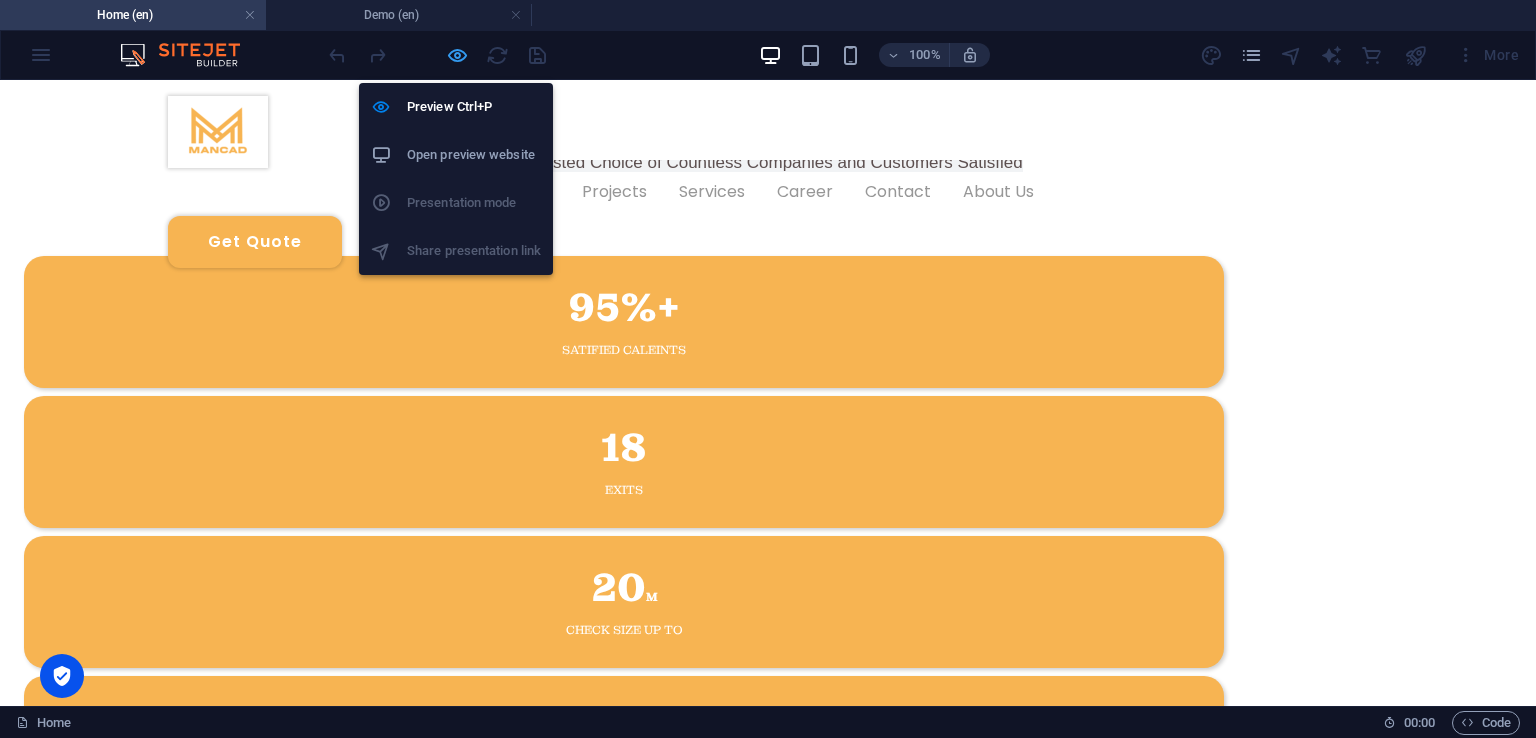 click at bounding box center (457, 55) 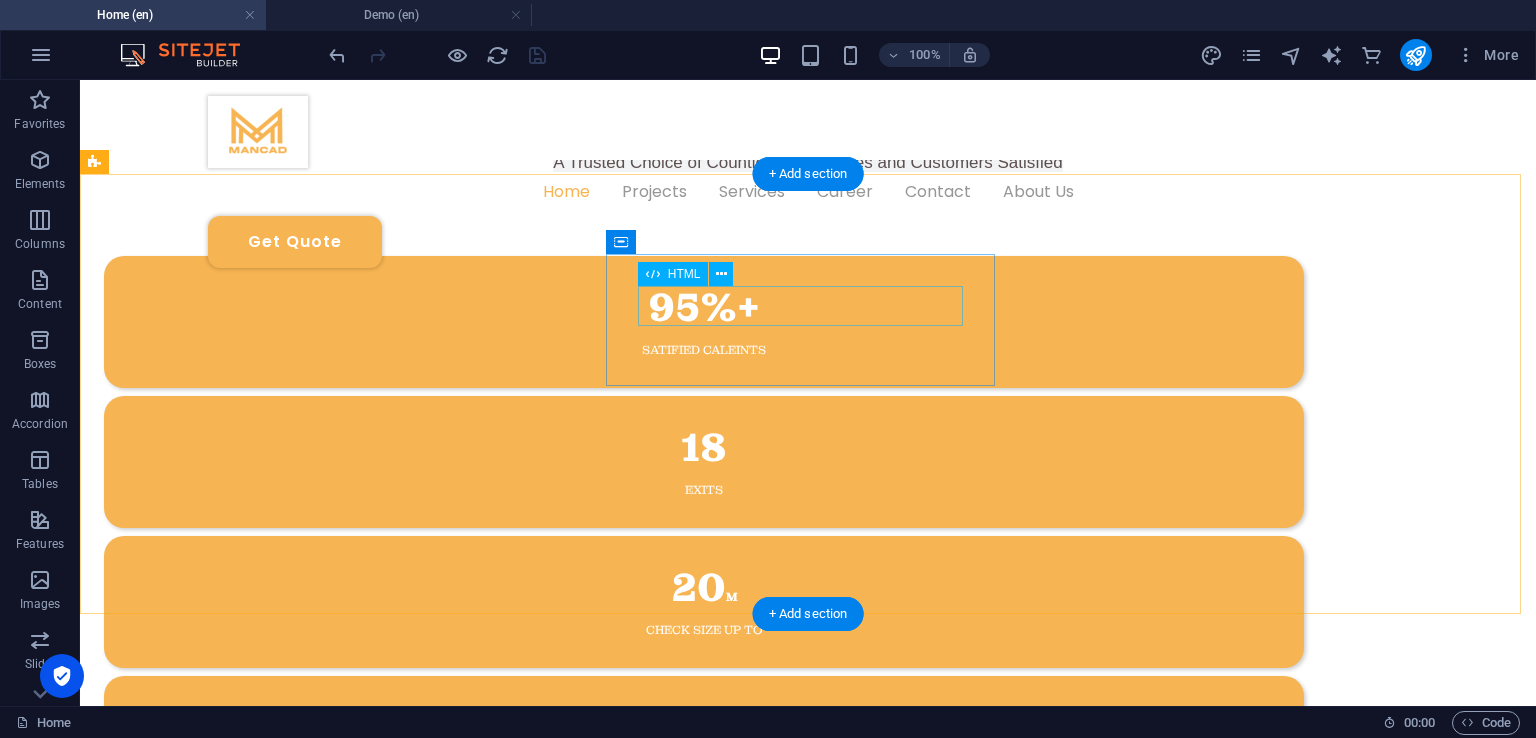 click on "18" at bounding box center [704, 448] 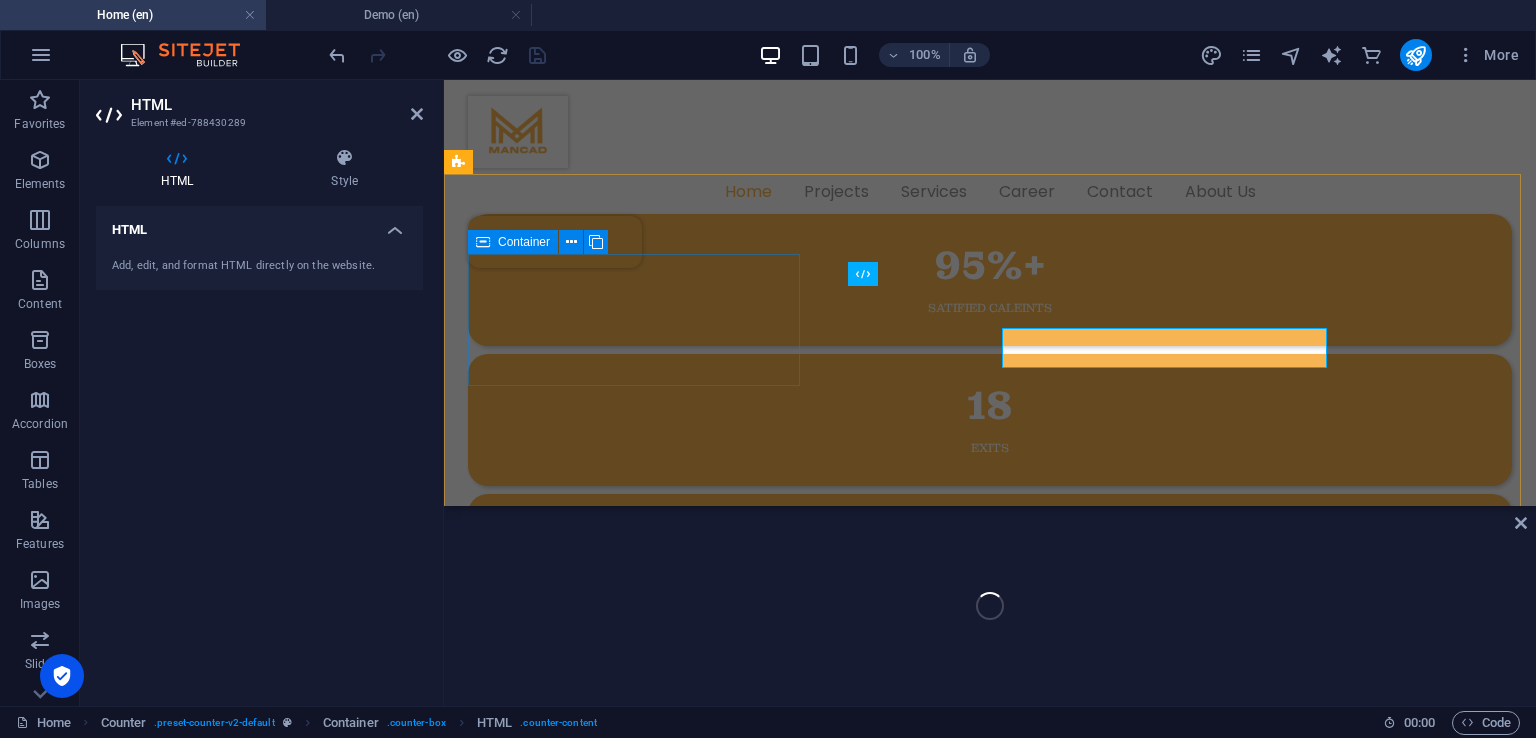 scroll, scrollTop: 720, scrollLeft: 0, axis: vertical 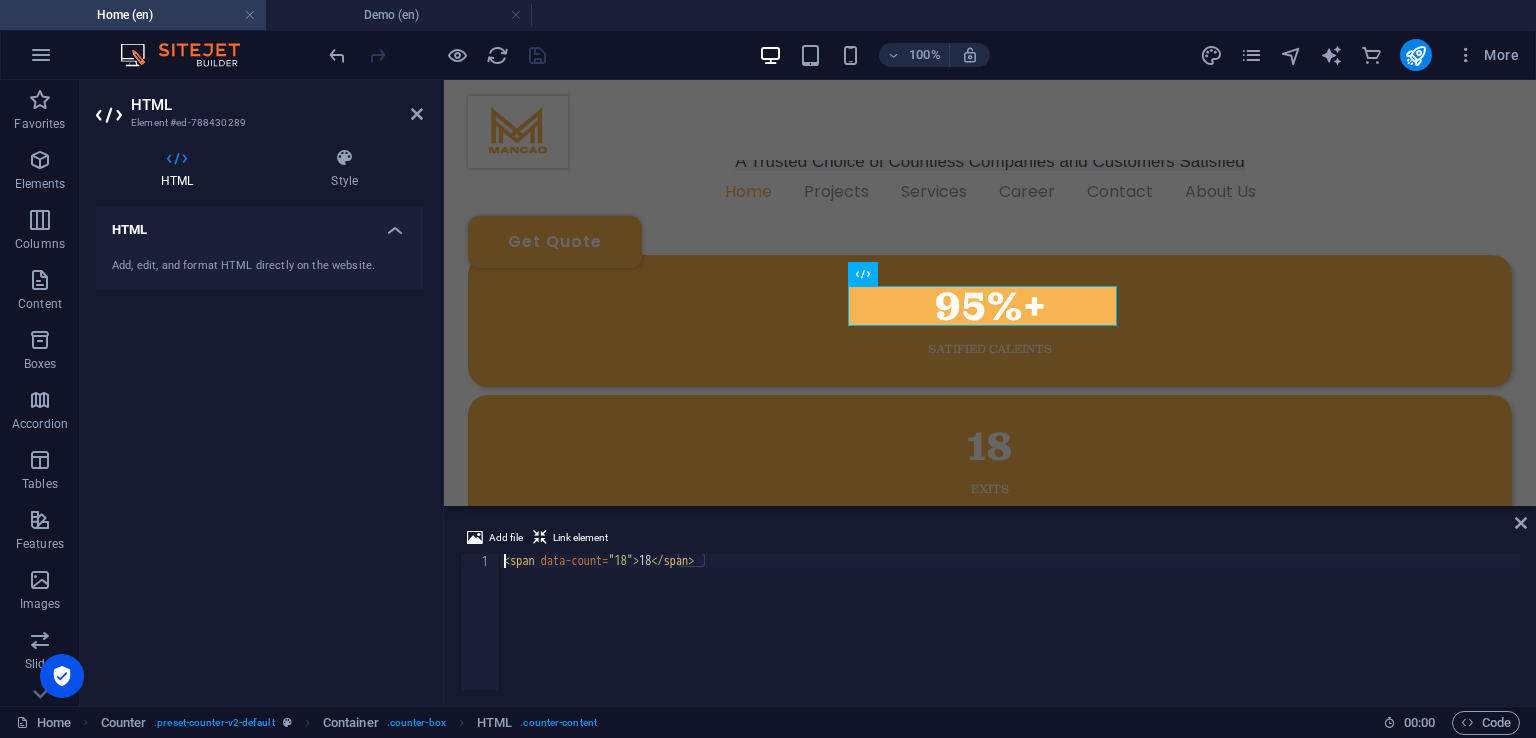 click on "< span   data-count = "18" > 18 </ span >" at bounding box center [1010, 636] 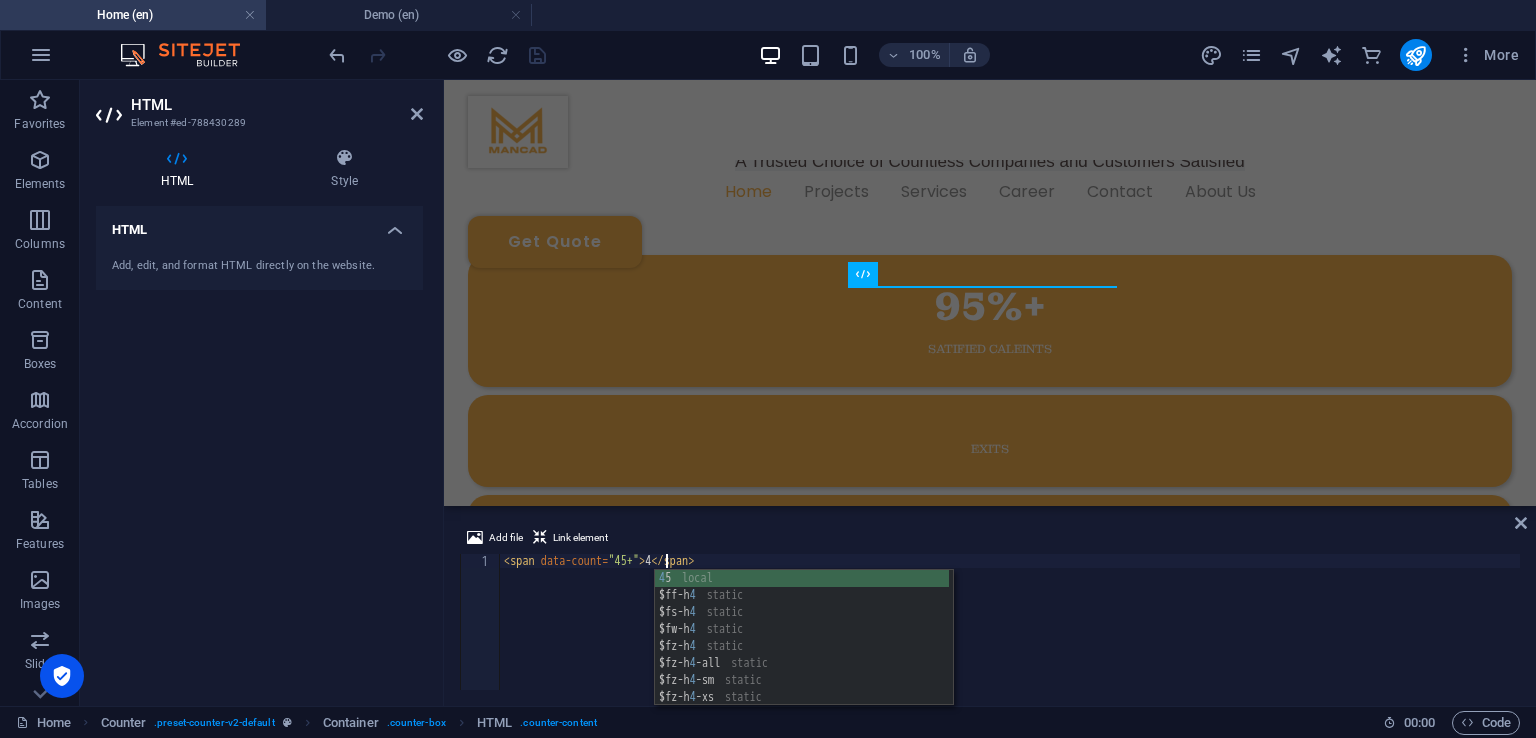 scroll, scrollTop: 0, scrollLeft: 14, axis: horizontal 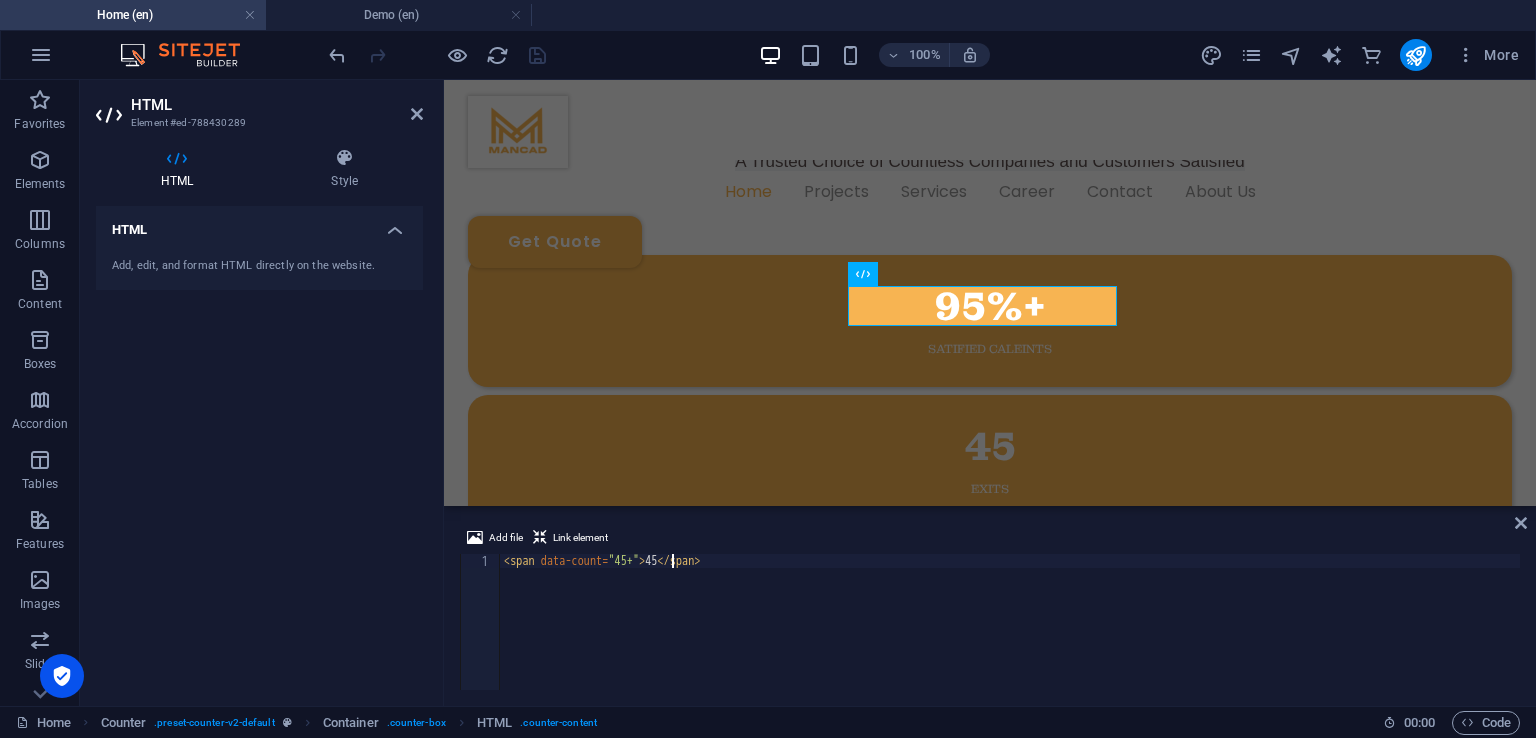 type on "<span data-count="45+">45+</span>" 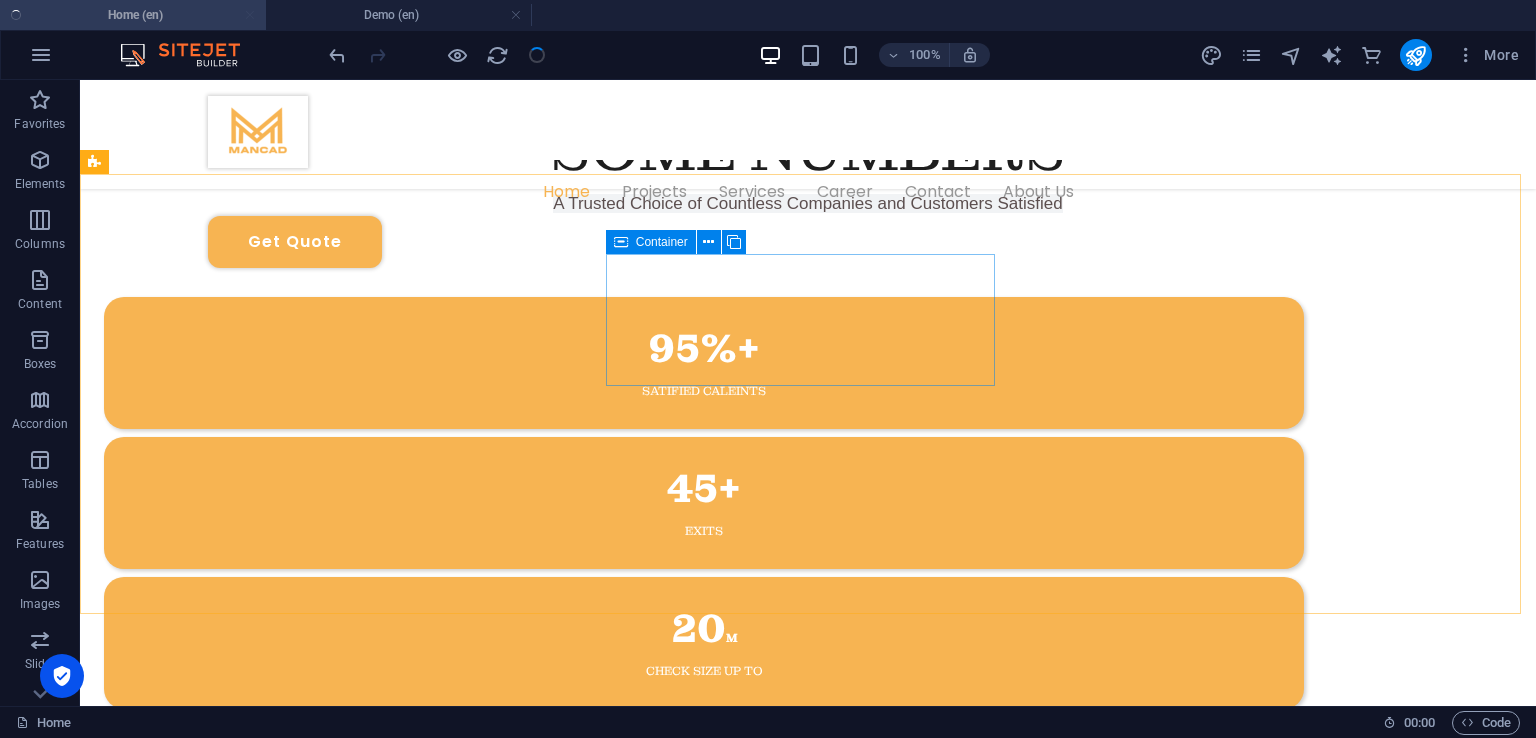 scroll, scrollTop: 761, scrollLeft: 0, axis: vertical 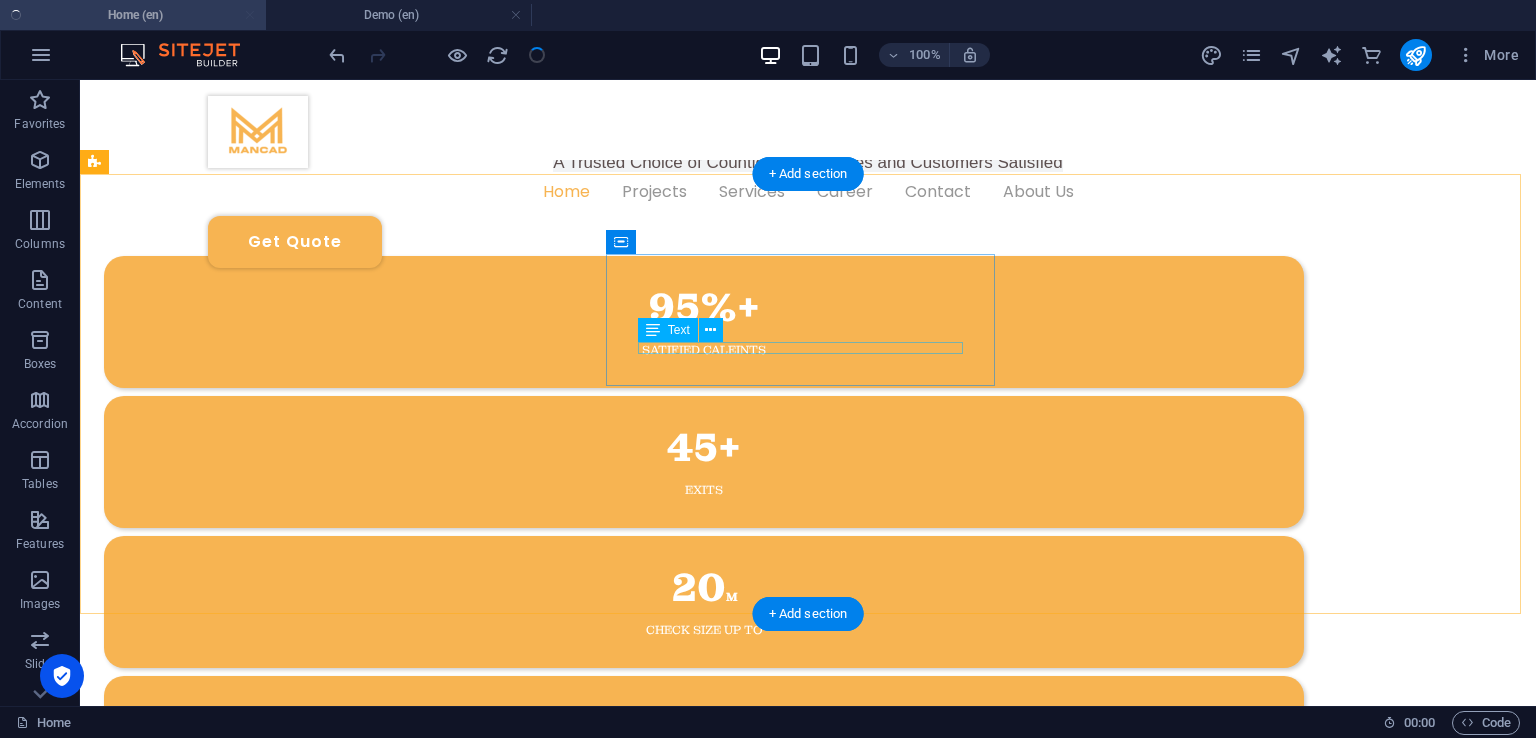 click on "Exits" at bounding box center [704, 490] 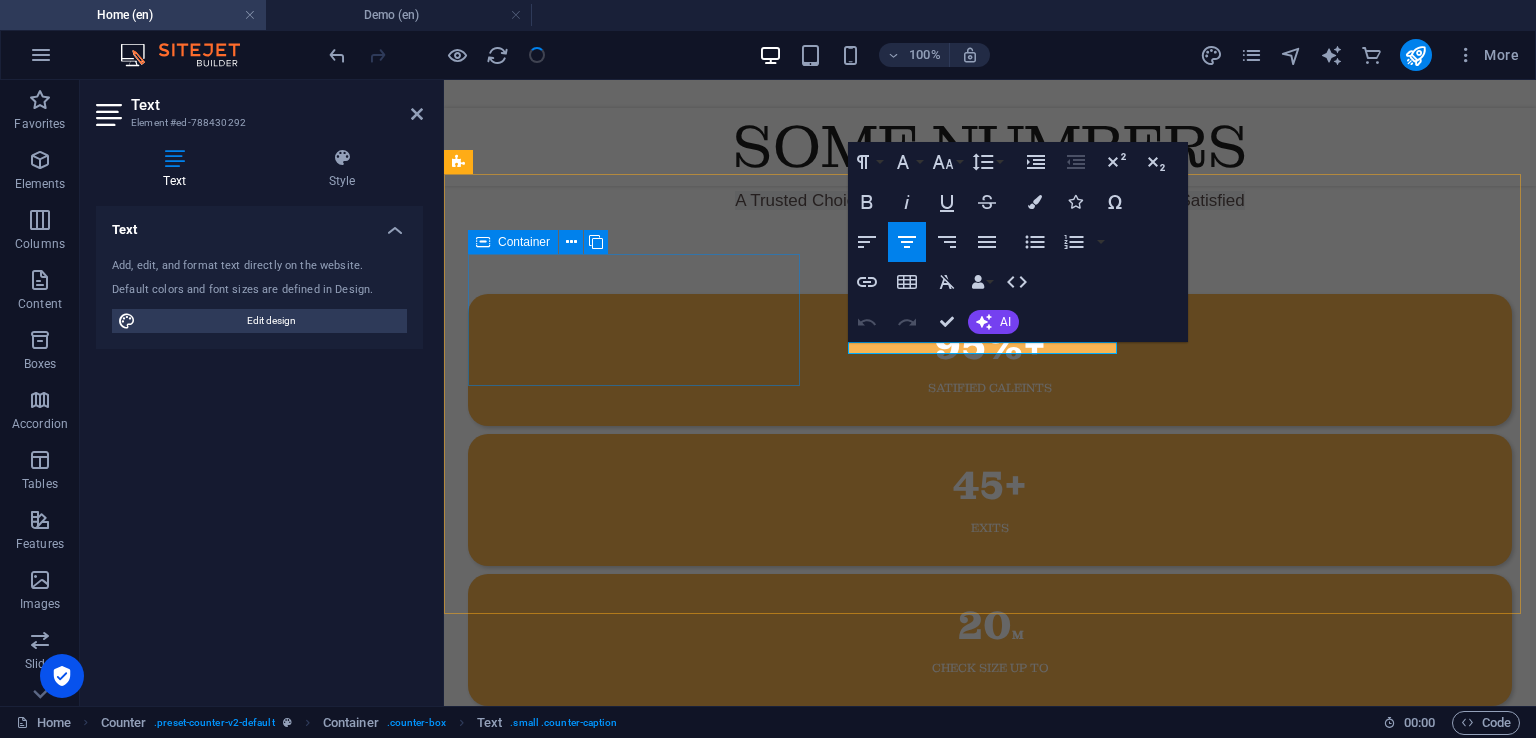 scroll, scrollTop: 760, scrollLeft: 0, axis: vertical 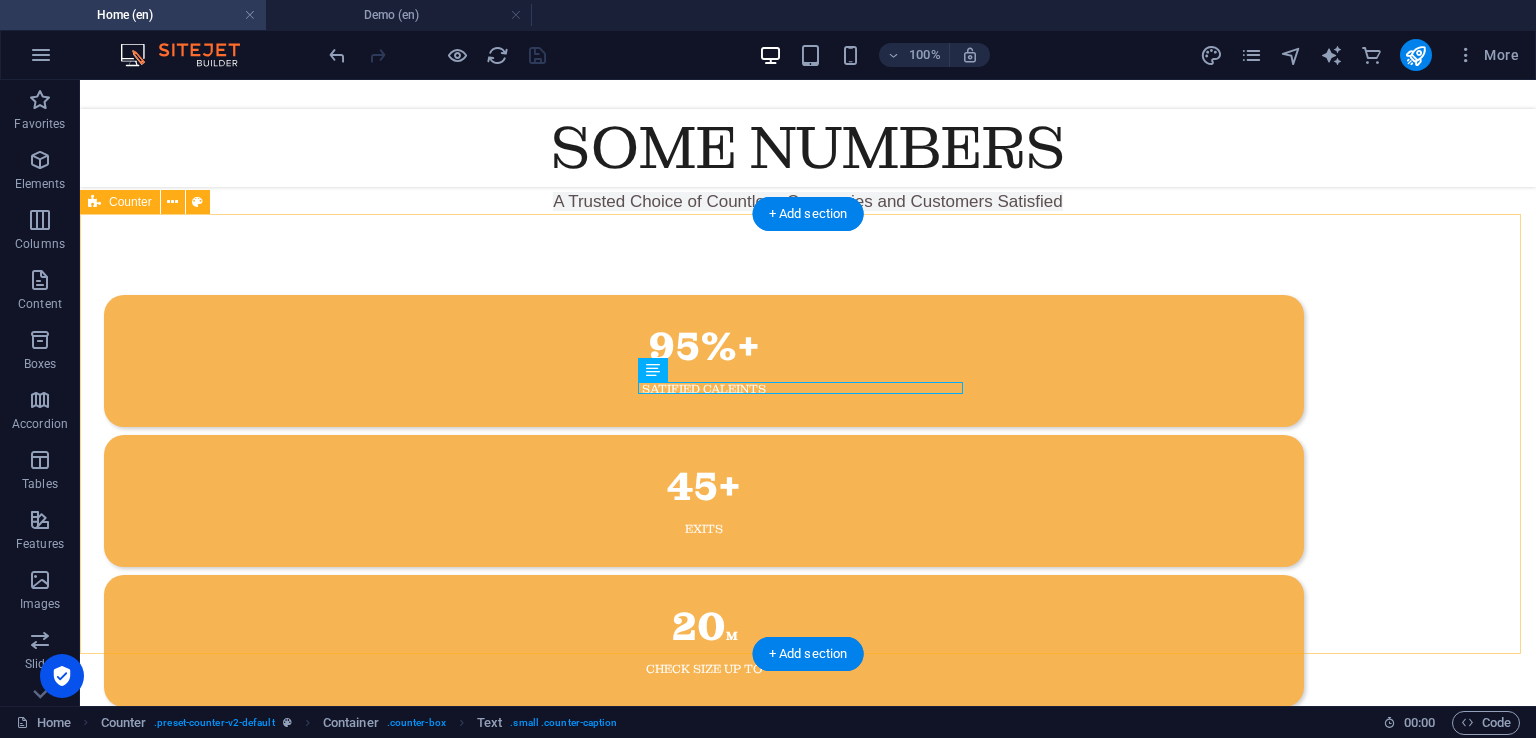 click on "95%+ satified Caleints 45+ Exits 20  M Check Size up to 9 Countries invested in" at bounding box center (808, 571) 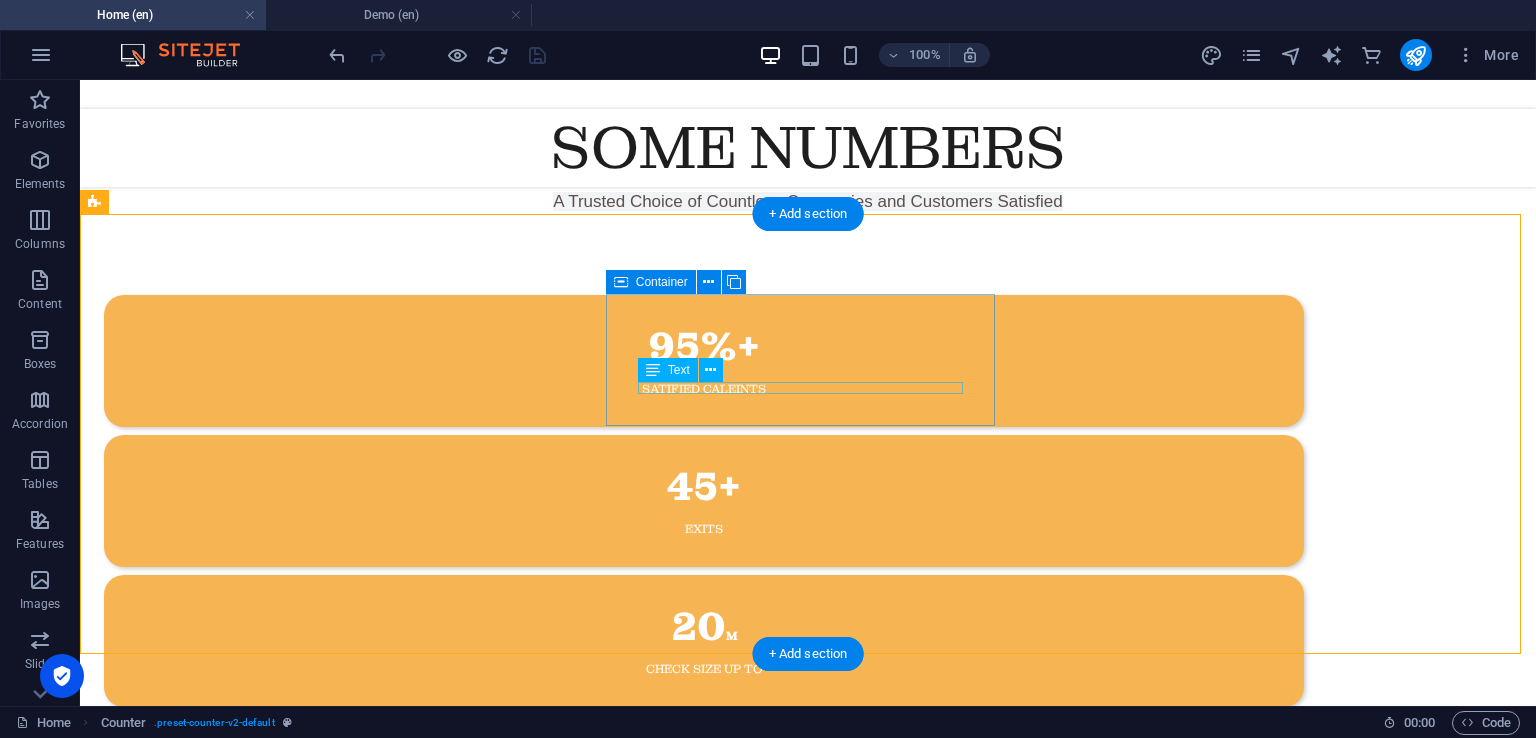 click on "Exits" at bounding box center [704, 529] 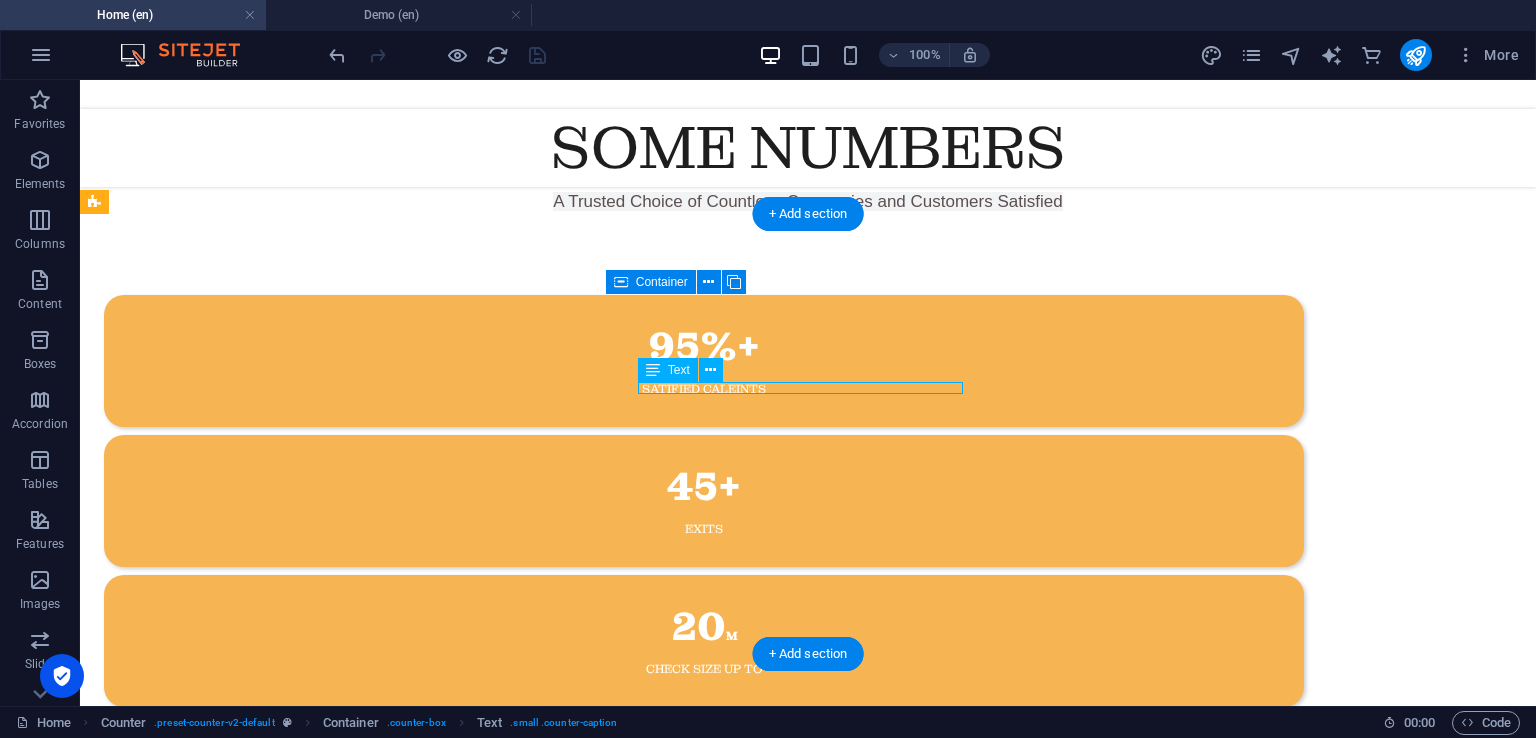 click on "Exits" at bounding box center (704, 529) 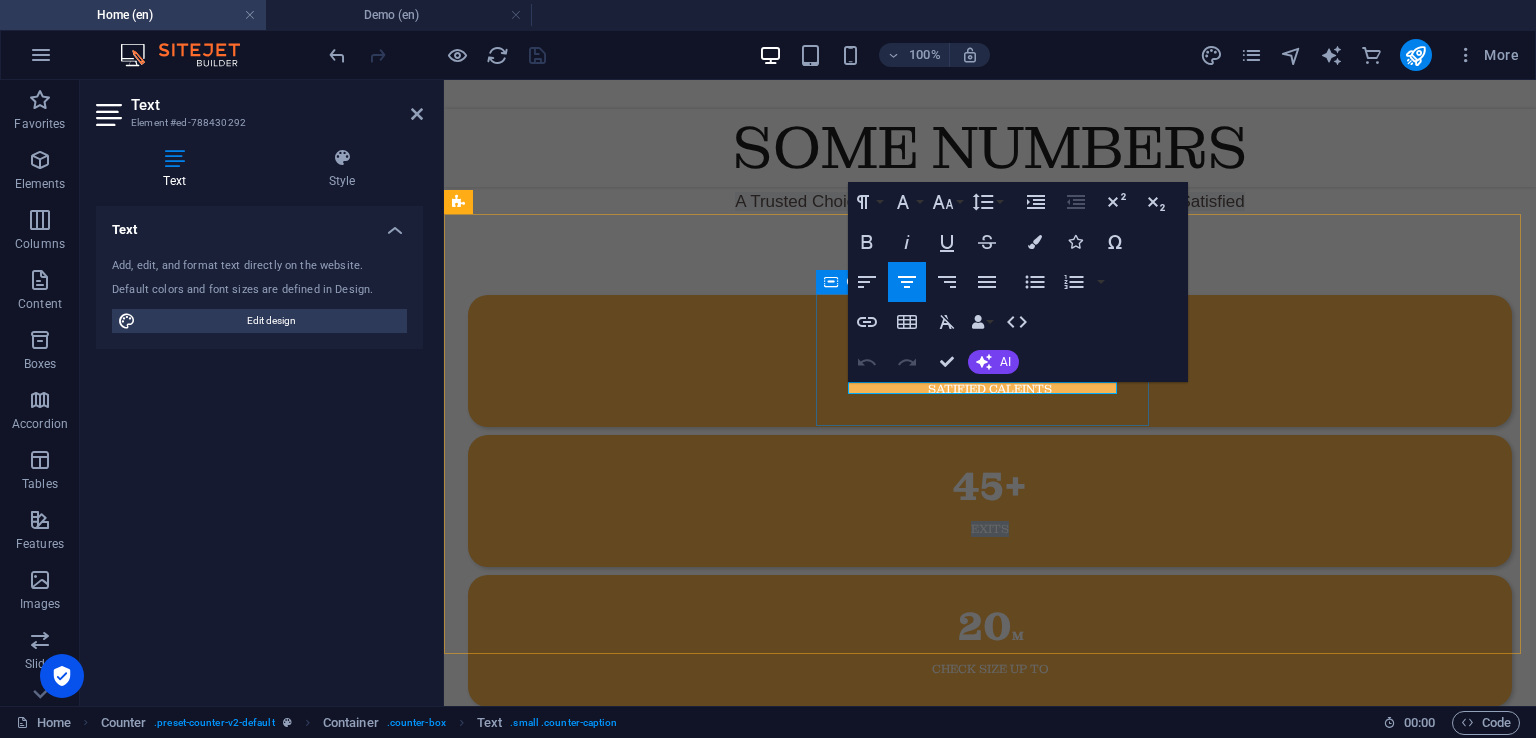 type 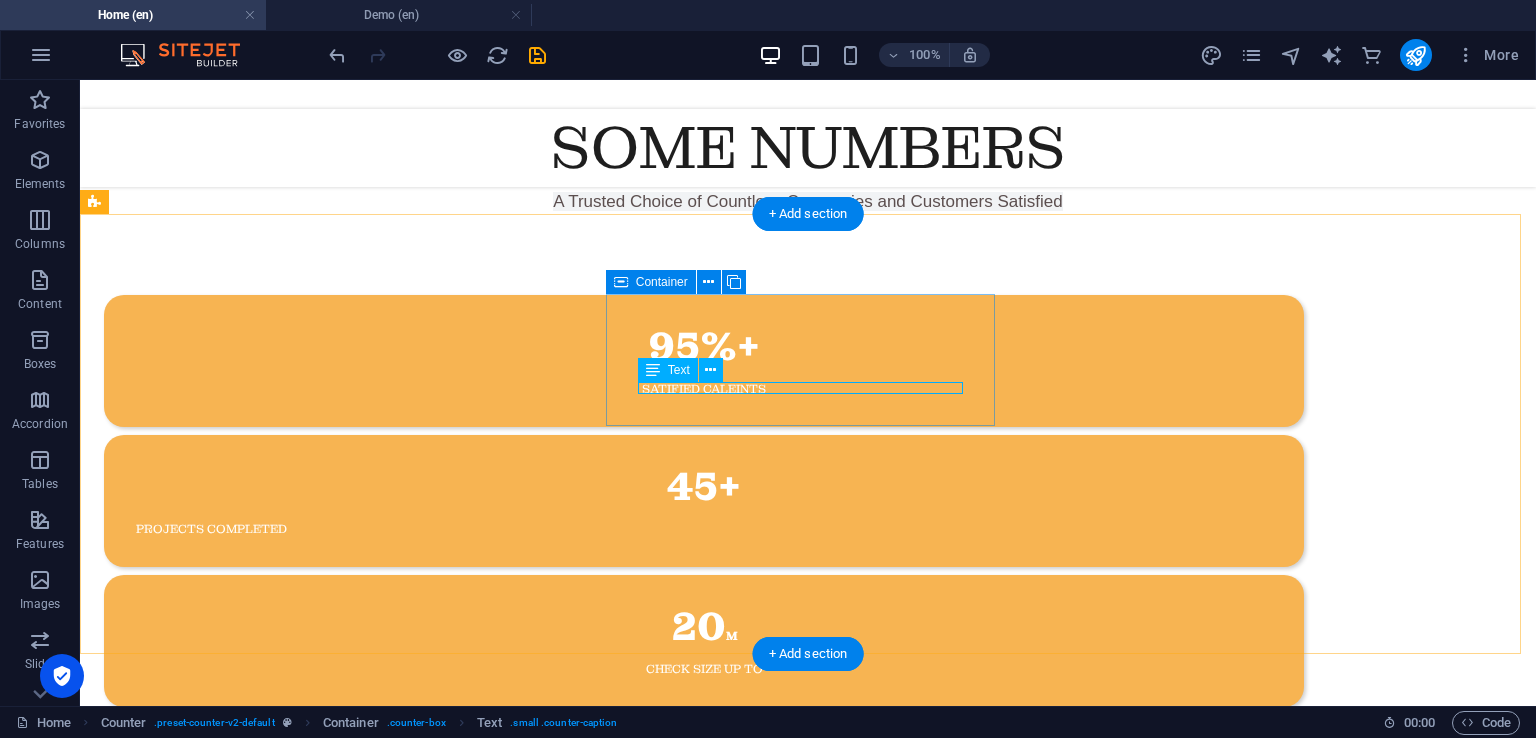 click on "projects completed" at bounding box center [704, 529] 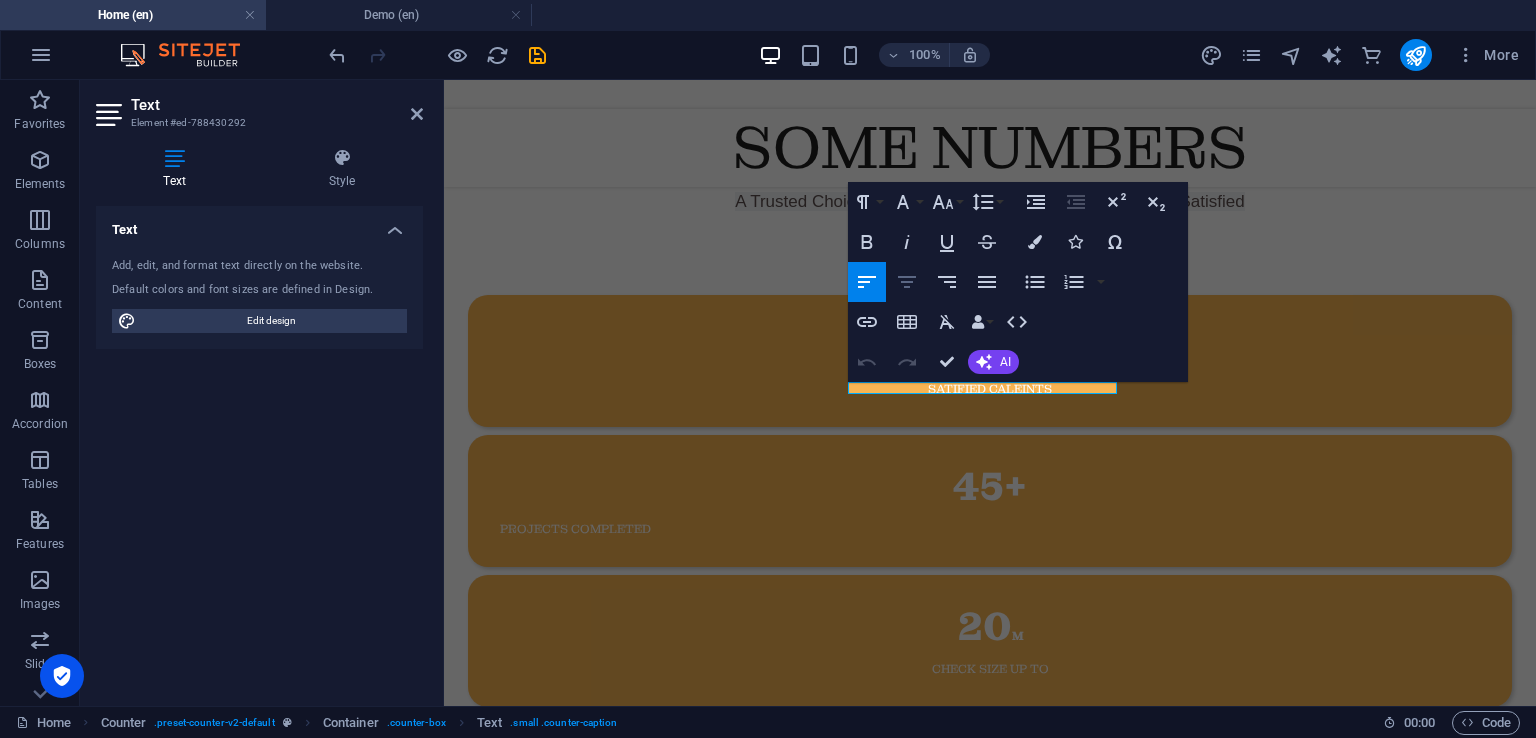 click 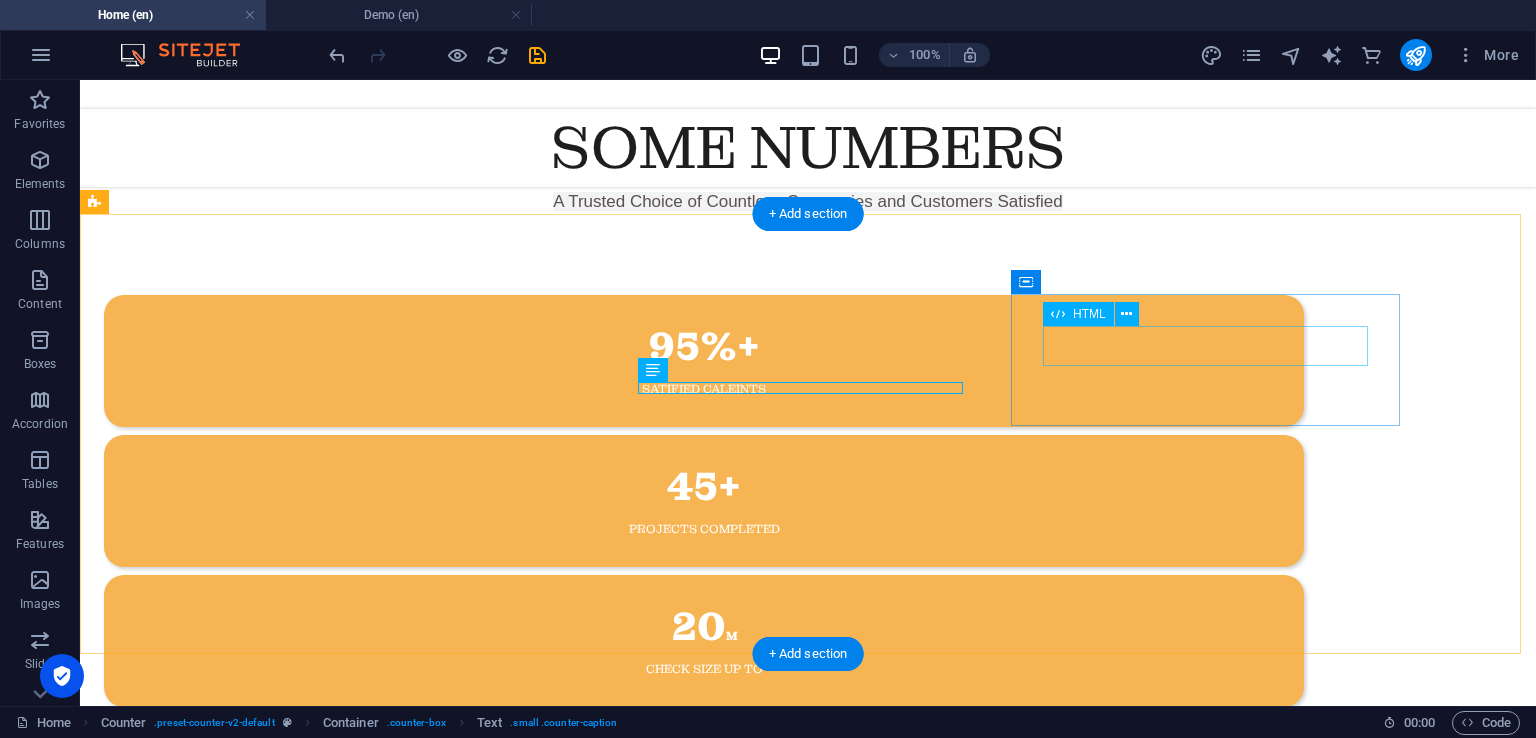 click on "20  M" at bounding box center [704, 627] 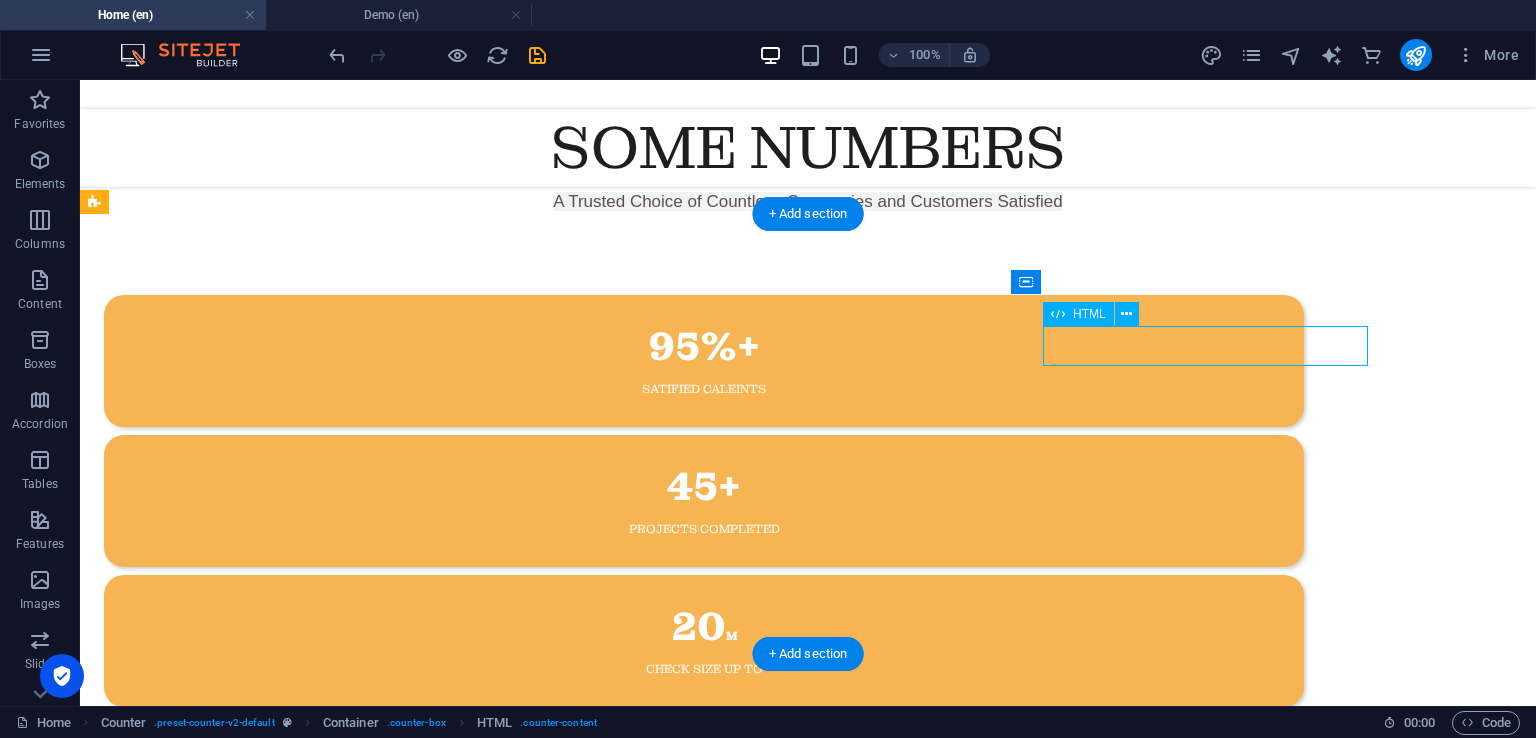 click on "20  M" at bounding box center (704, 627) 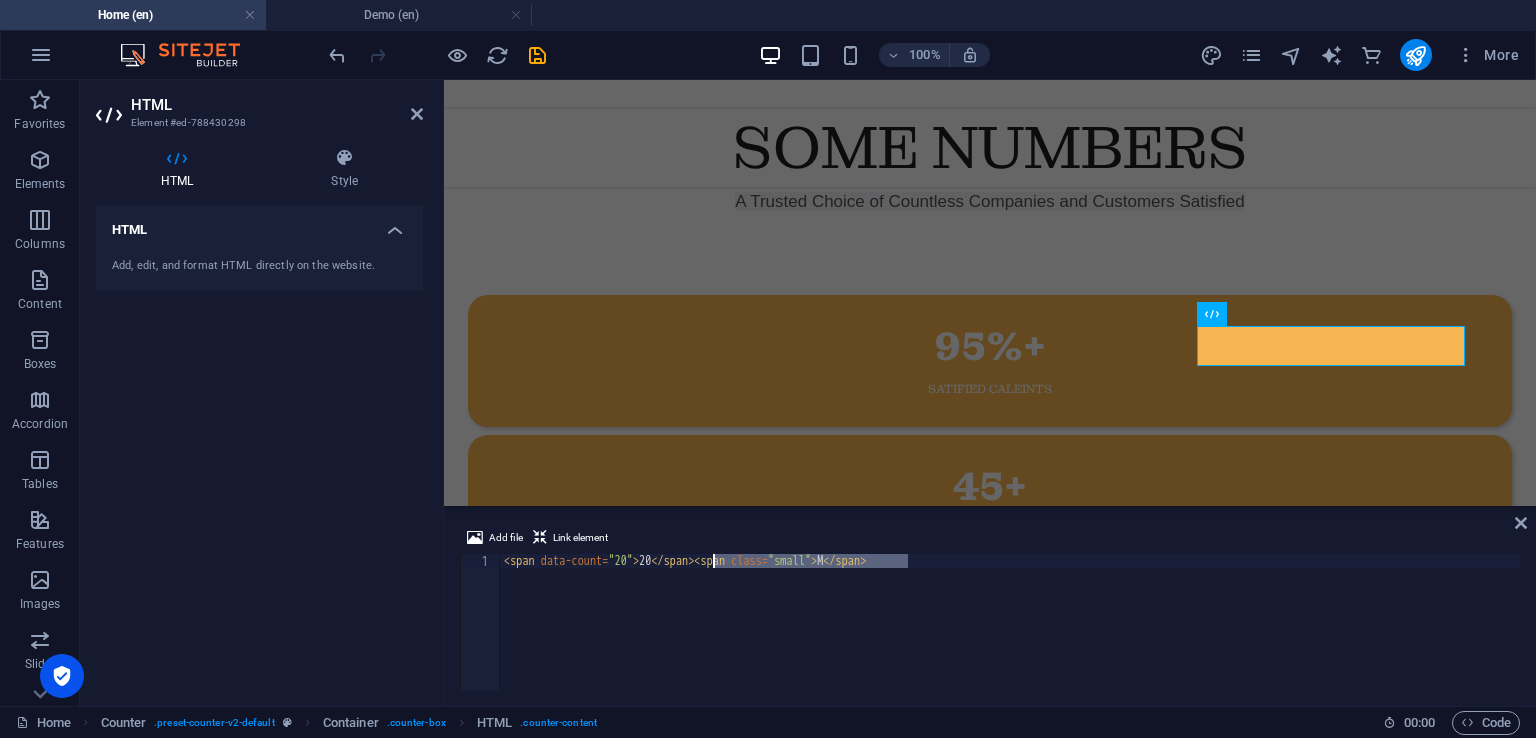 drag, startPoint x: 911, startPoint y: 561, endPoint x: 711, endPoint y: 565, distance: 200.04 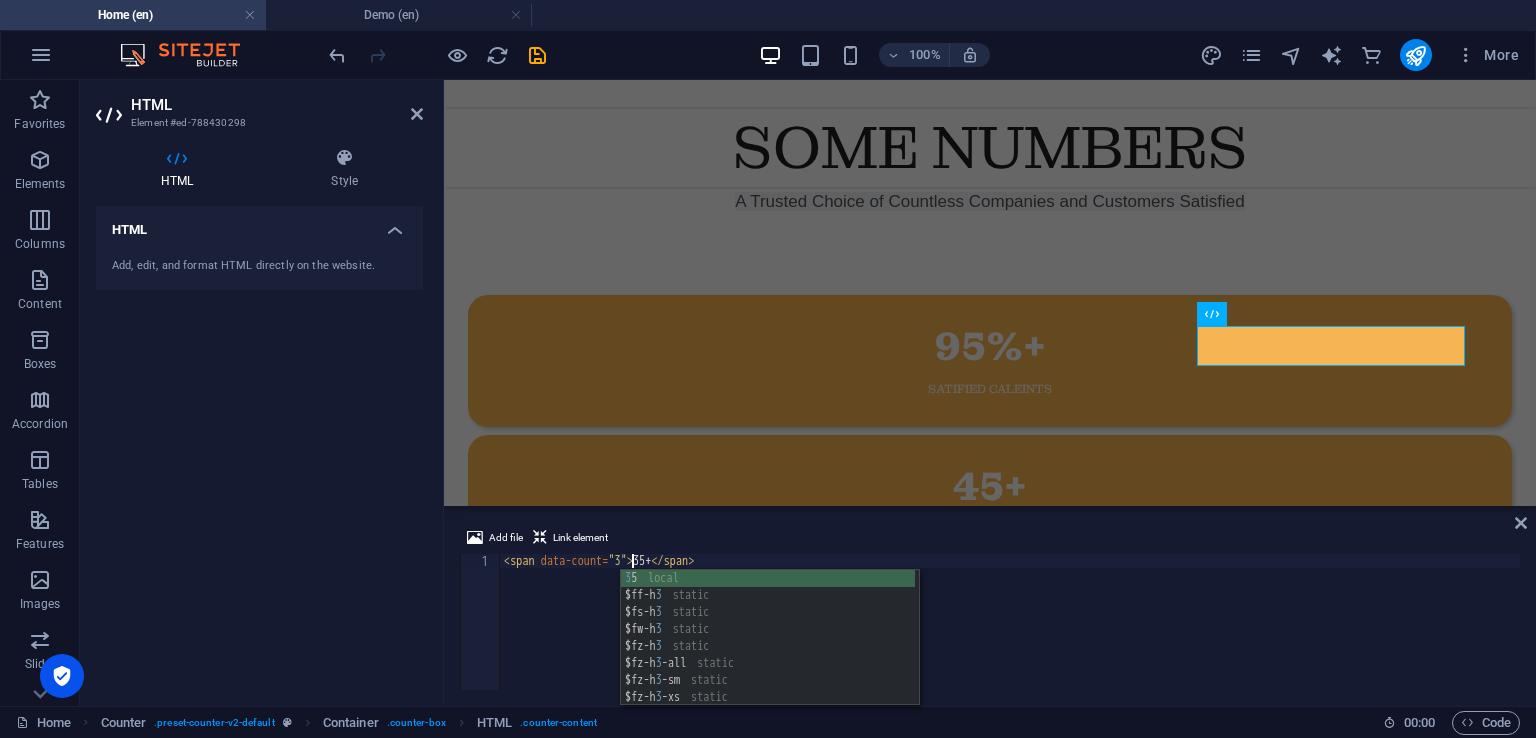 scroll, scrollTop: 0, scrollLeft: 11, axis: horizontal 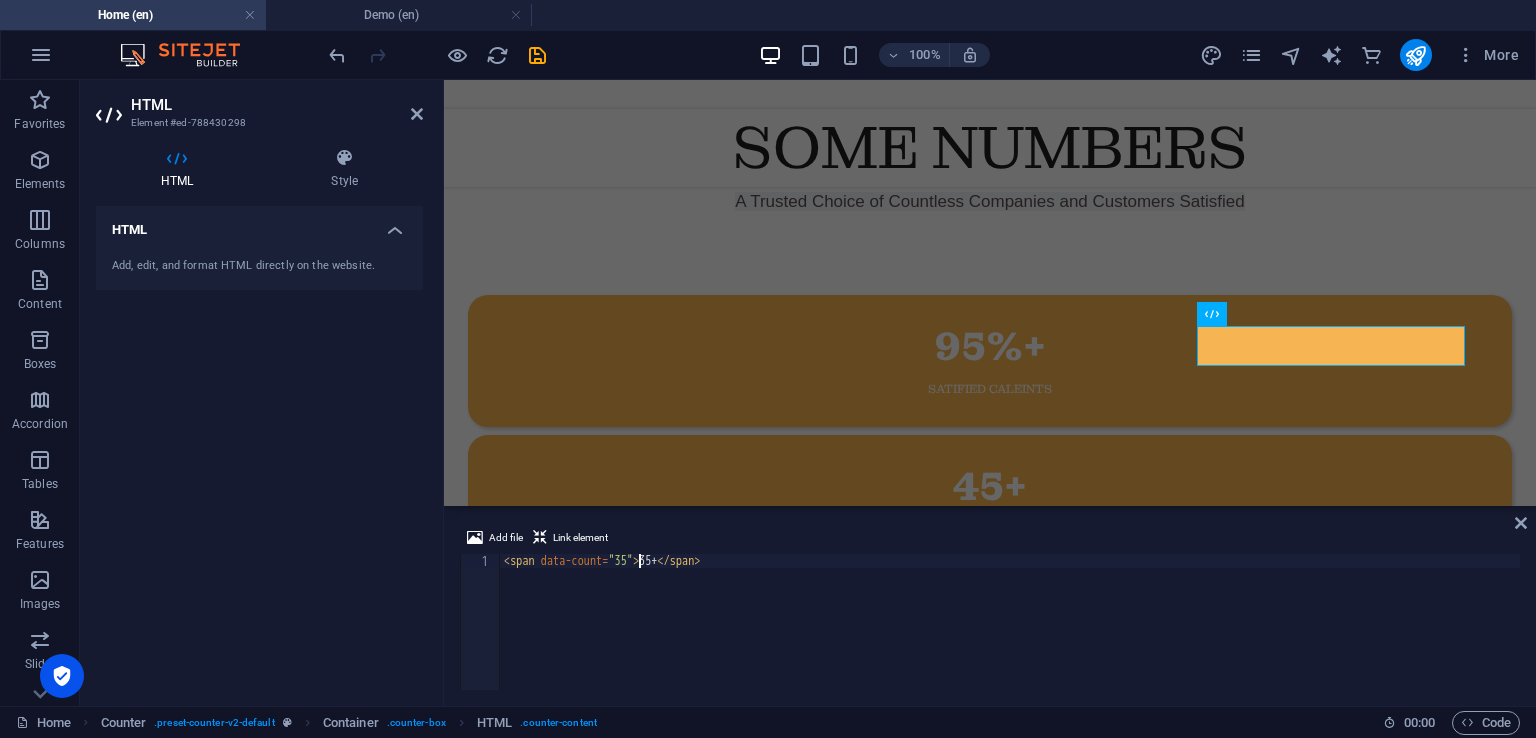 type on "<span data-count="35+">35+</span>" 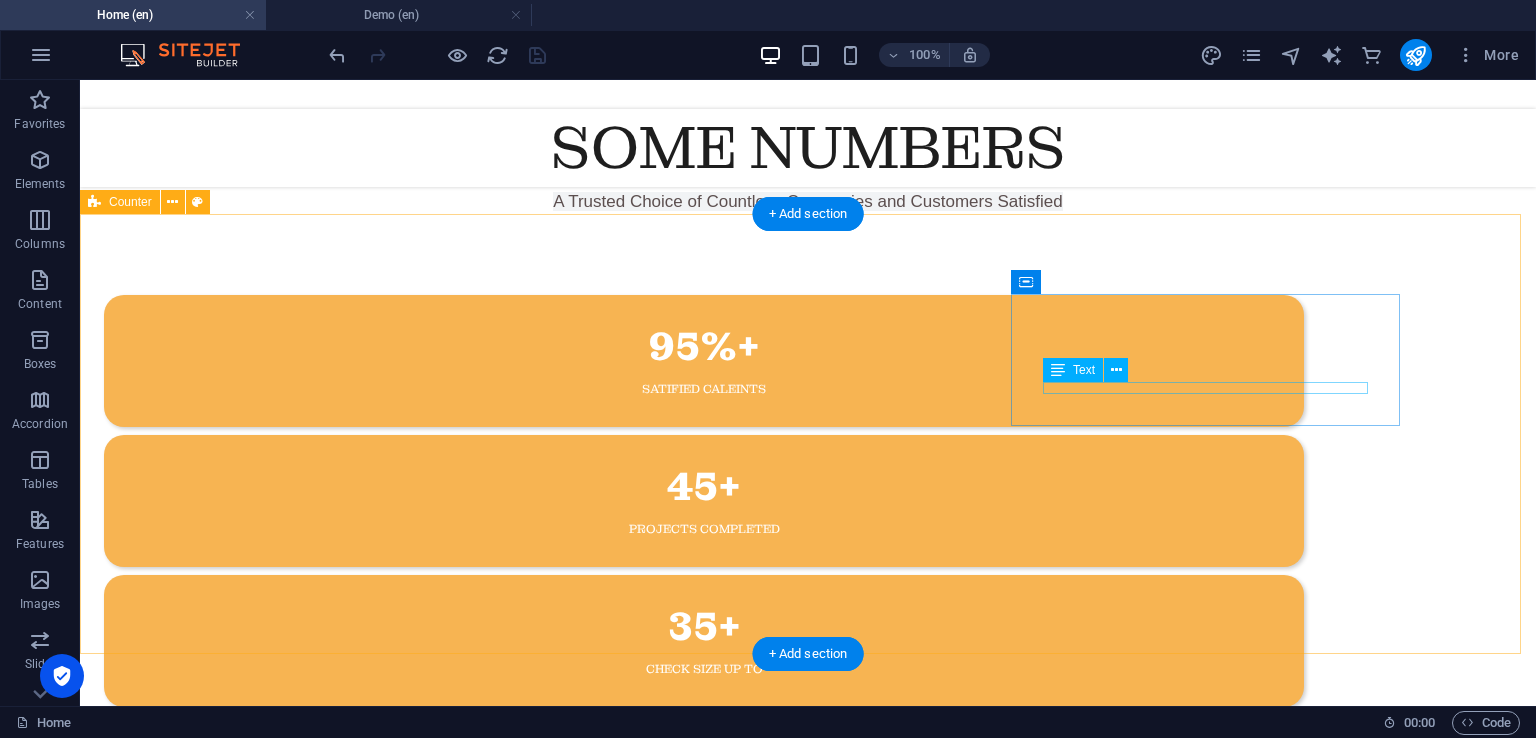 click on "Check Size up to" at bounding box center (704, 669) 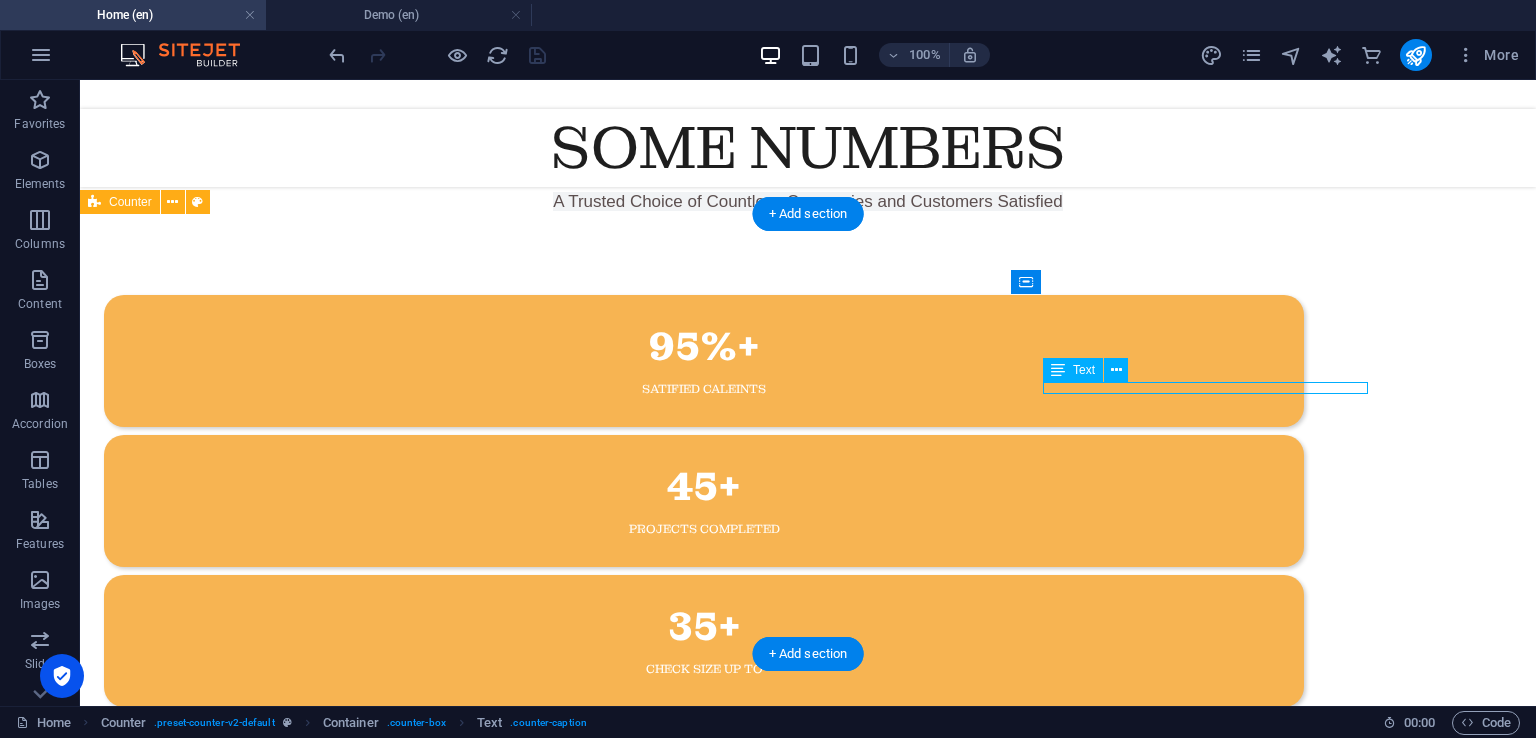 click on "Check Size up to" at bounding box center (704, 669) 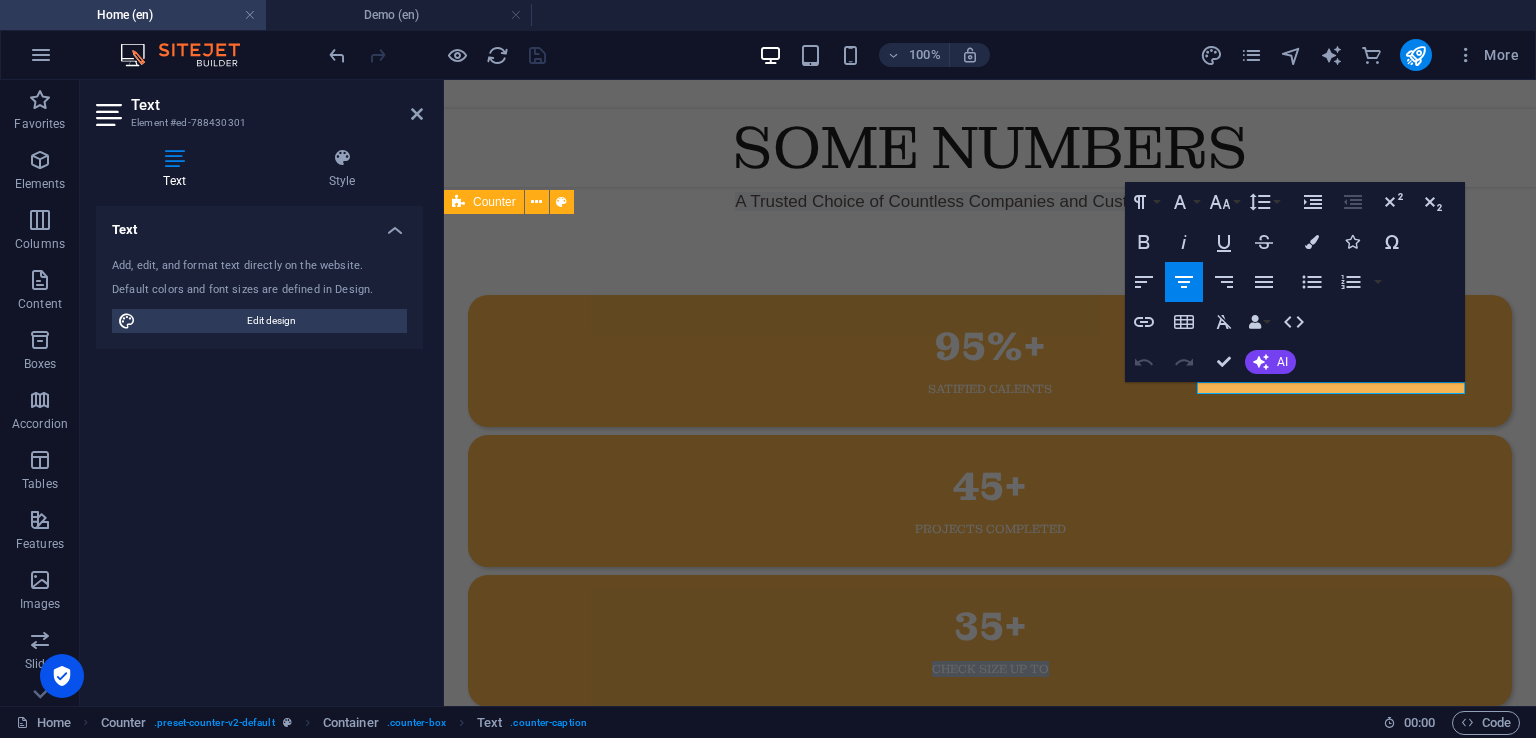 click on "Undo Redo Confirm (Ctrl+⏎) AI Improve Make shorter Make longer Fix spelling & grammar Translate to English Generate text" at bounding box center [1211, 362] 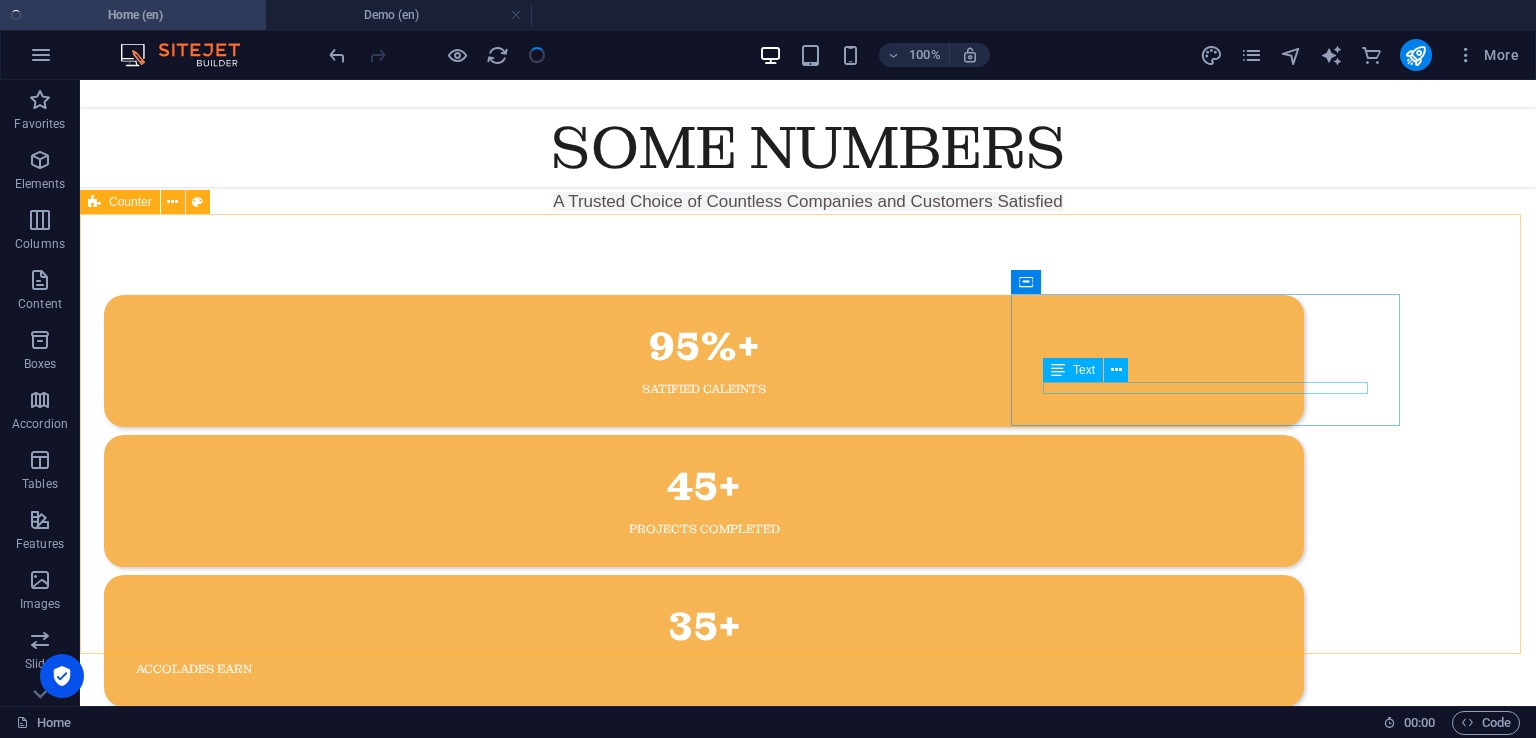 click at bounding box center [1116, 370] 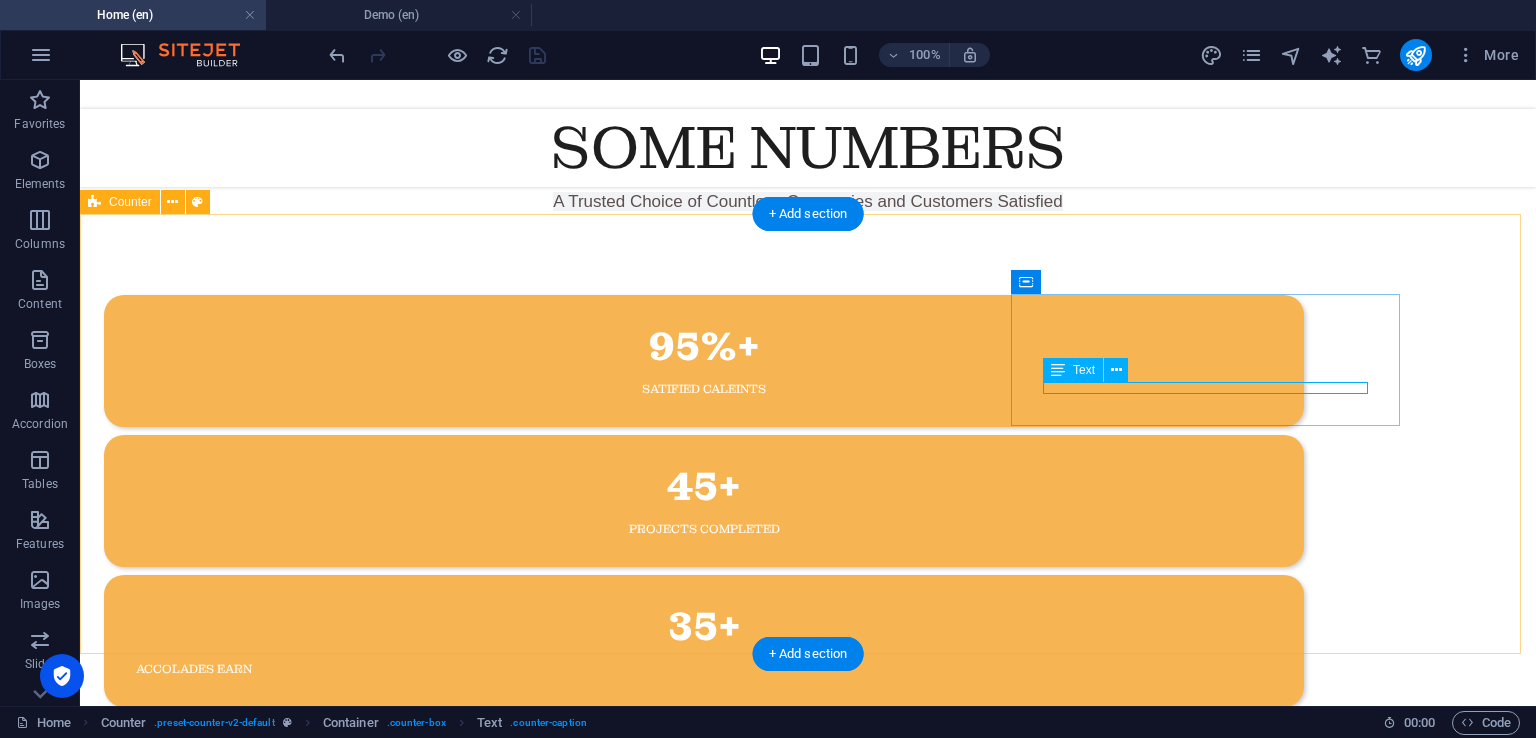 click on "accolades Earn" at bounding box center [704, 669] 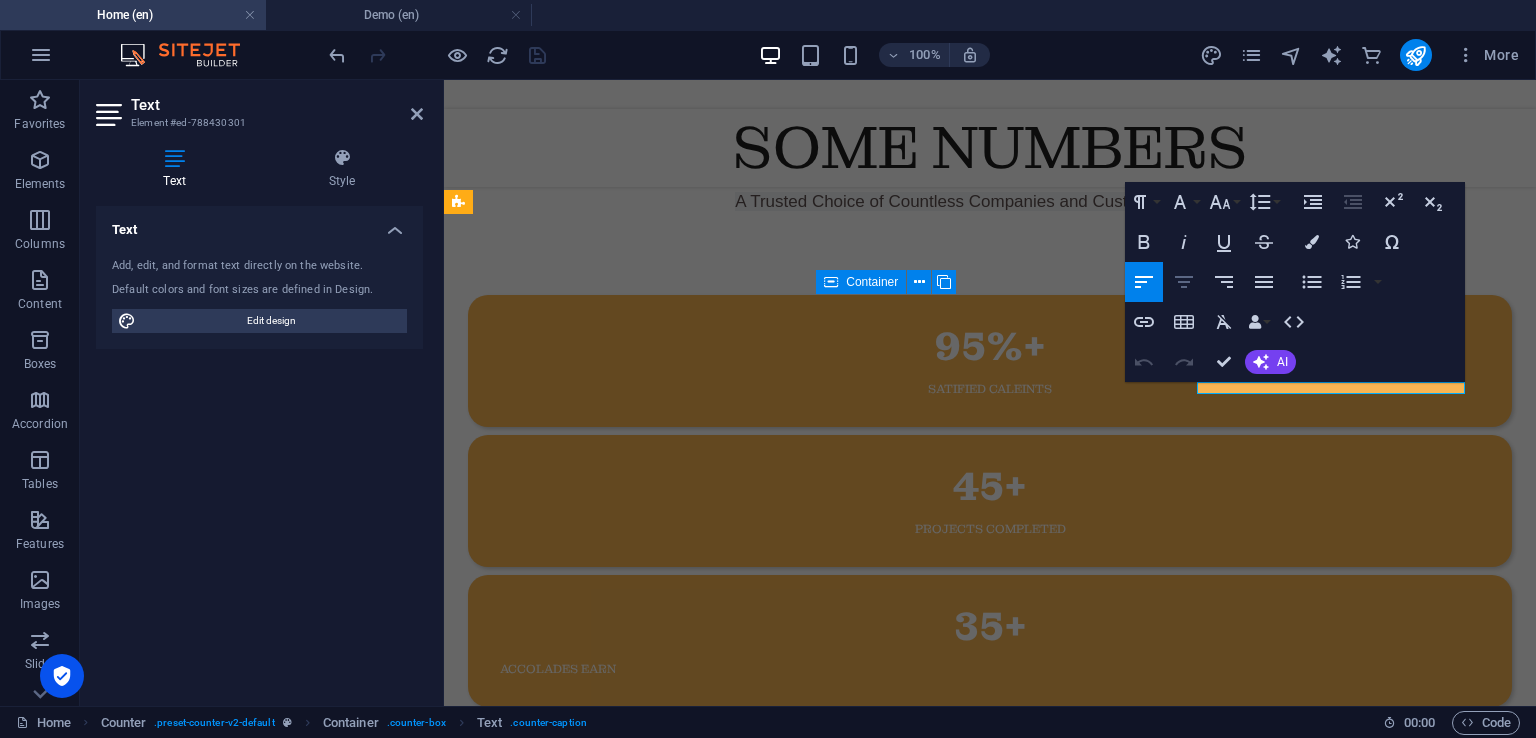 click 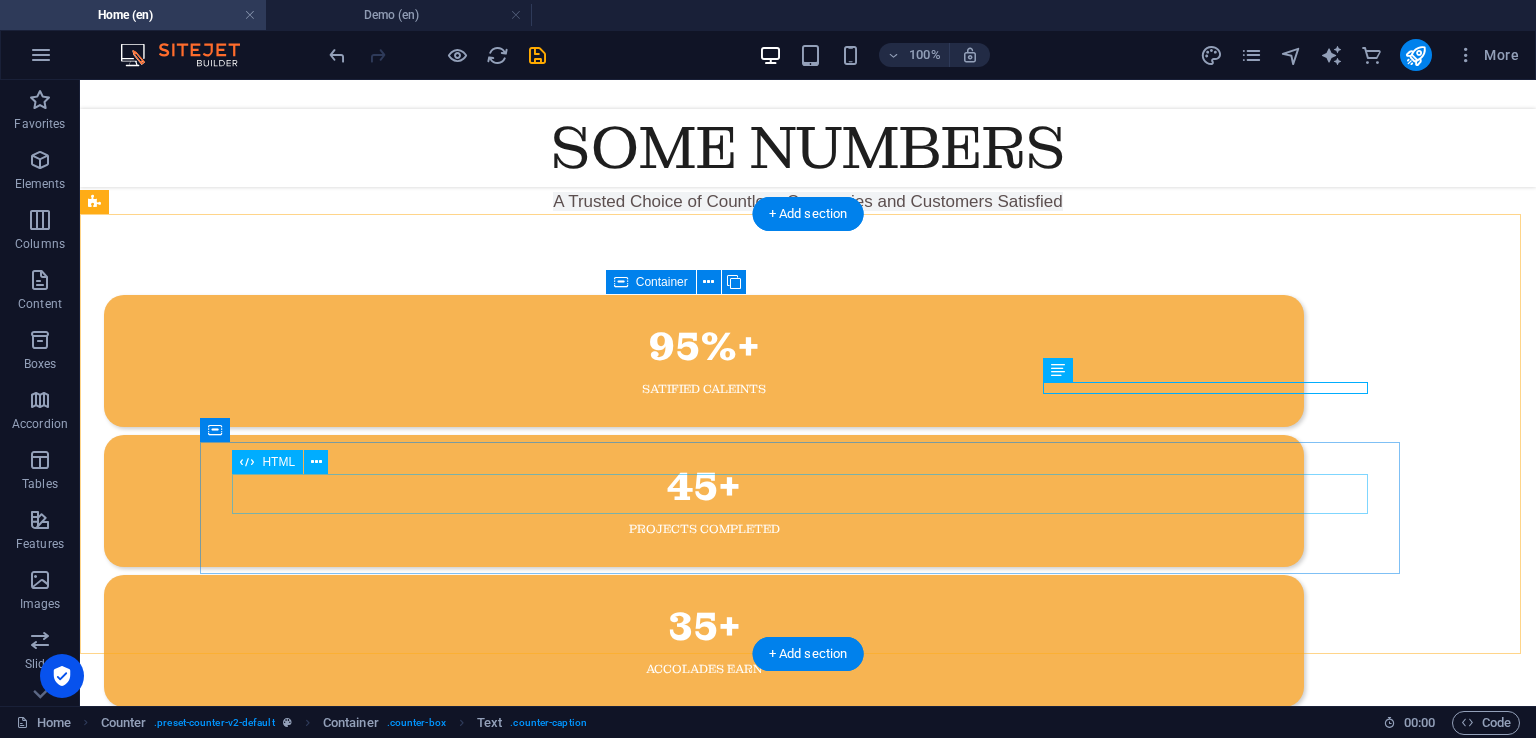 click on "9" at bounding box center [704, 767] 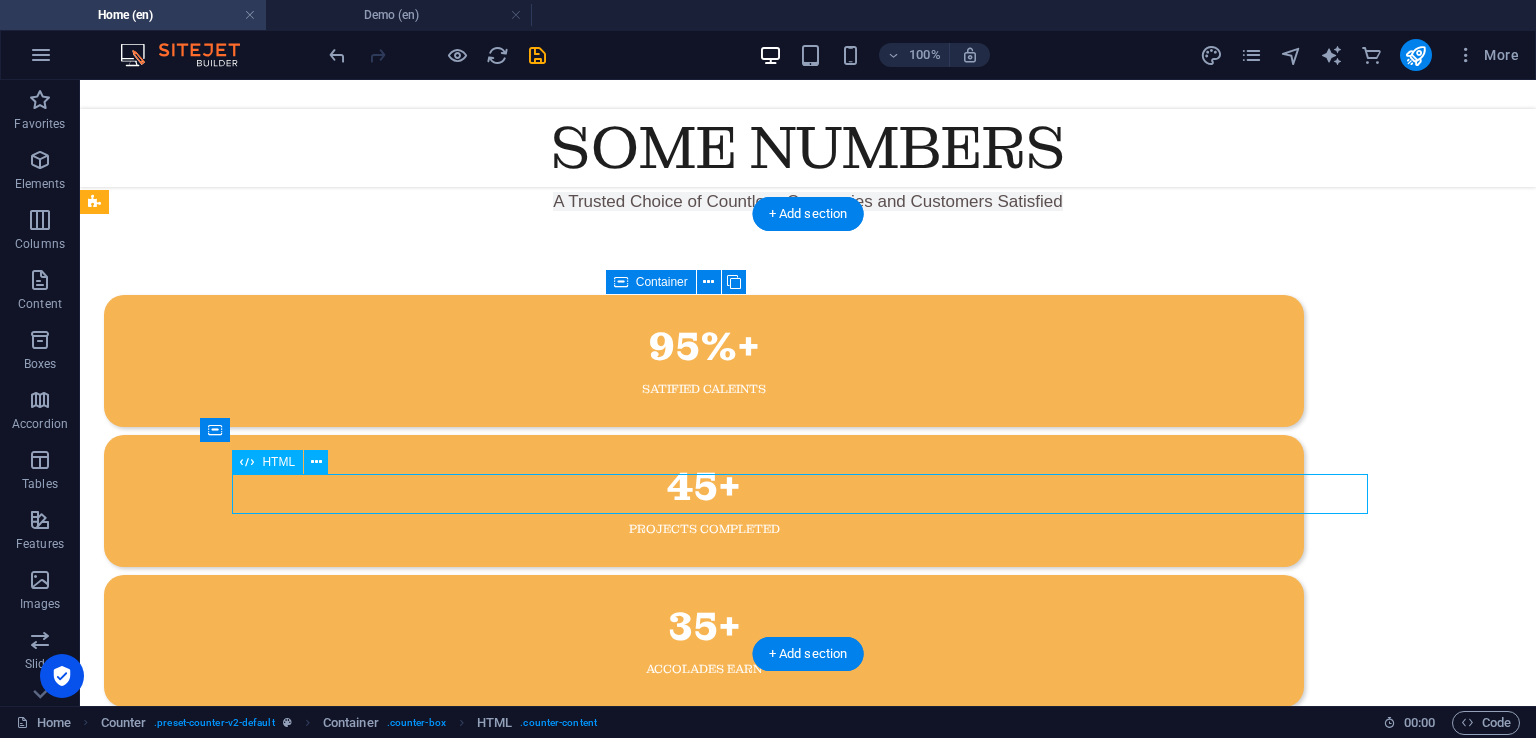 click on "9" at bounding box center [704, 767] 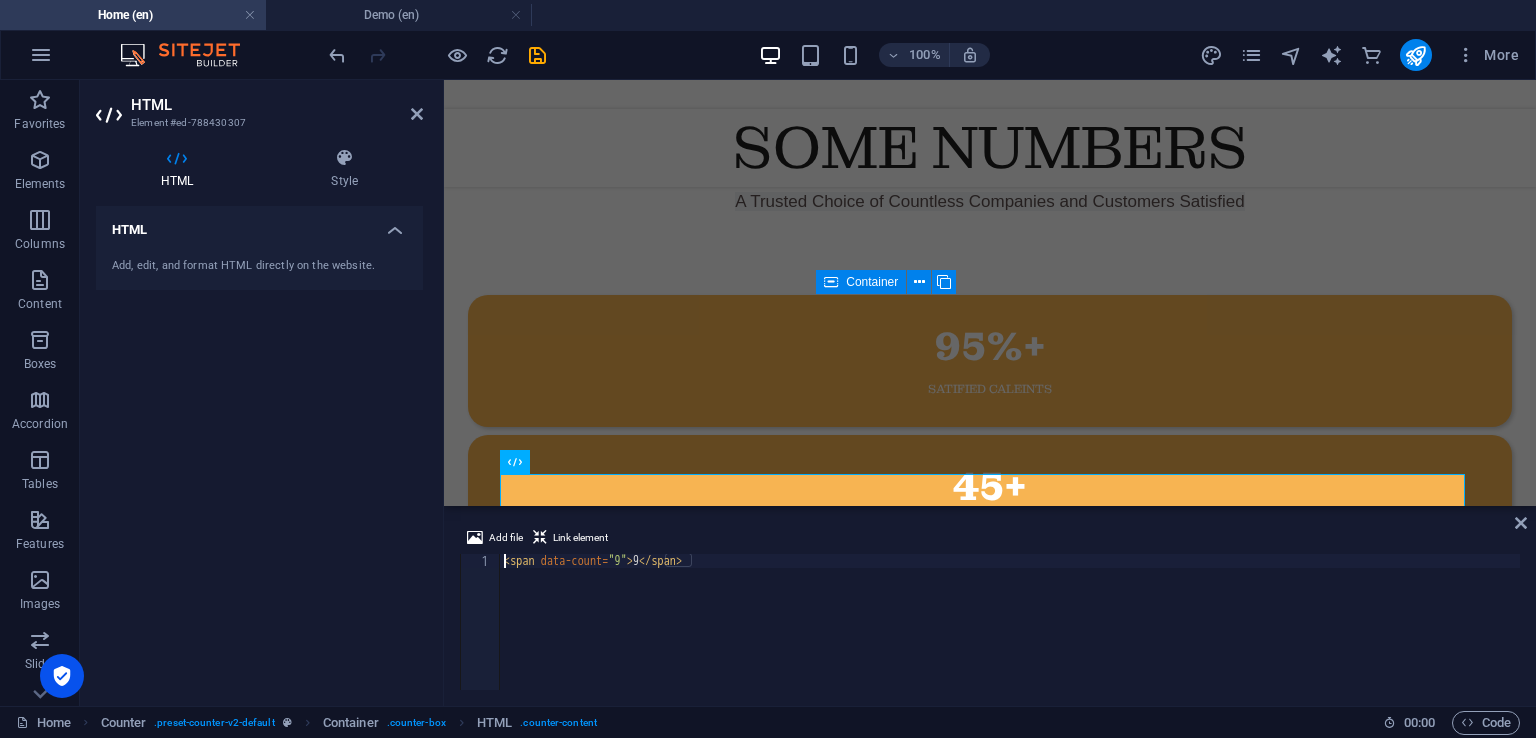 click on "< span   data-count = "9" > 9 </ span >" at bounding box center (1010, 636) 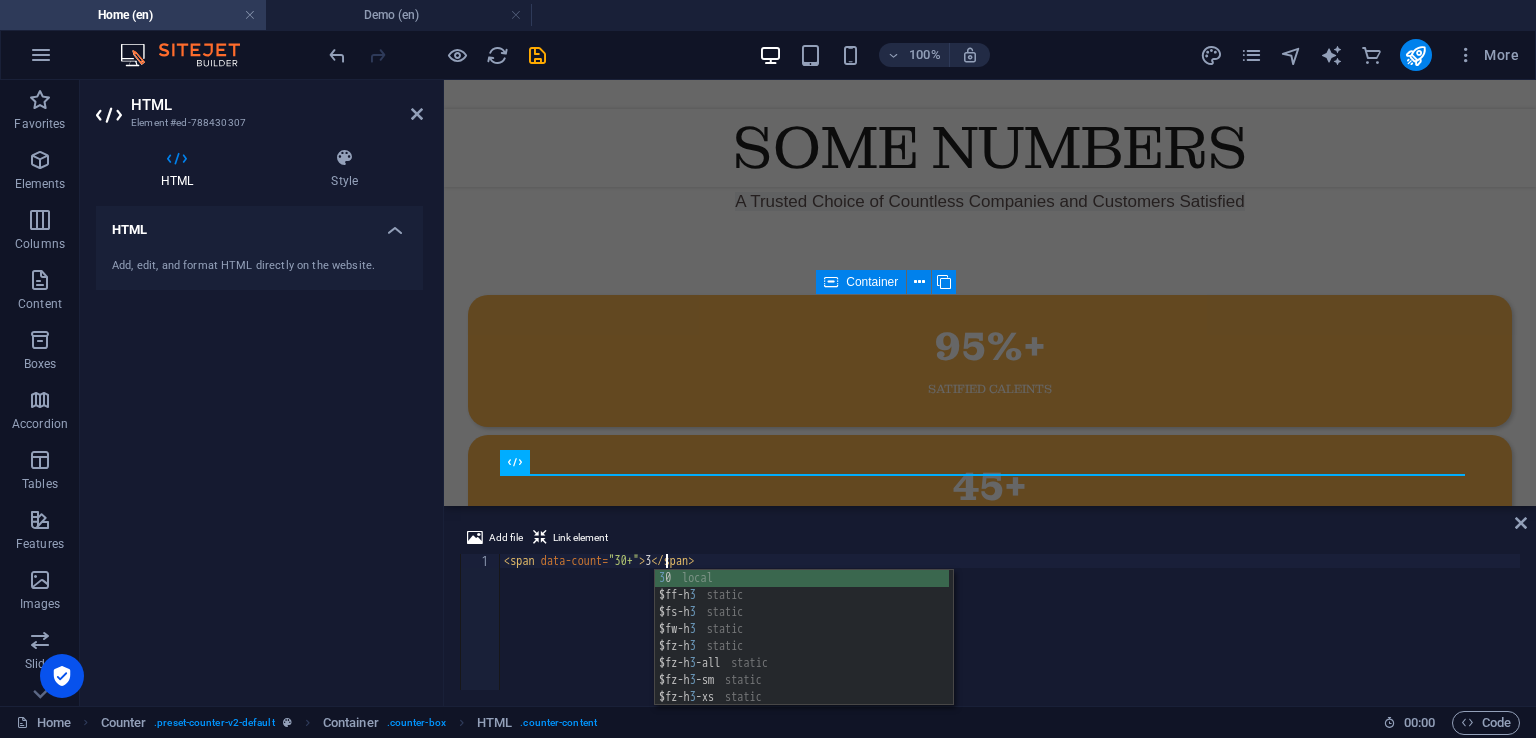 scroll, scrollTop: 0, scrollLeft: 14, axis: horizontal 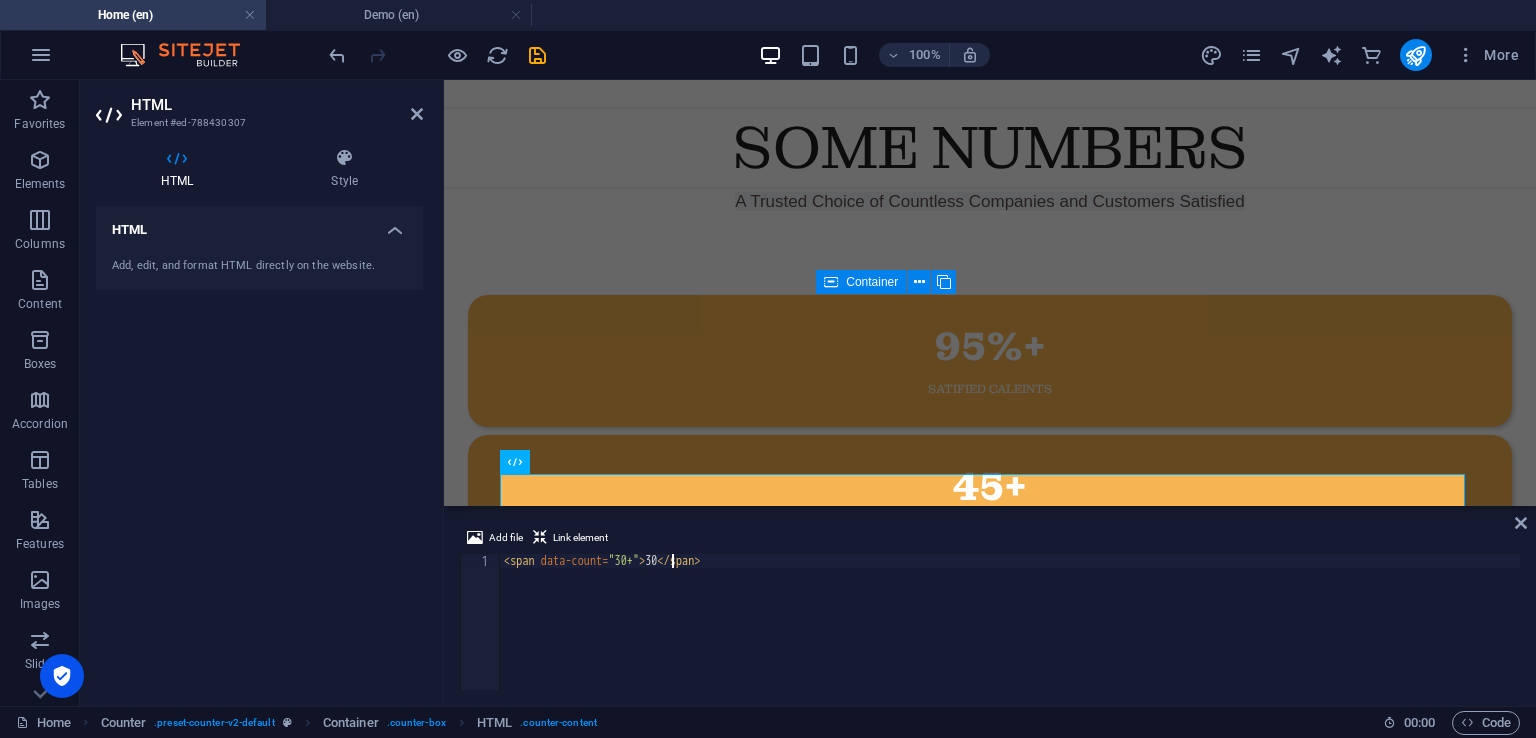 type on "<span data-count="30+">30+</span>" 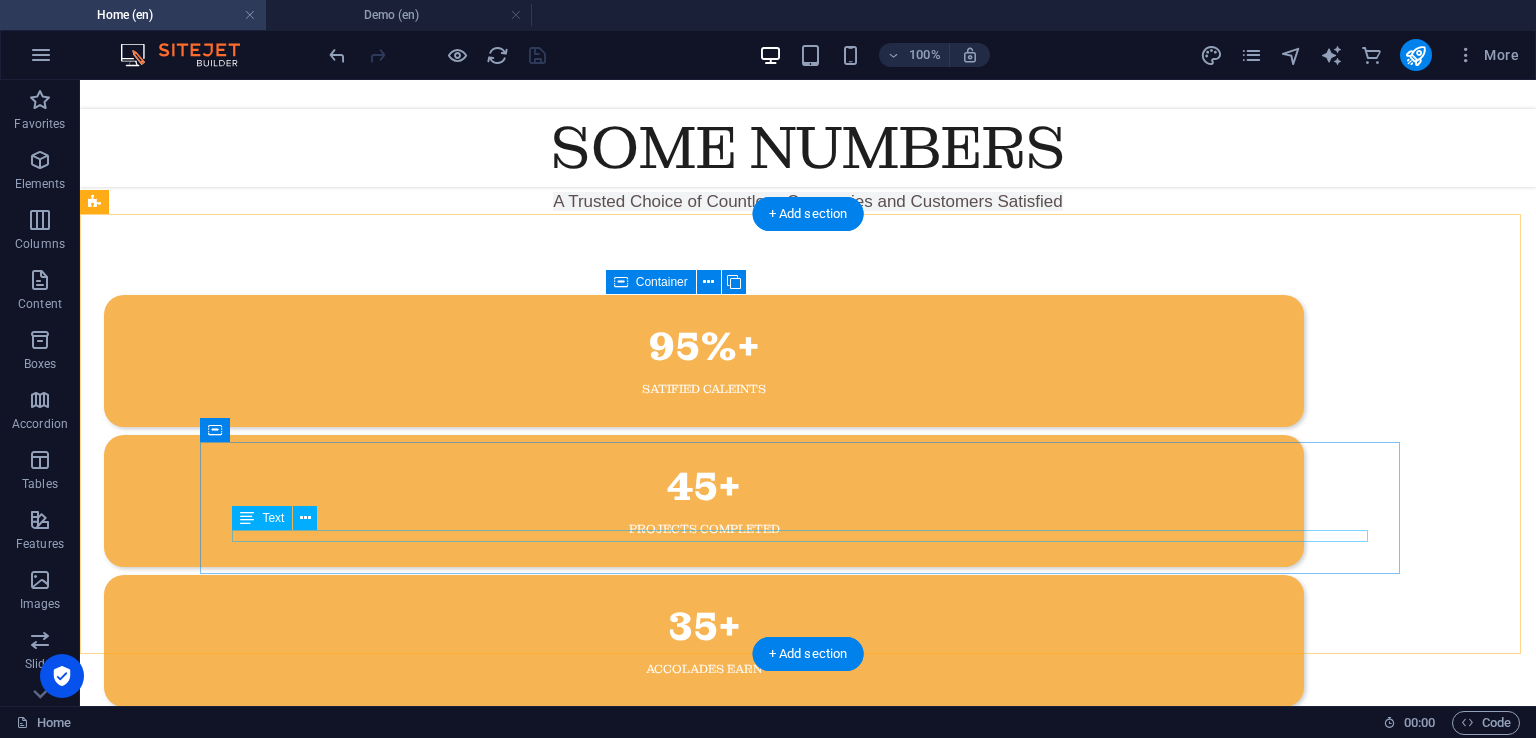 click on "Countries invested in" at bounding box center [704, 809] 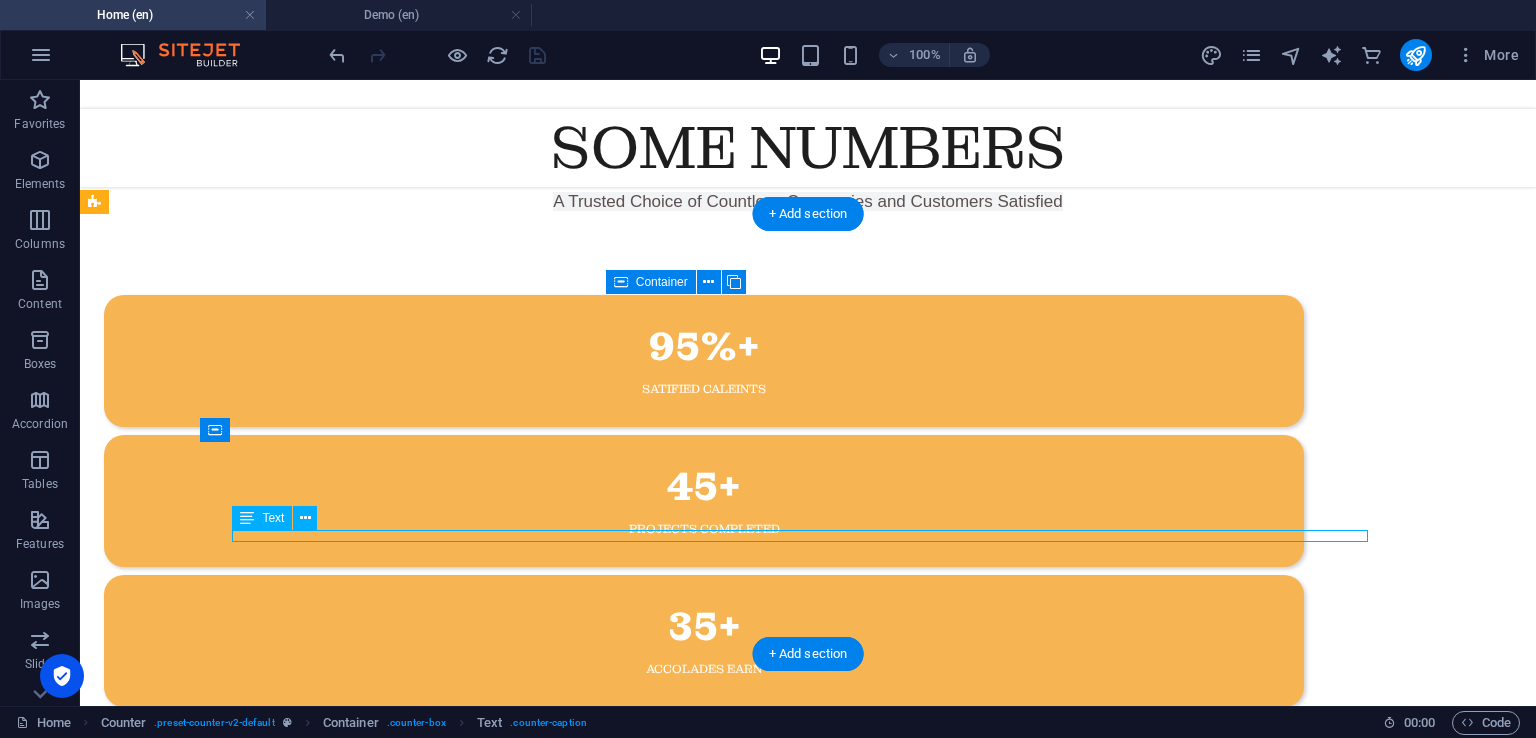 click on "Countries invested in" at bounding box center (704, 809) 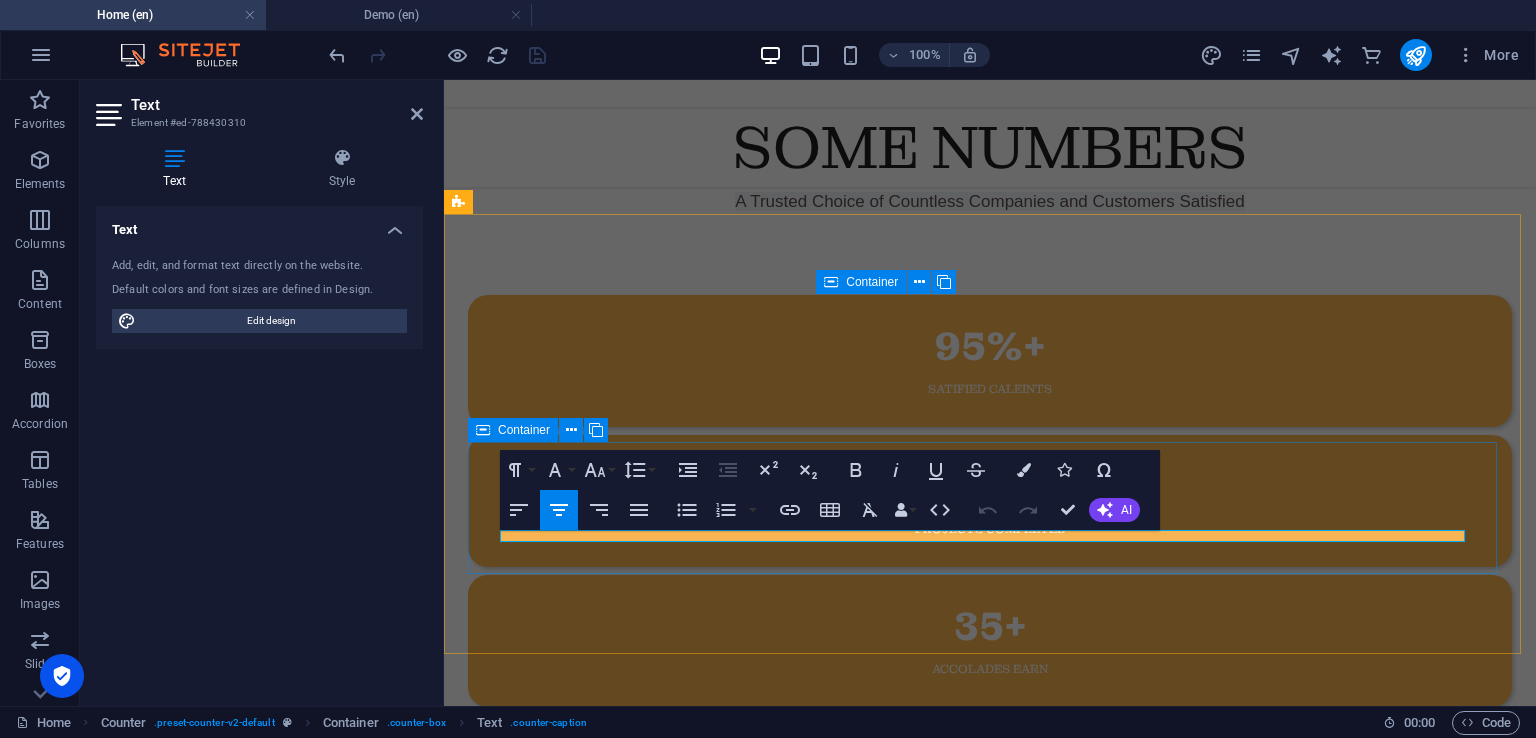 type 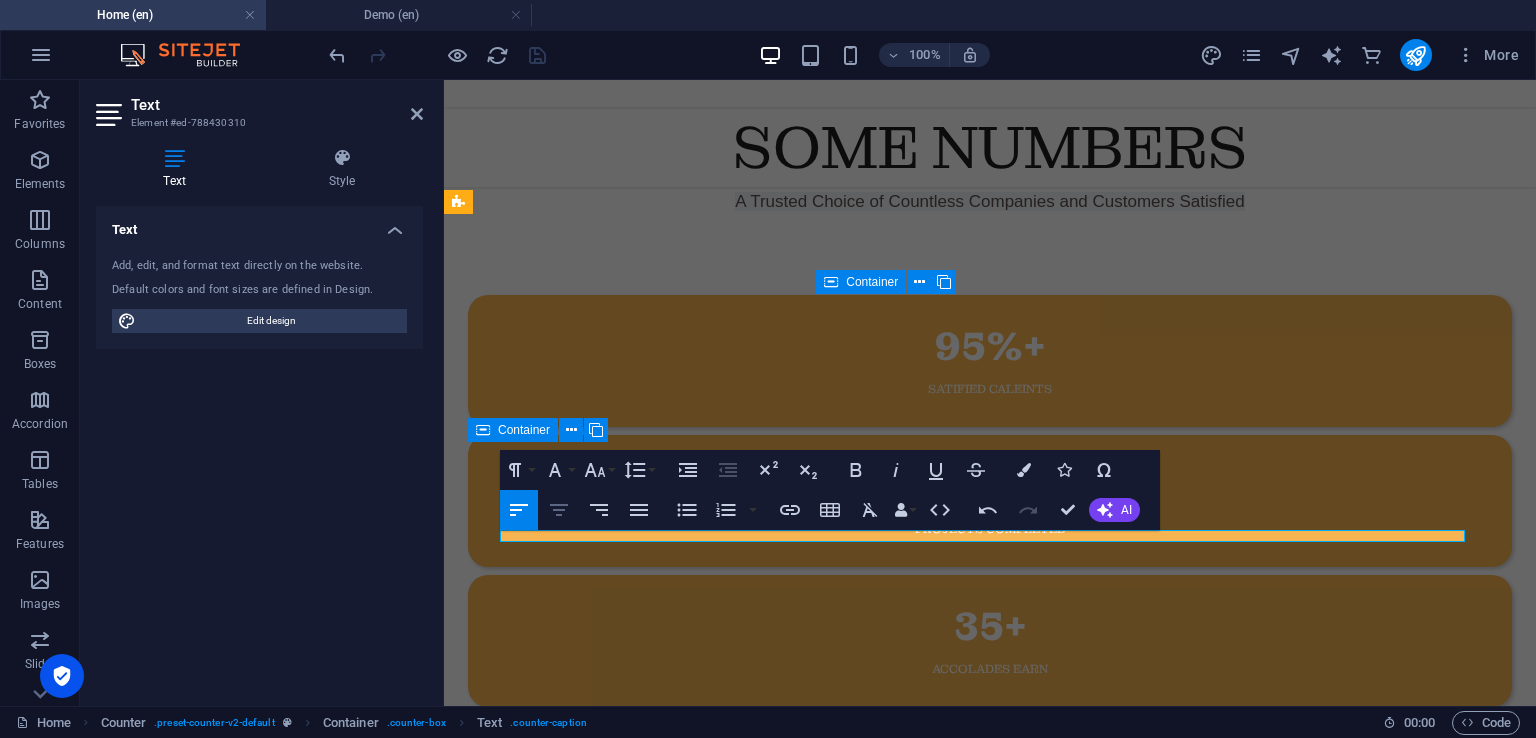 click 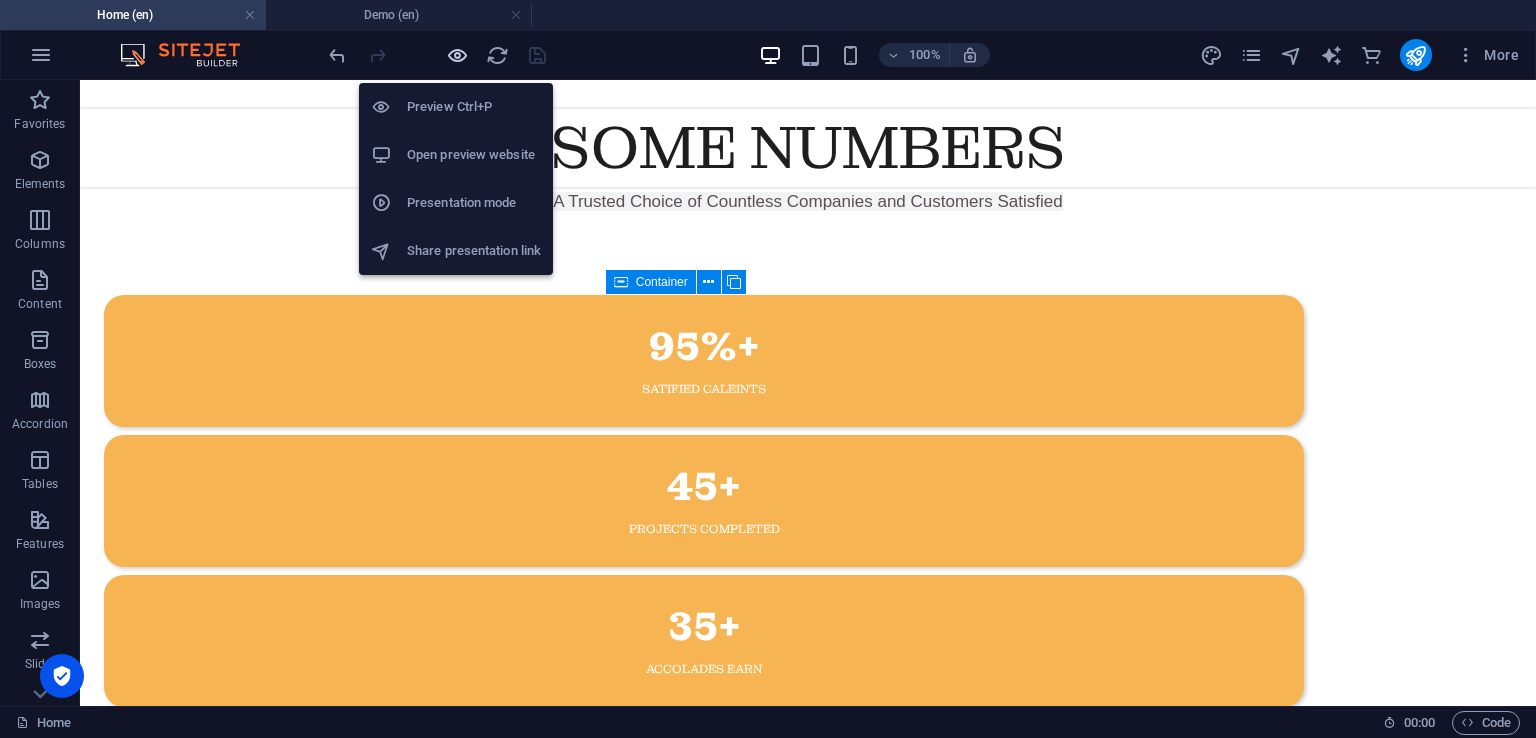click at bounding box center (457, 55) 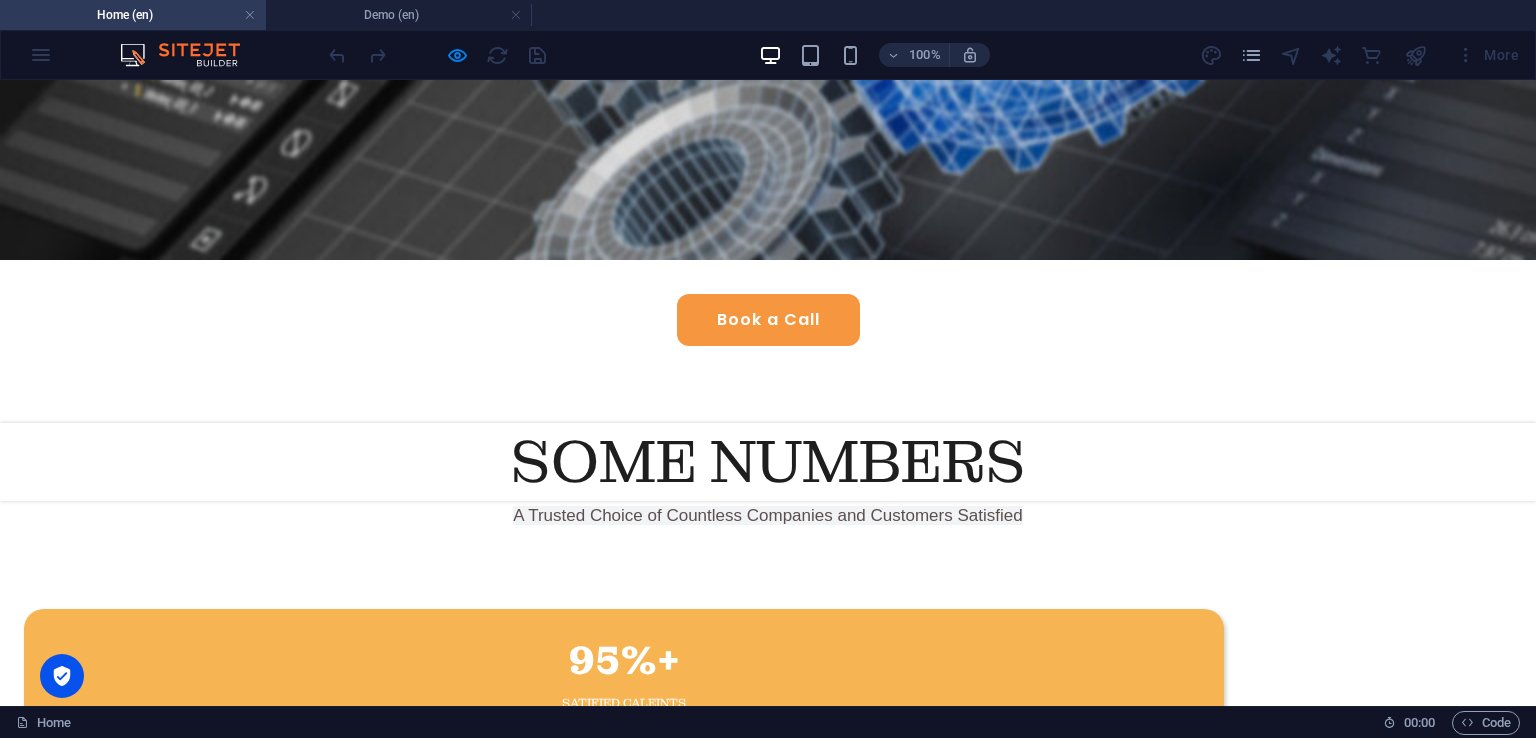 scroll, scrollTop: 0, scrollLeft: 0, axis: both 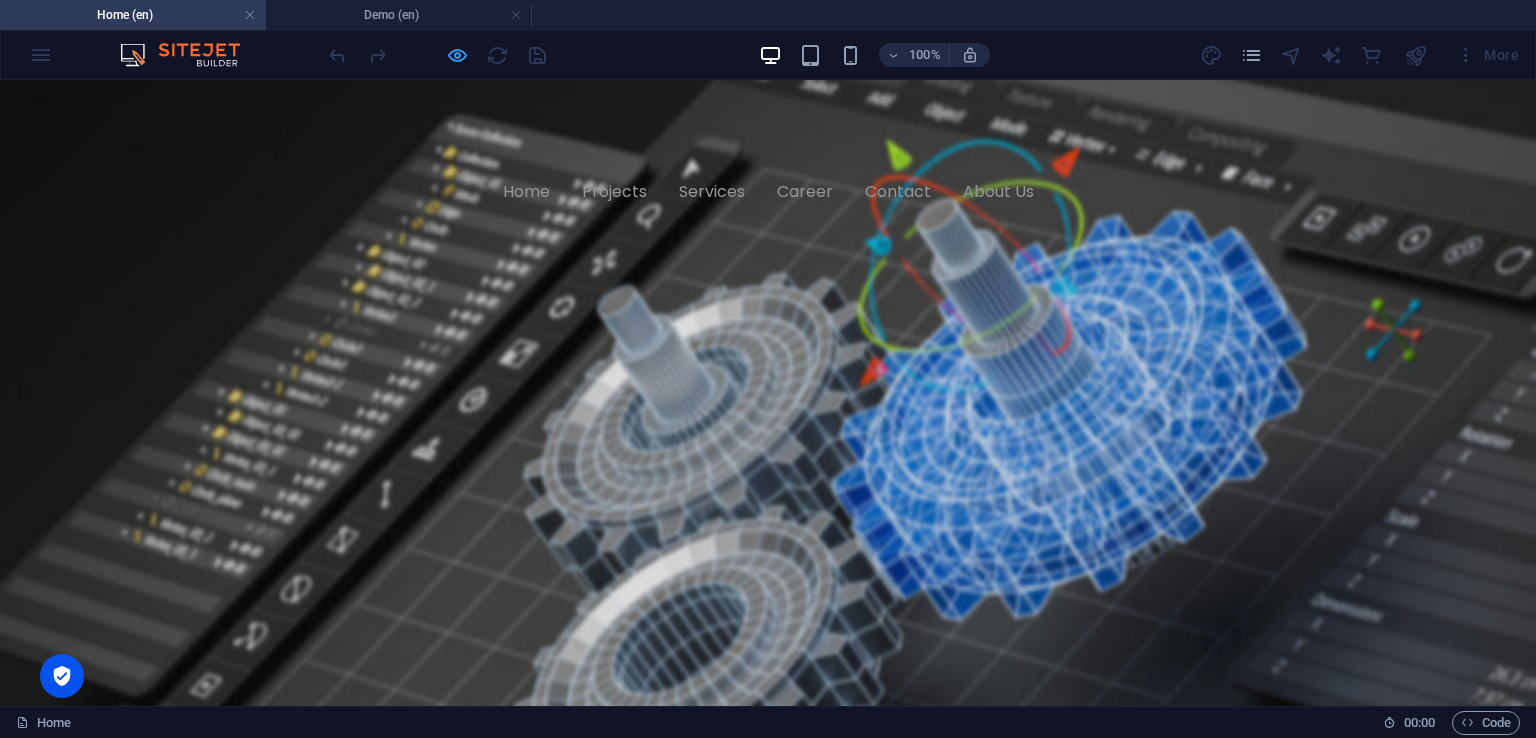 click at bounding box center [457, 55] 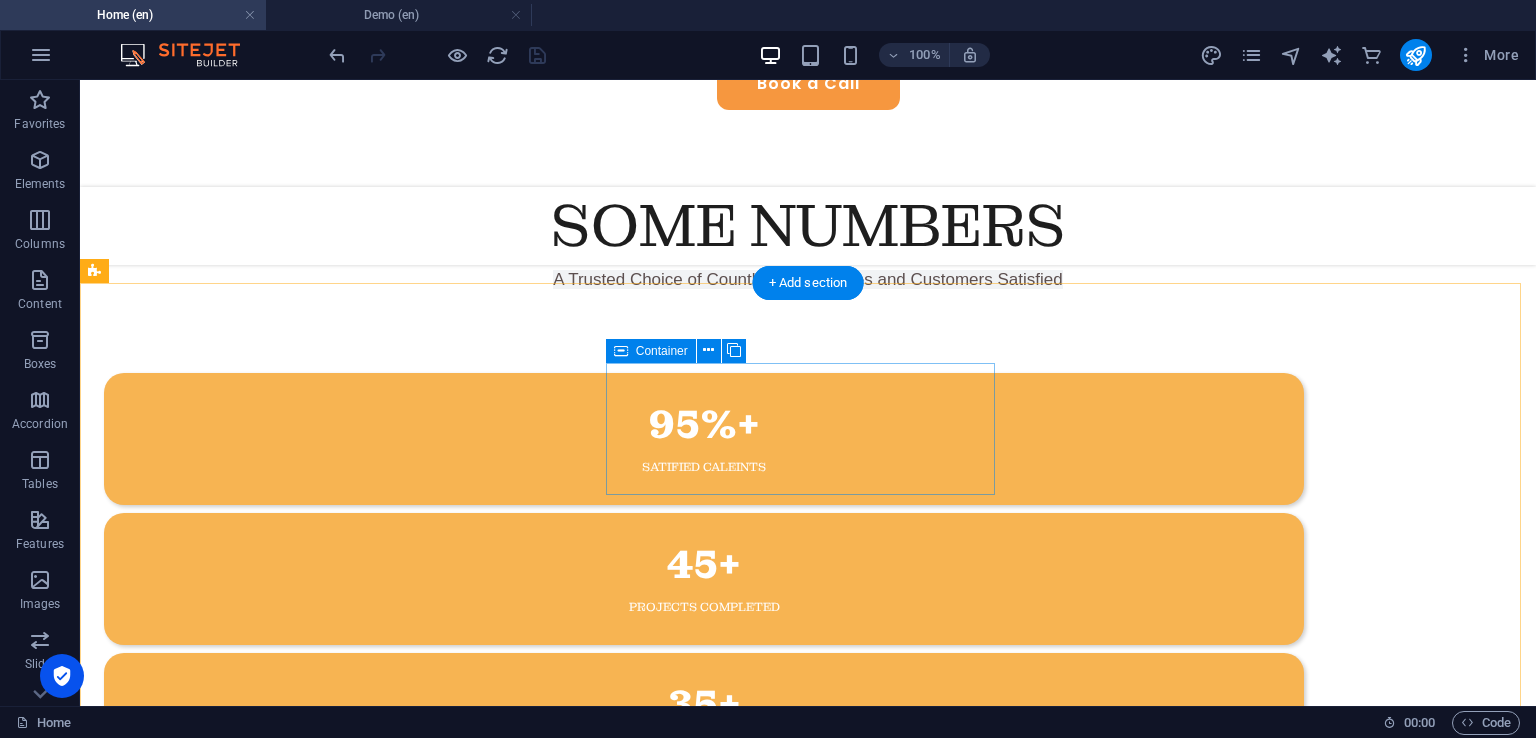 scroll, scrollTop: 700, scrollLeft: 0, axis: vertical 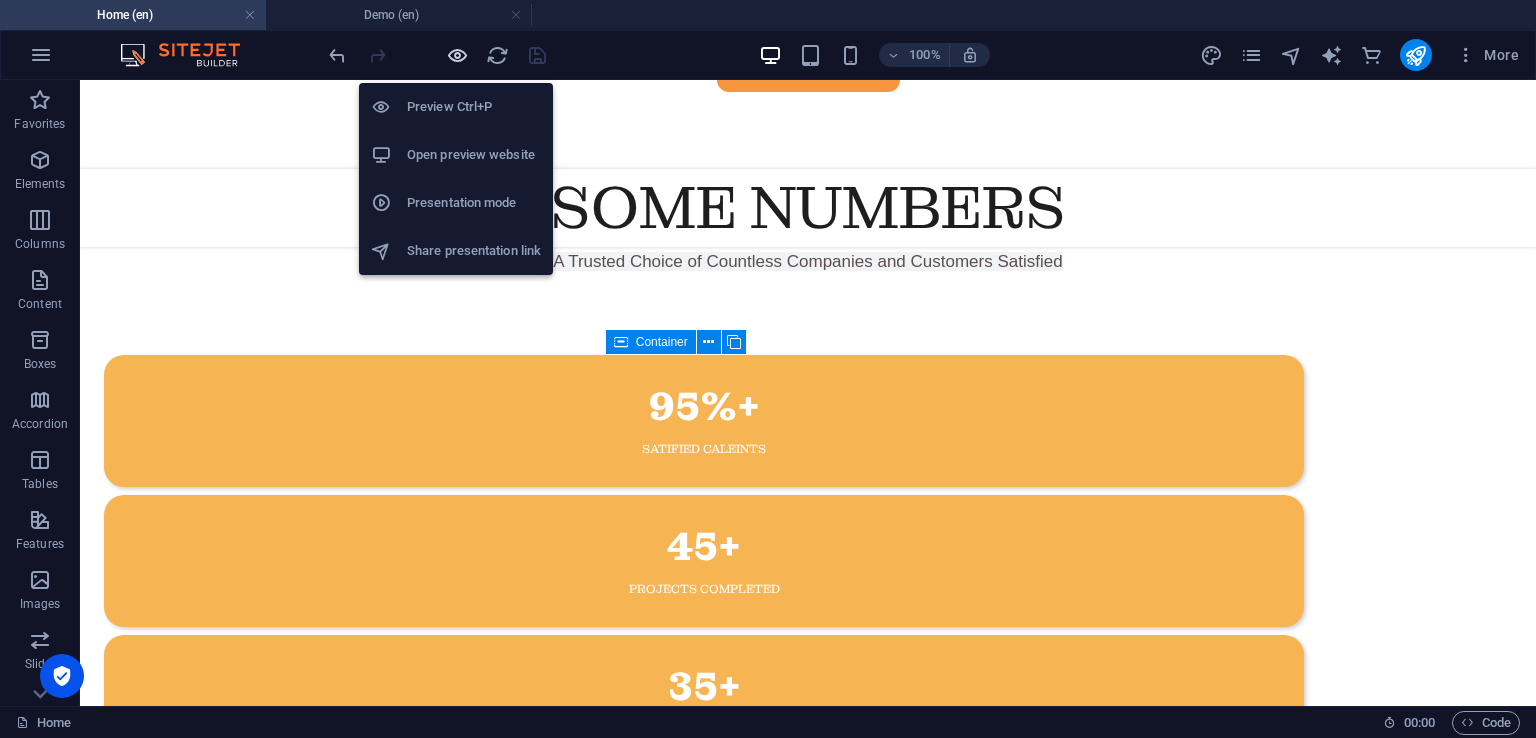 click at bounding box center [457, 55] 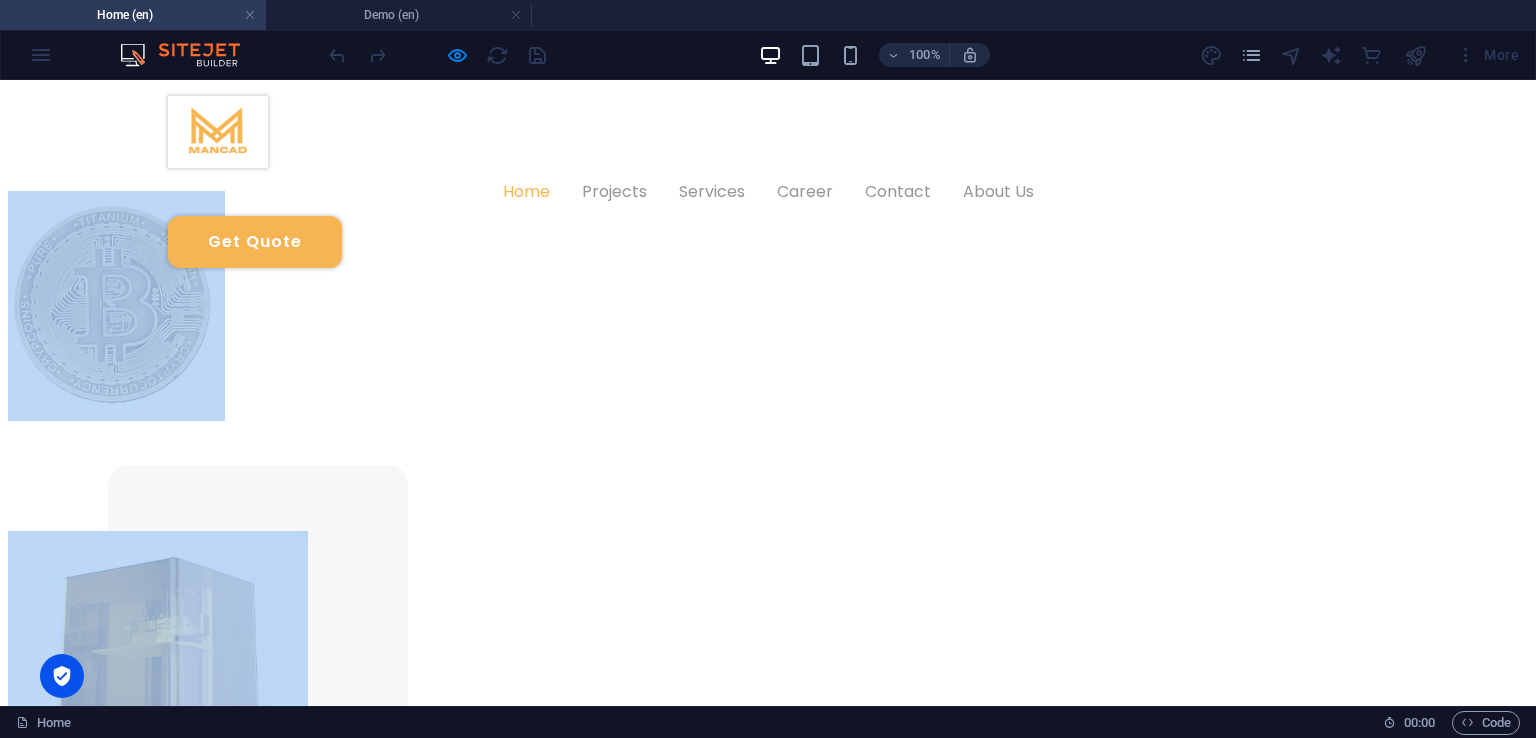 drag, startPoint x: 59, startPoint y: 309, endPoint x: 1519, endPoint y: 776, distance: 1532.8695 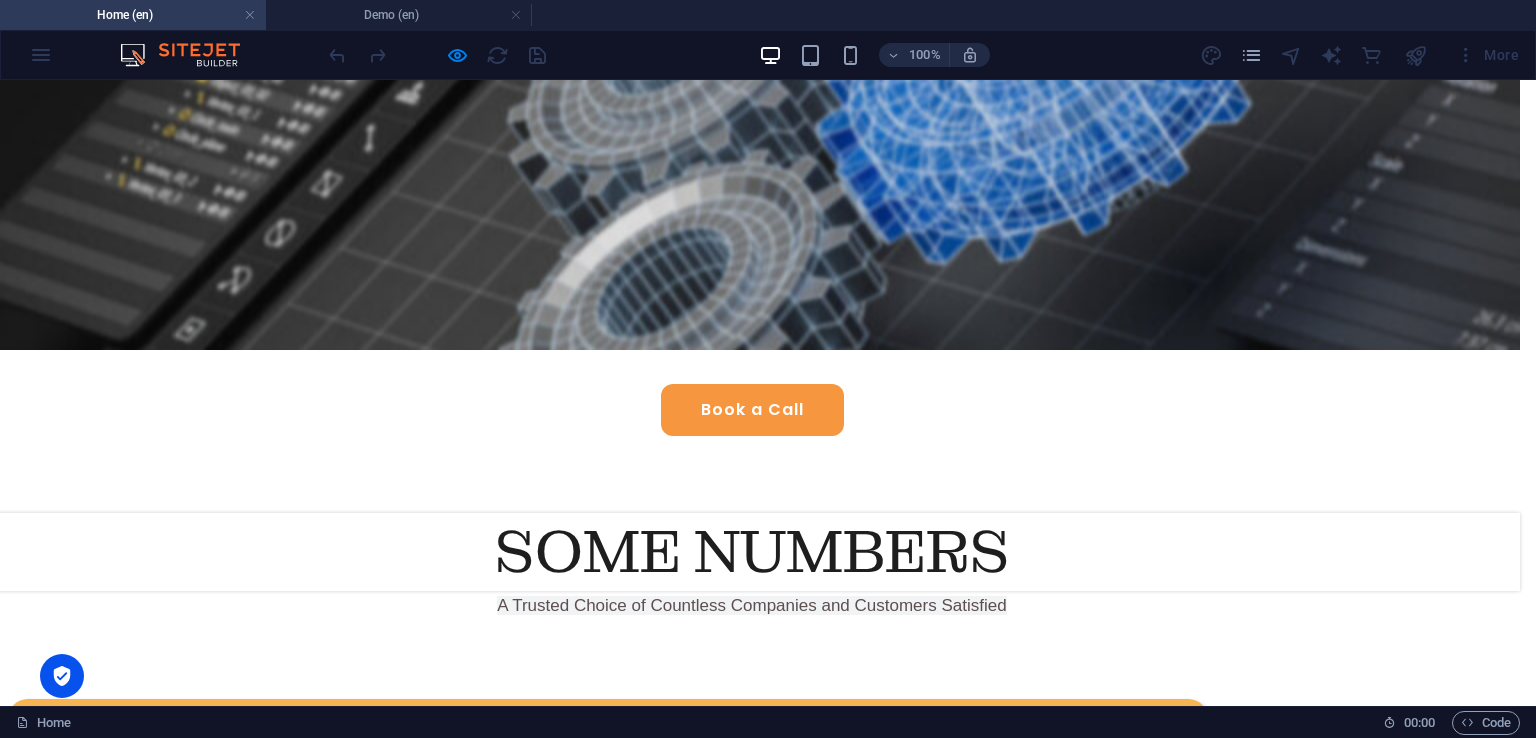 scroll, scrollTop: 500, scrollLeft: 16, axis: both 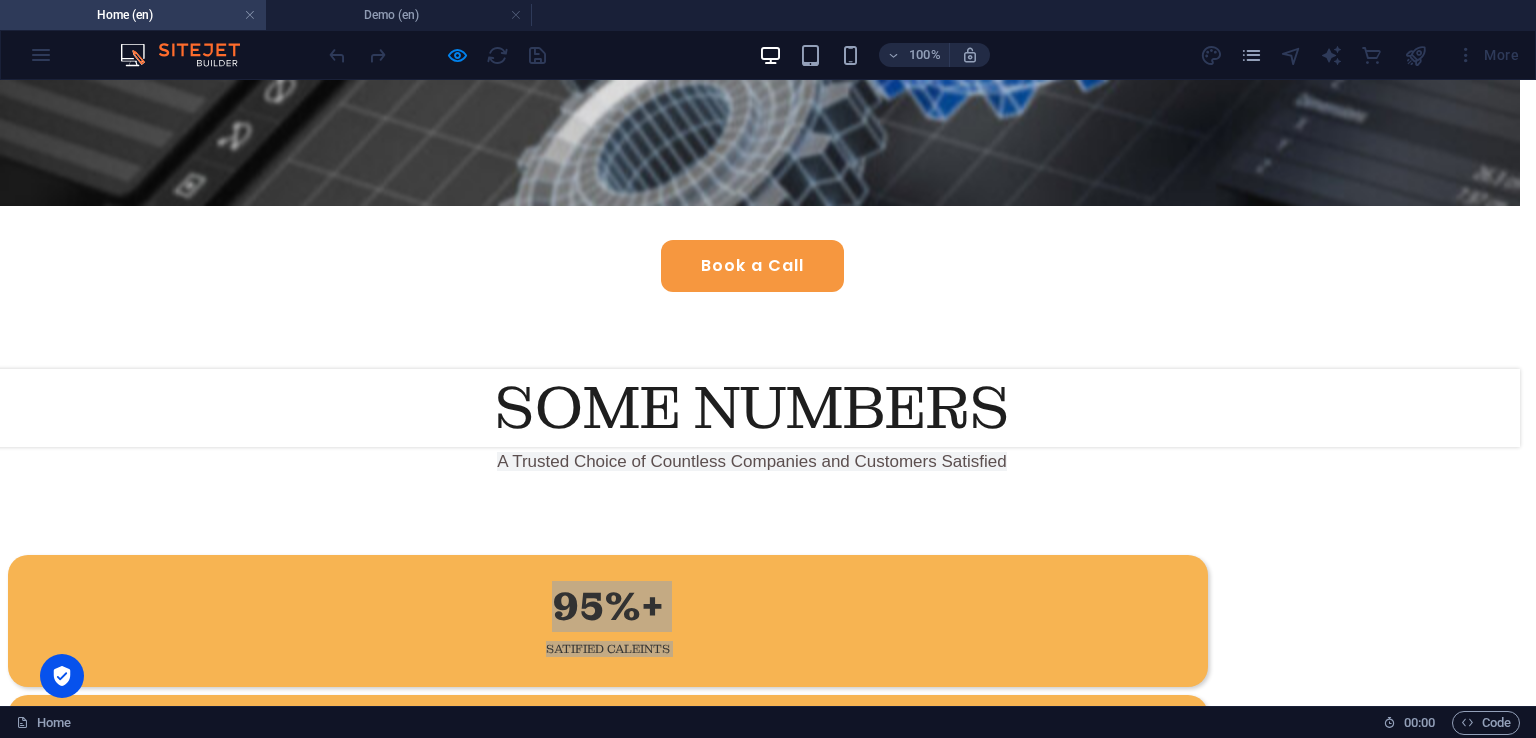 click on "00 : 00" at bounding box center (1419, 723) 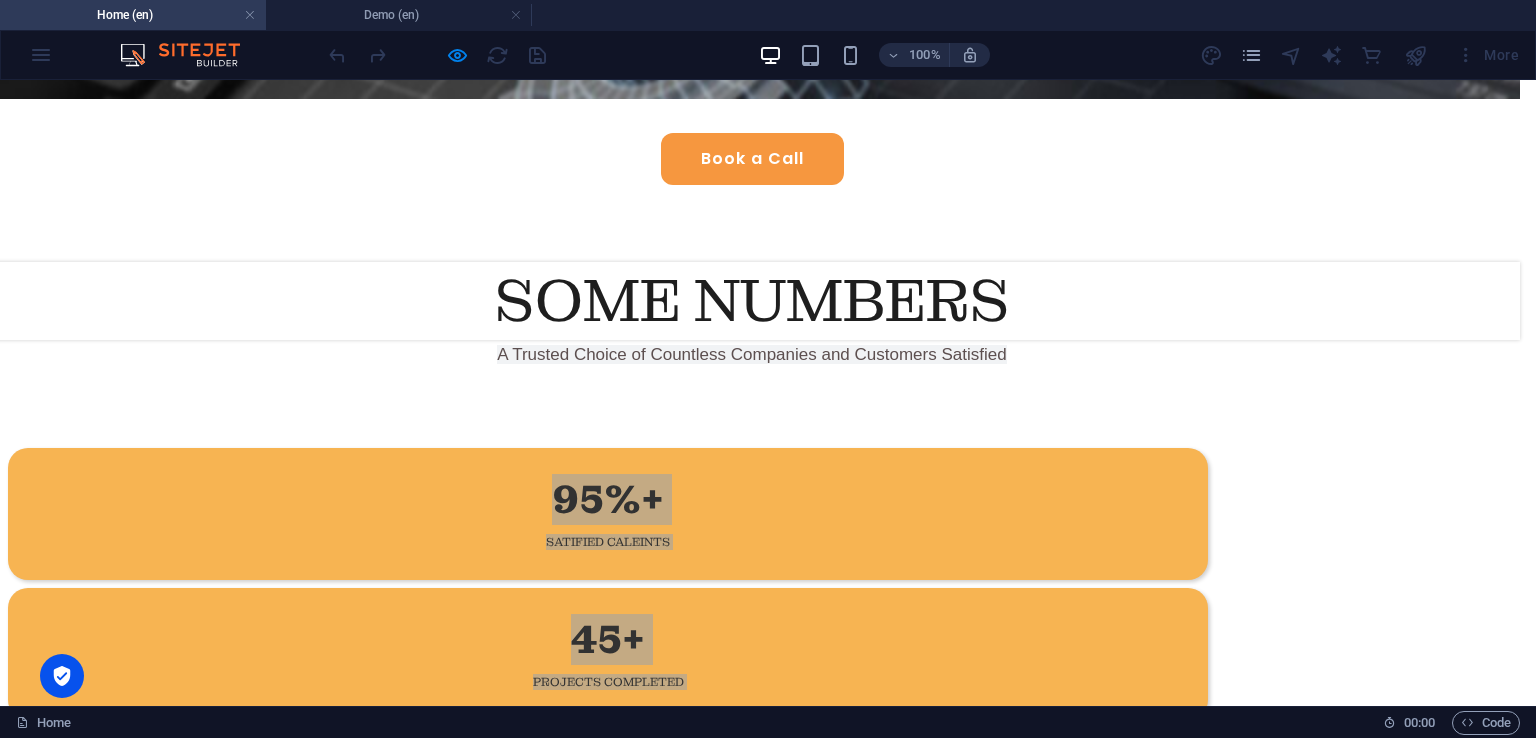 scroll, scrollTop: 800, scrollLeft: 16, axis: both 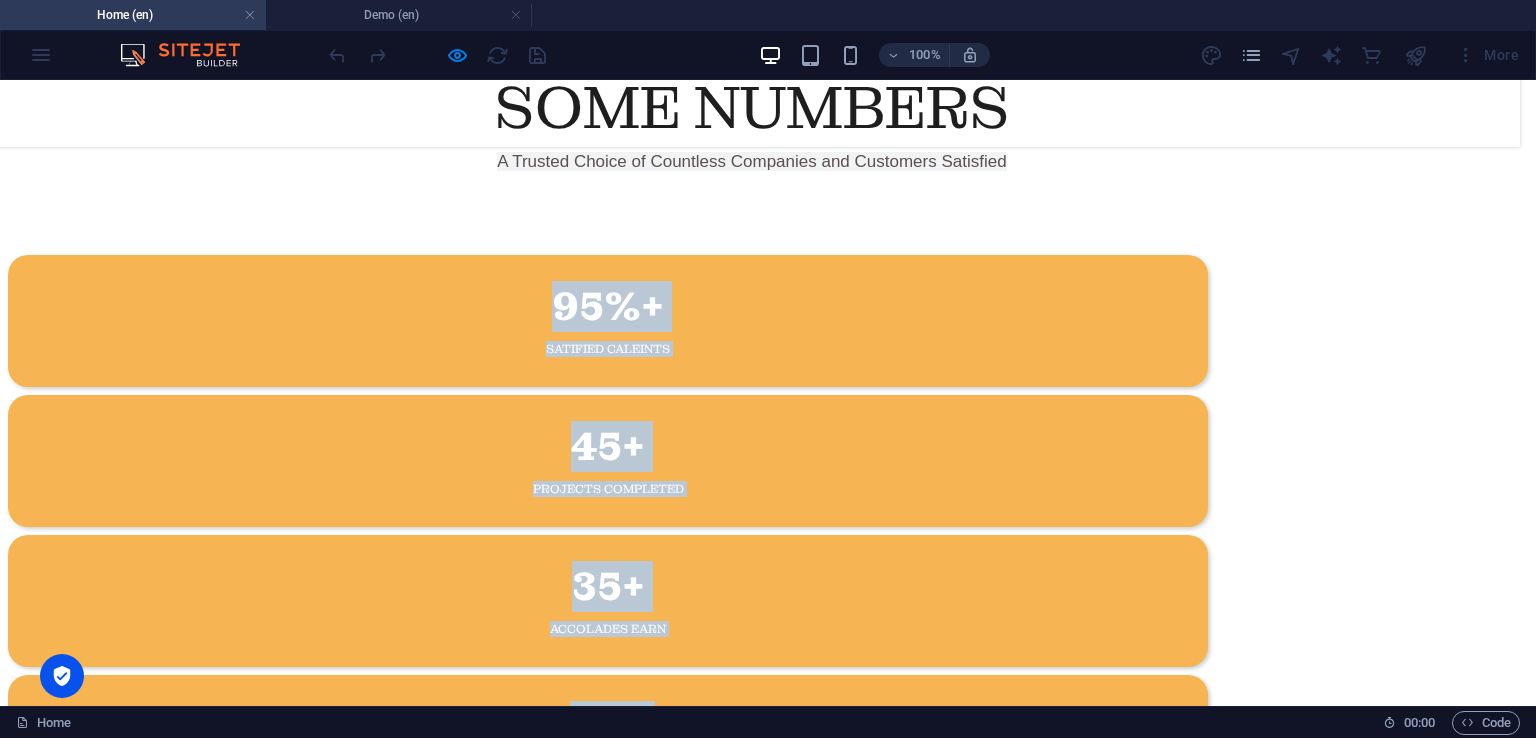 click on "95%+ satified Caleints 45+ projects completed 35+ accolades Earn 30+ longterm business relationships" at bounding box center [752, 531] 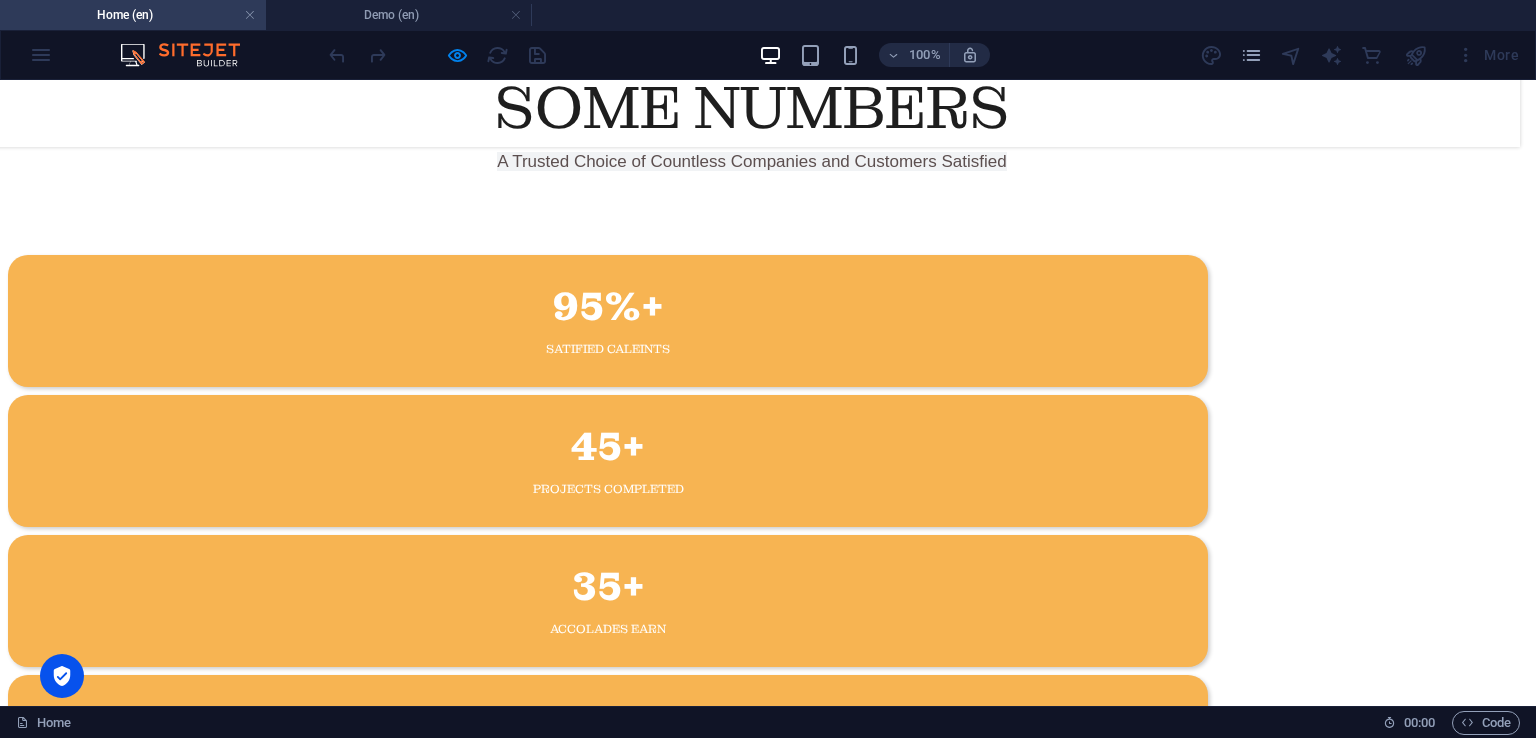 click on "95%+ satified Caleints 45+ projects completed 35+ accolades Earn 30+ longterm business relationships" at bounding box center [752, 531] 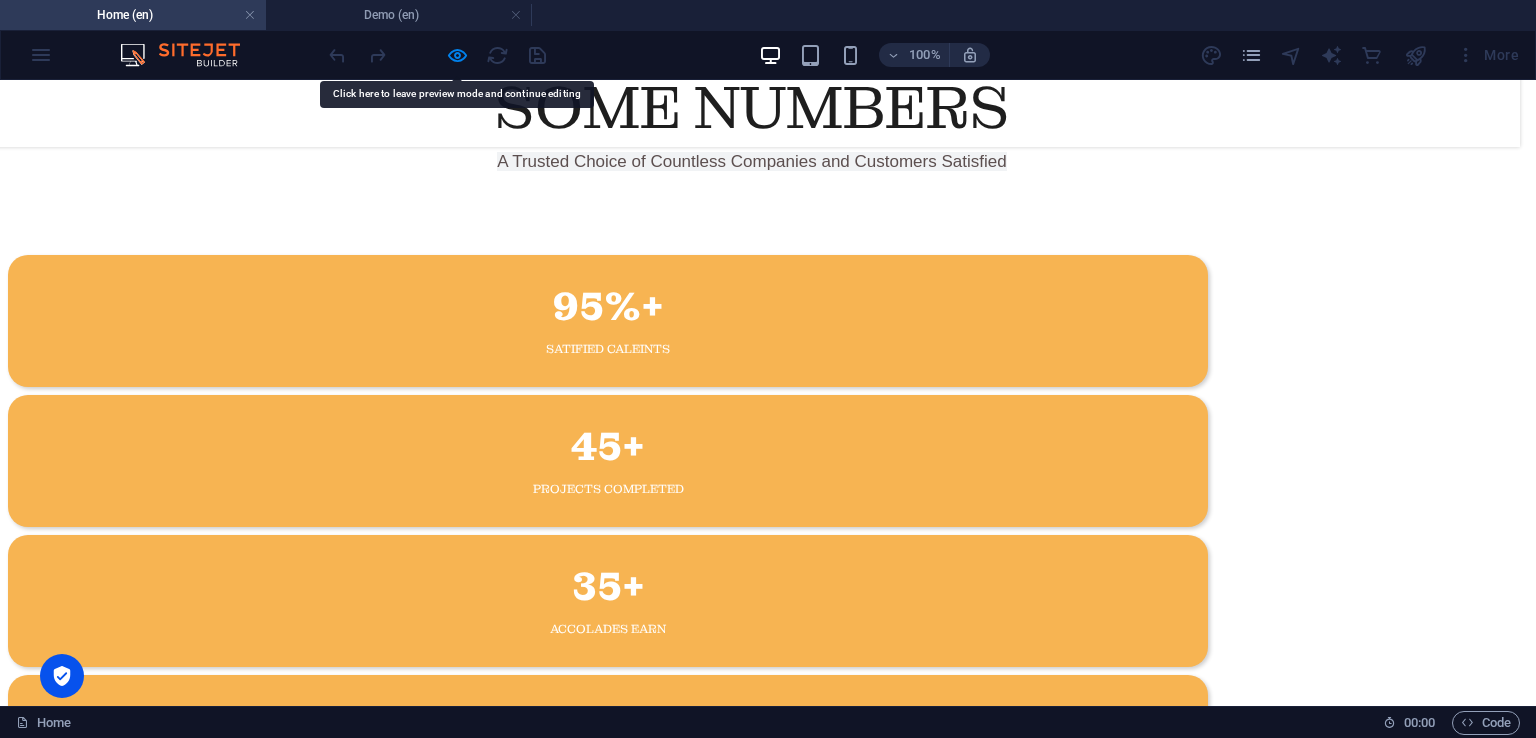 click on "95%+ satified Caleints 45+ projects completed 35+ accolades Earn 30+ longterm business relationships" at bounding box center (752, 531) 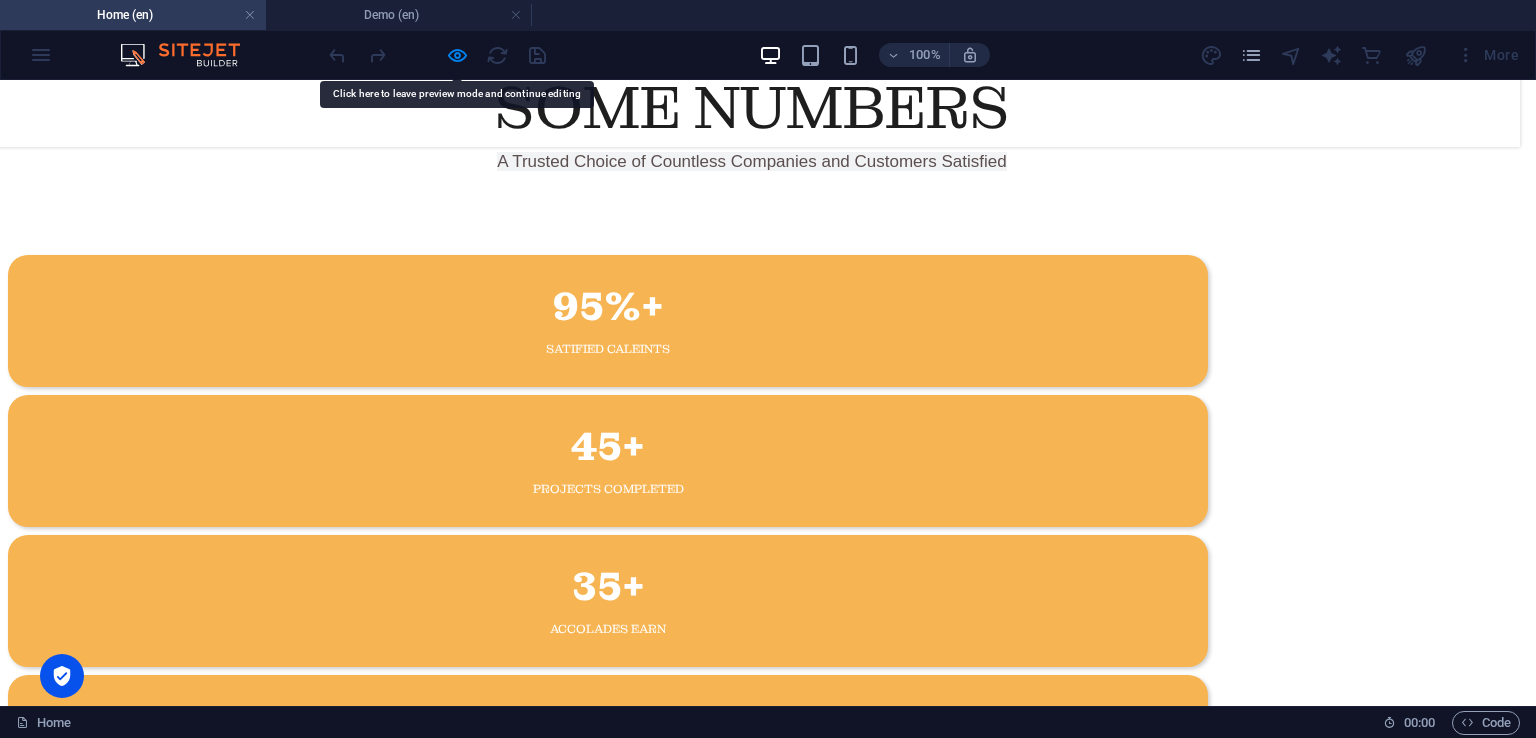 click on "95%+ satified Caleints 45+ projects completed 35+ accolades Earn 30+ longterm business relationships" at bounding box center [752, 531] 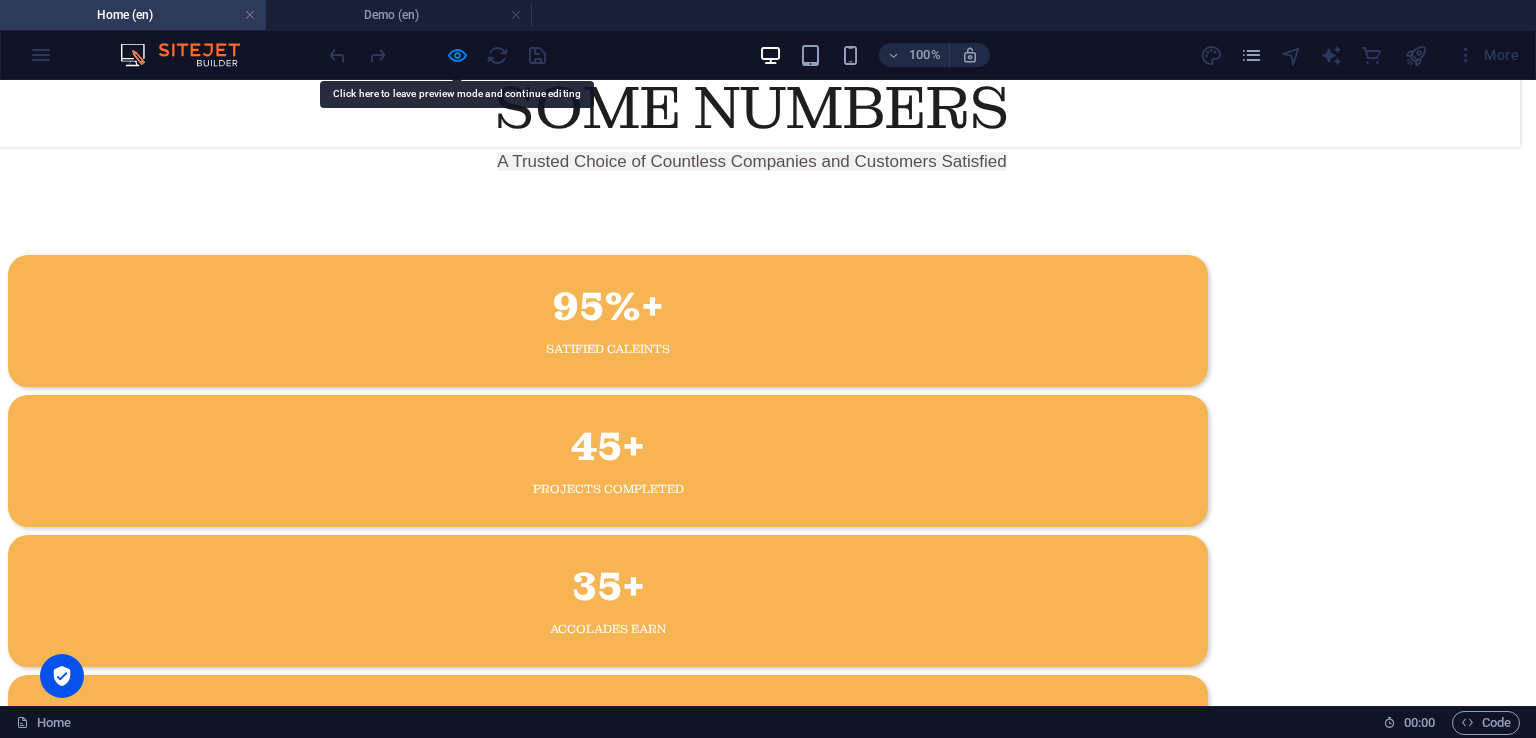 click on "95%+ satified Caleints 45+ projects completed 35+ accolades Earn 30+ longterm business relationships" at bounding box center (752, 531) 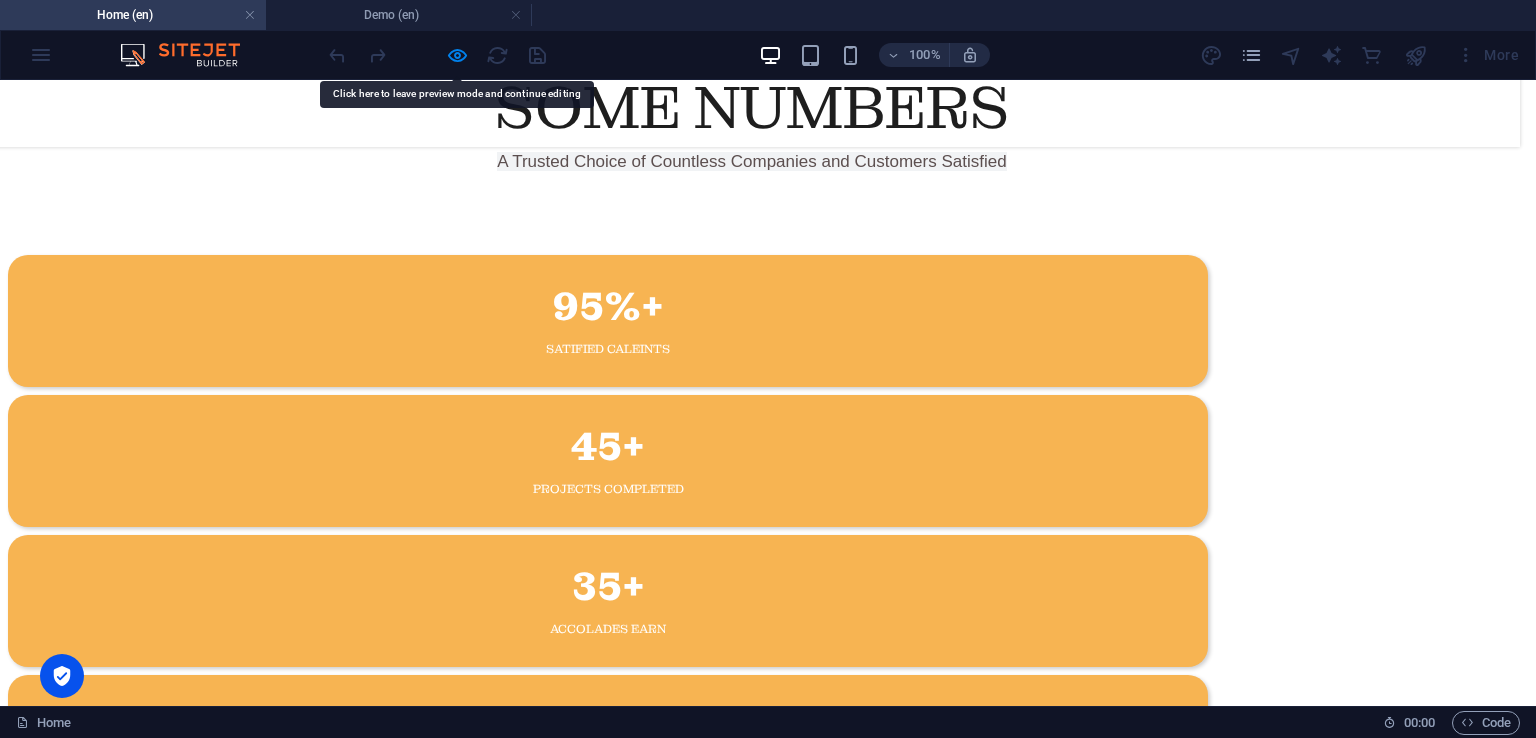 click on "95%+ satified Caleints 45+ projects completed 35+ accolades Earn 30+ longterm business relationships" at bounding box center (752, 531) 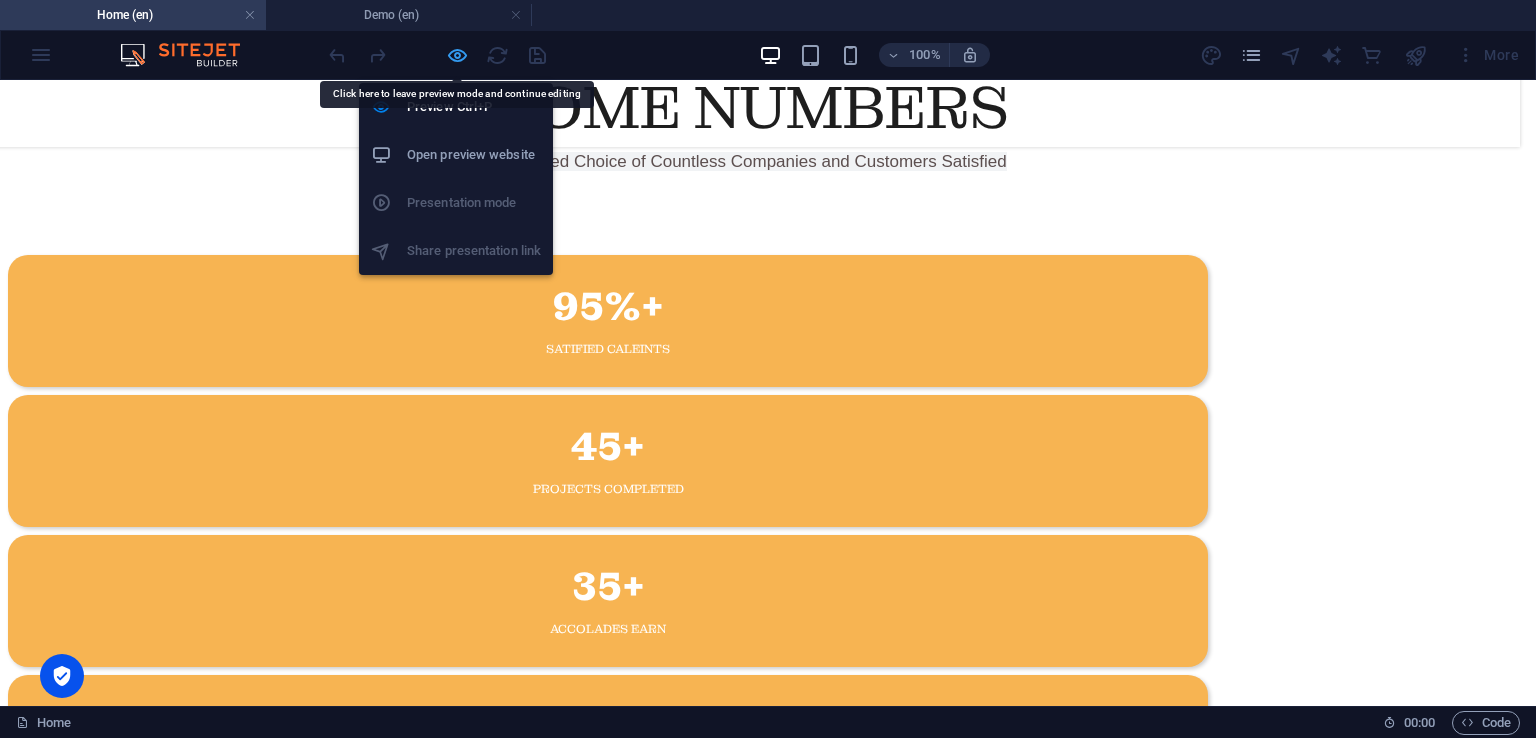 click at bounding box center [457, 55] 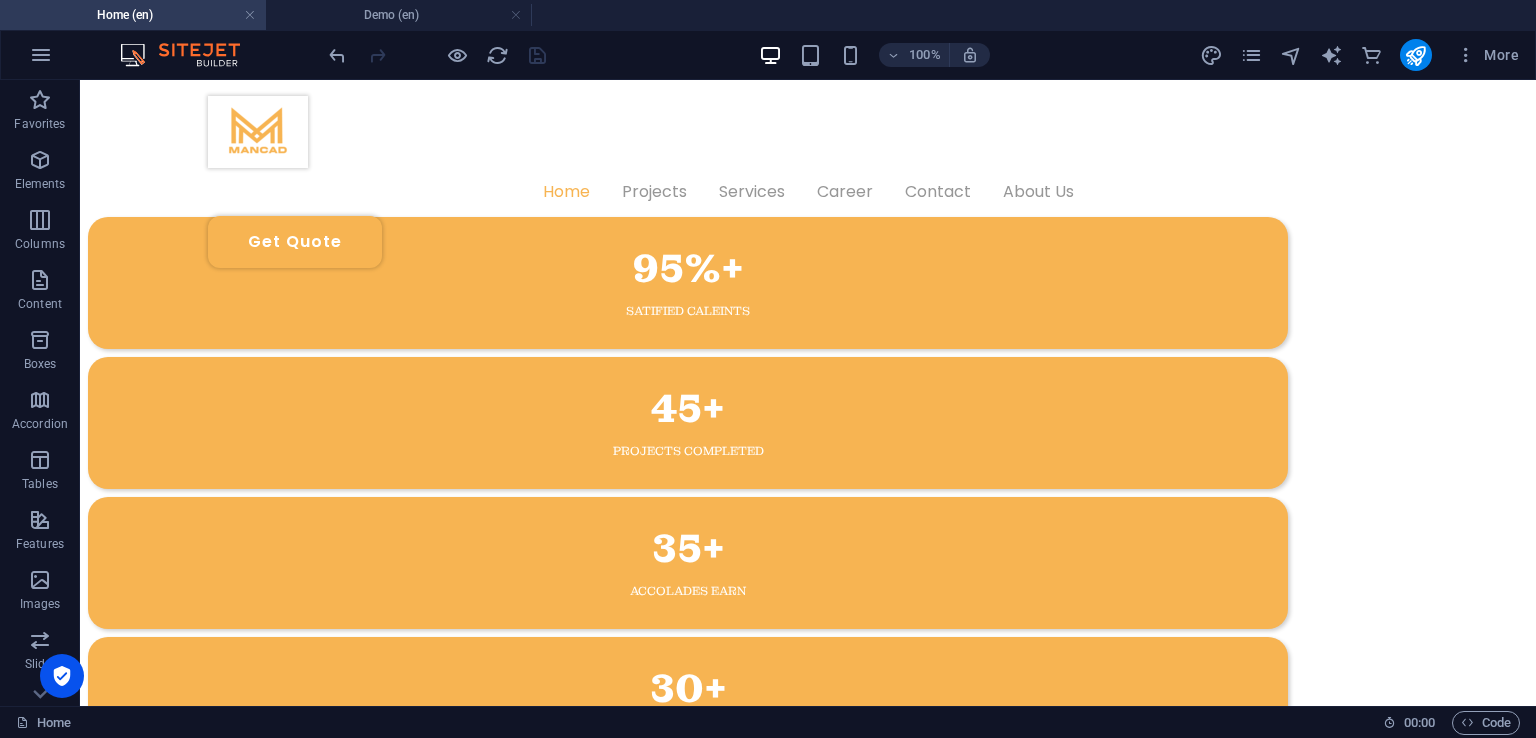 scroll, scrollTop: 761, scrollLeft: 16, axis: both 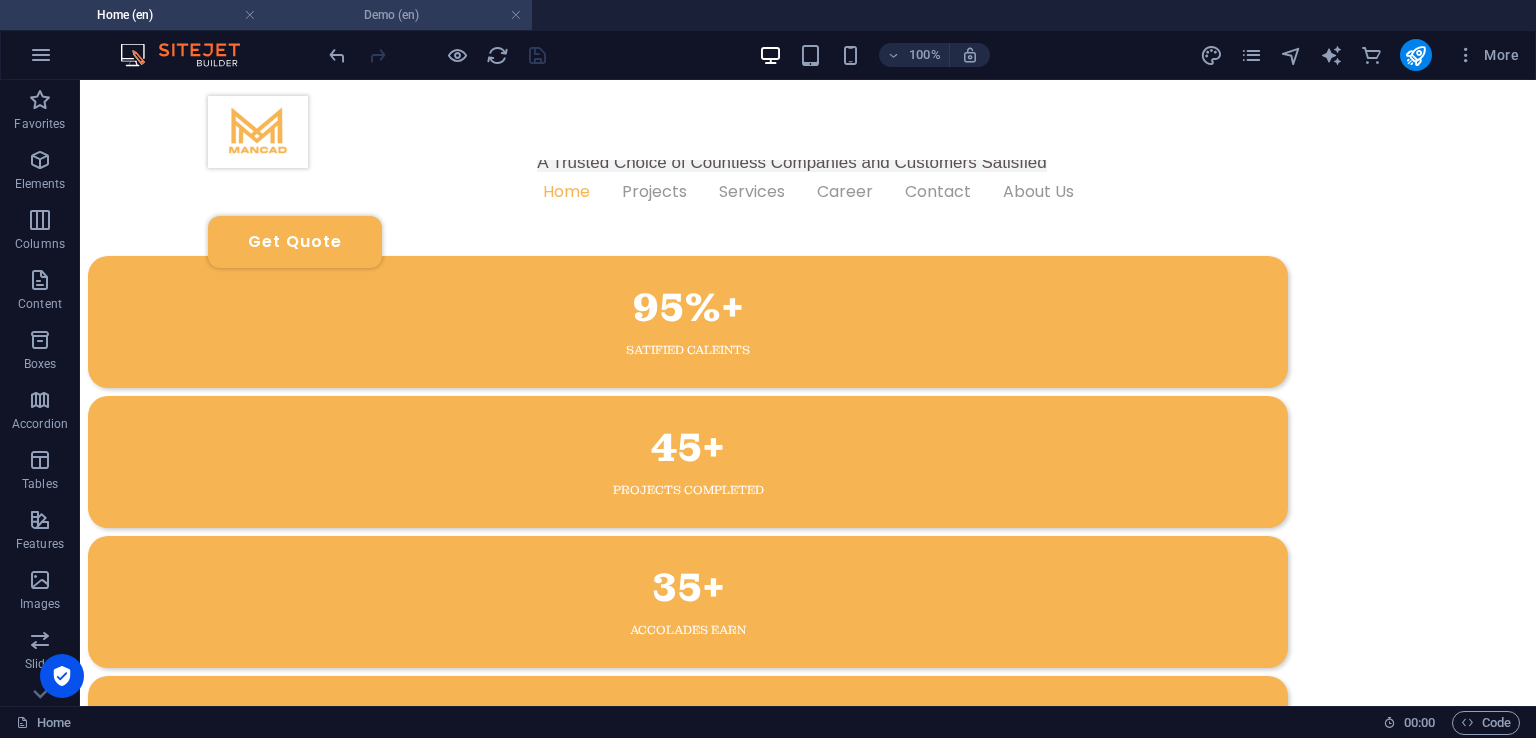 click on "Demo  (en)" at bounding box center (399, 15) 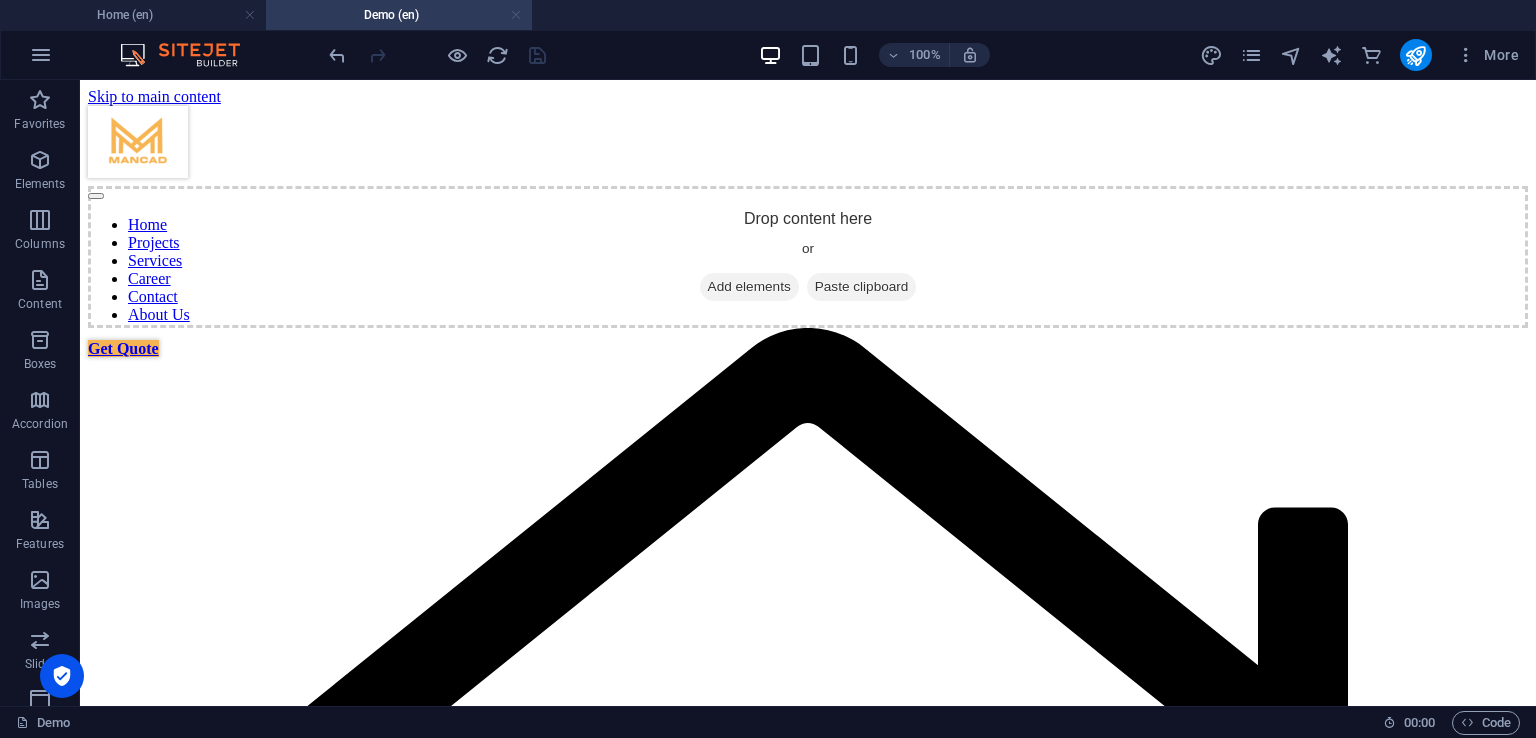 click at bounding box center (516, 15) 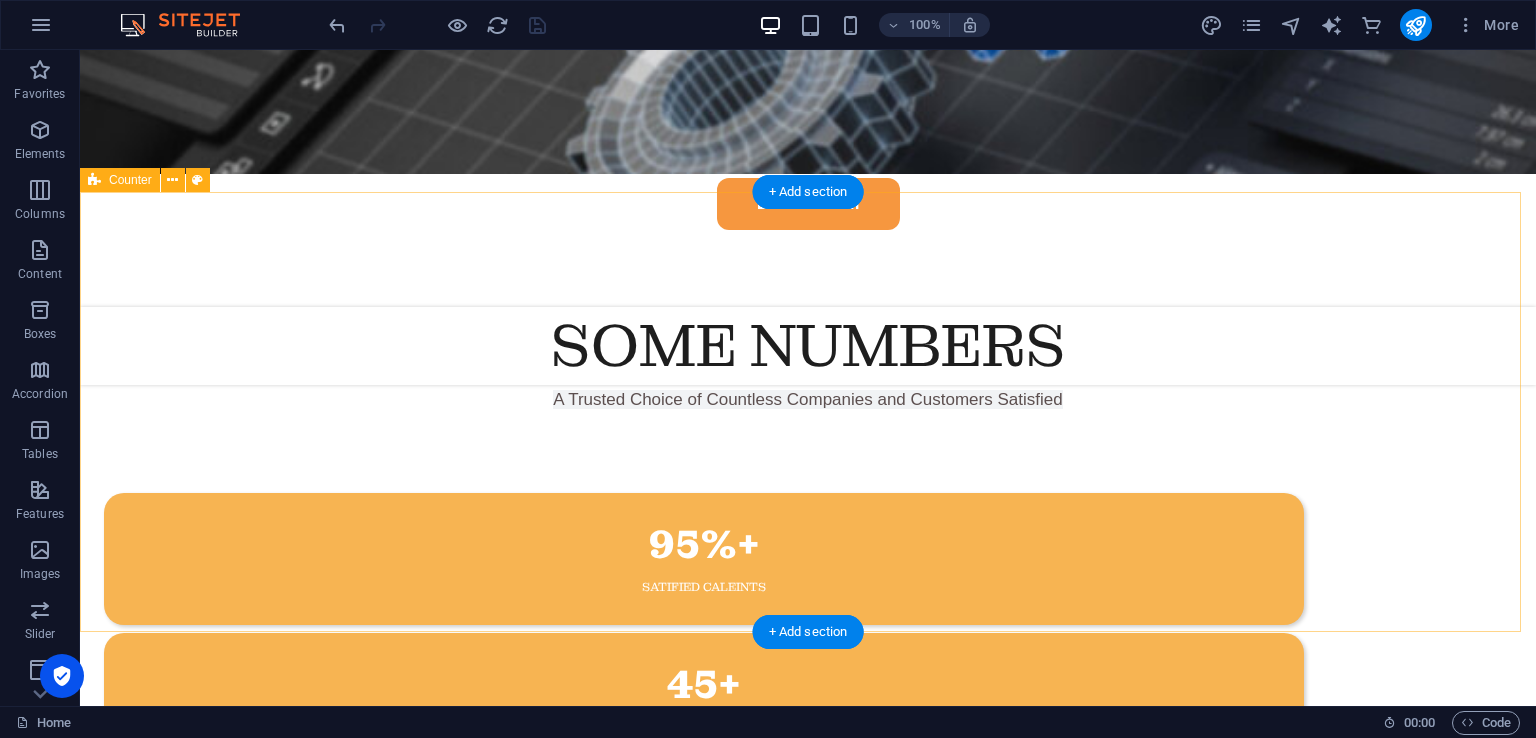 scroll, scrollTop: 761, scrollLeft: 0, axis: vertical 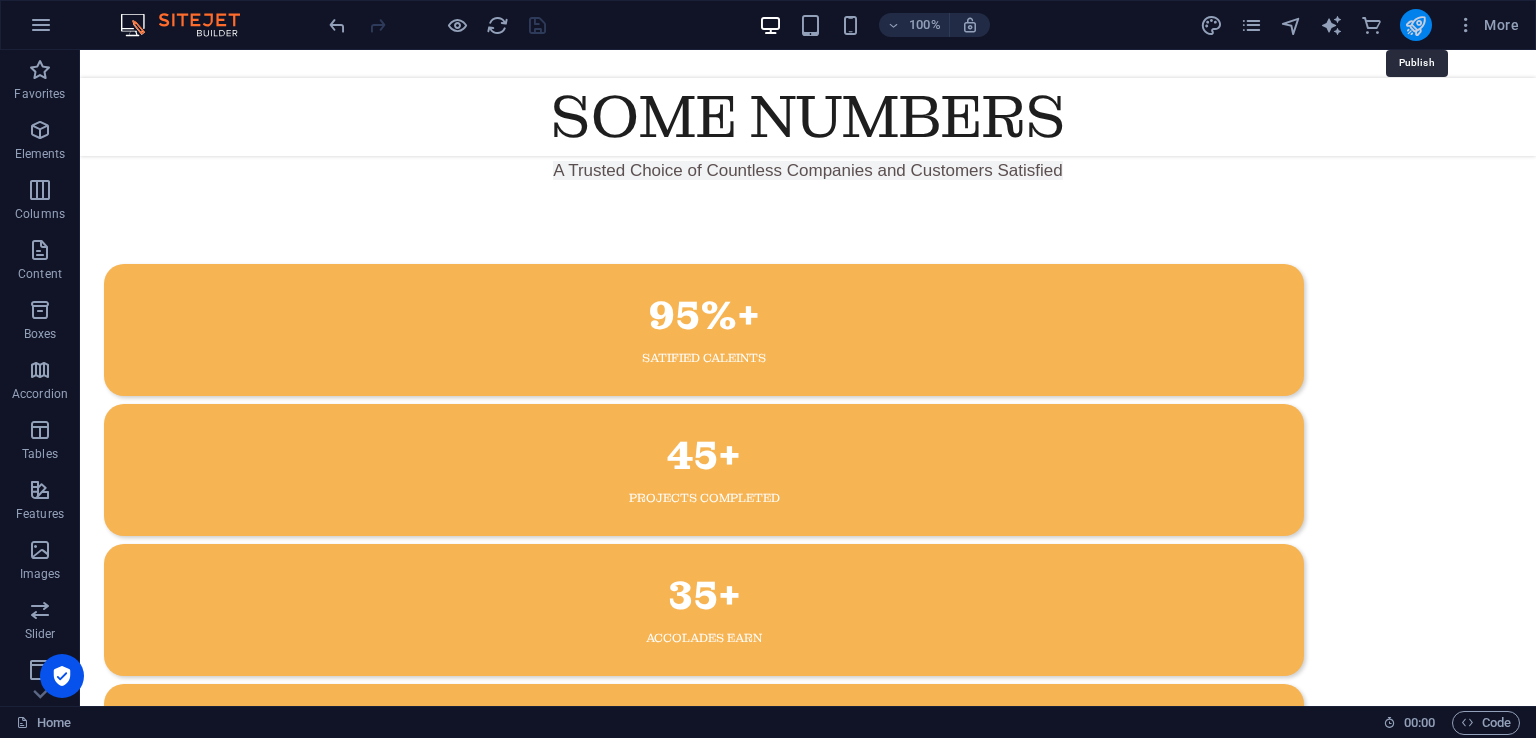 click at bounding box center (1415, 25) 